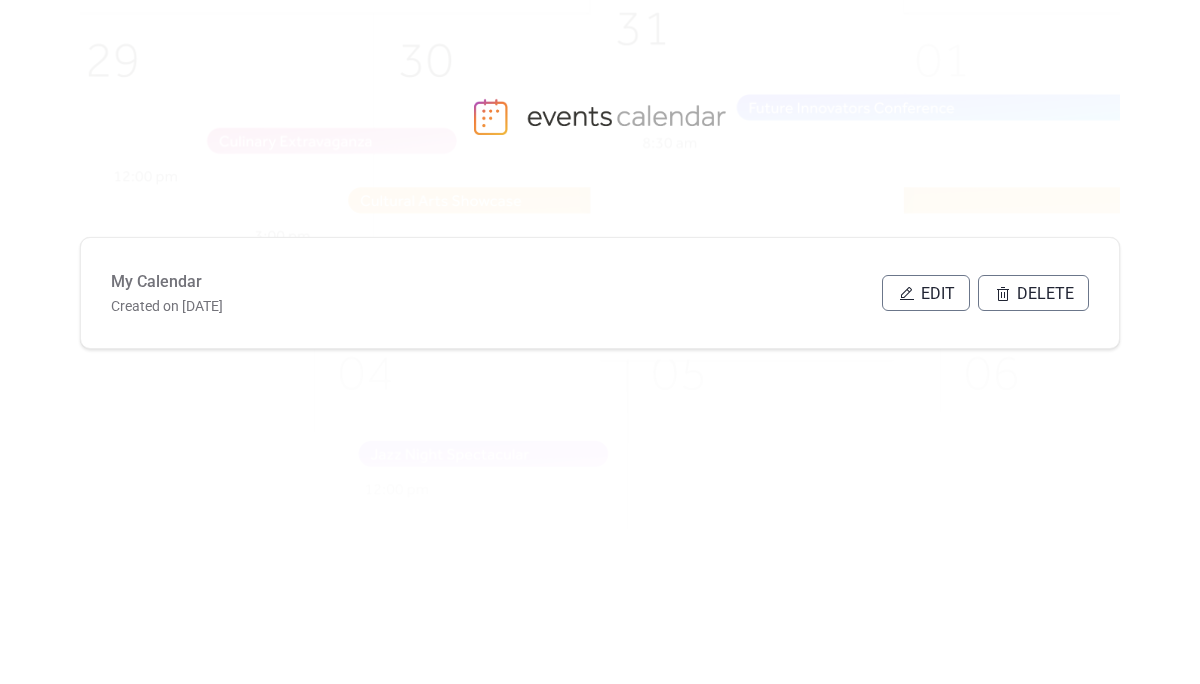 scroll, scrollTop: 0, scrollLeft: 0, axis: both 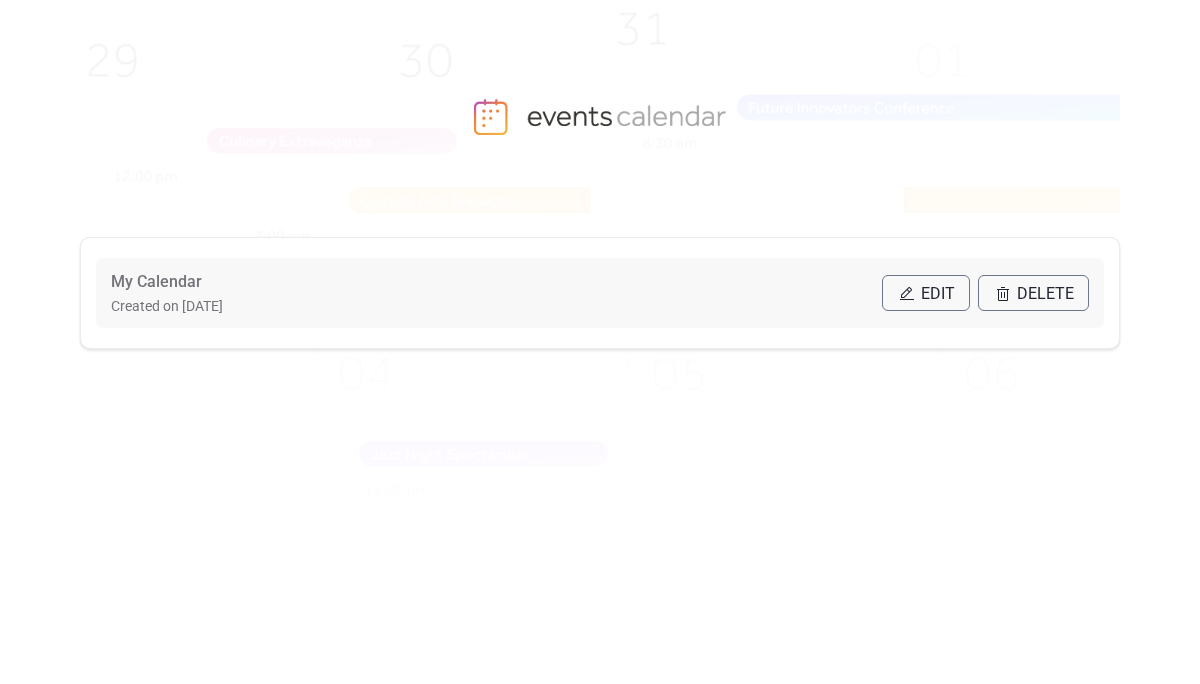 click on "Edit" at bounding box center (938, 294) 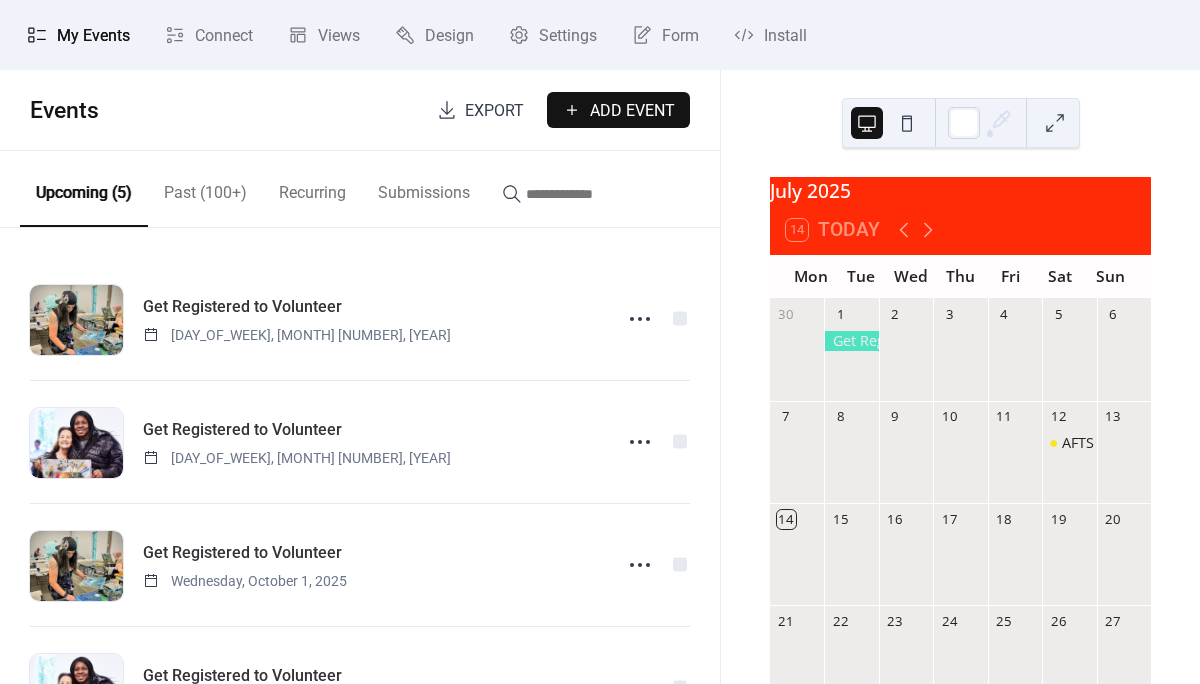 click on "Add Event" at bounding box center (632, 111) 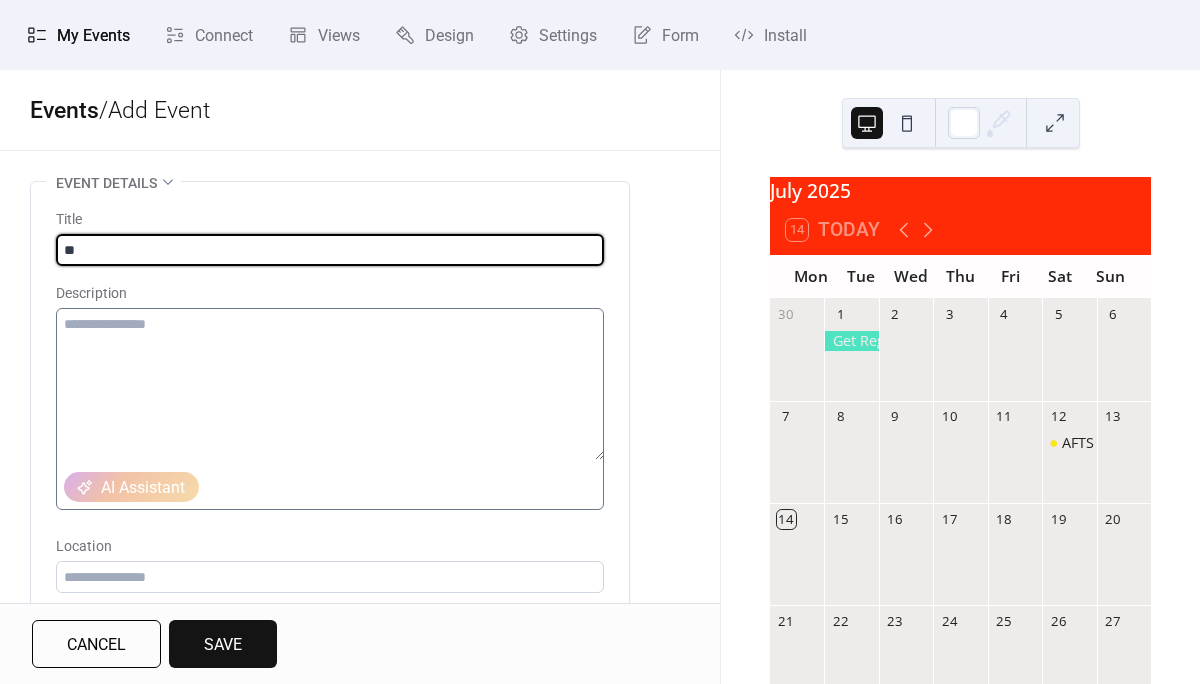 type on "*" 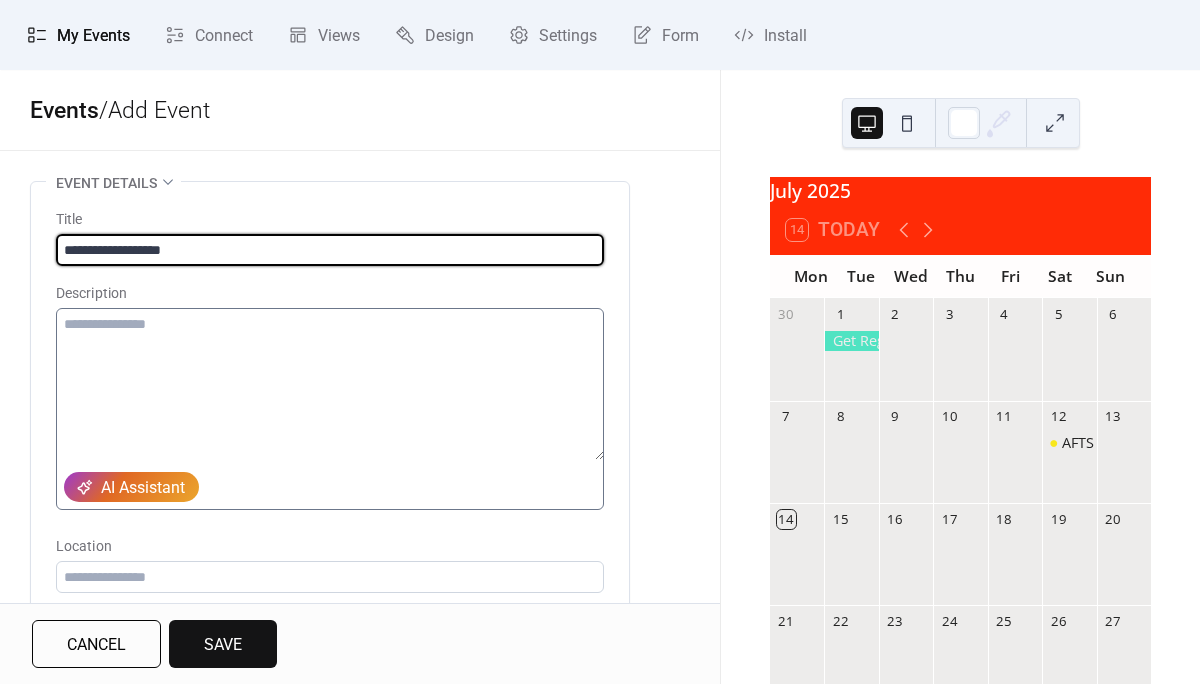 type on "**********" 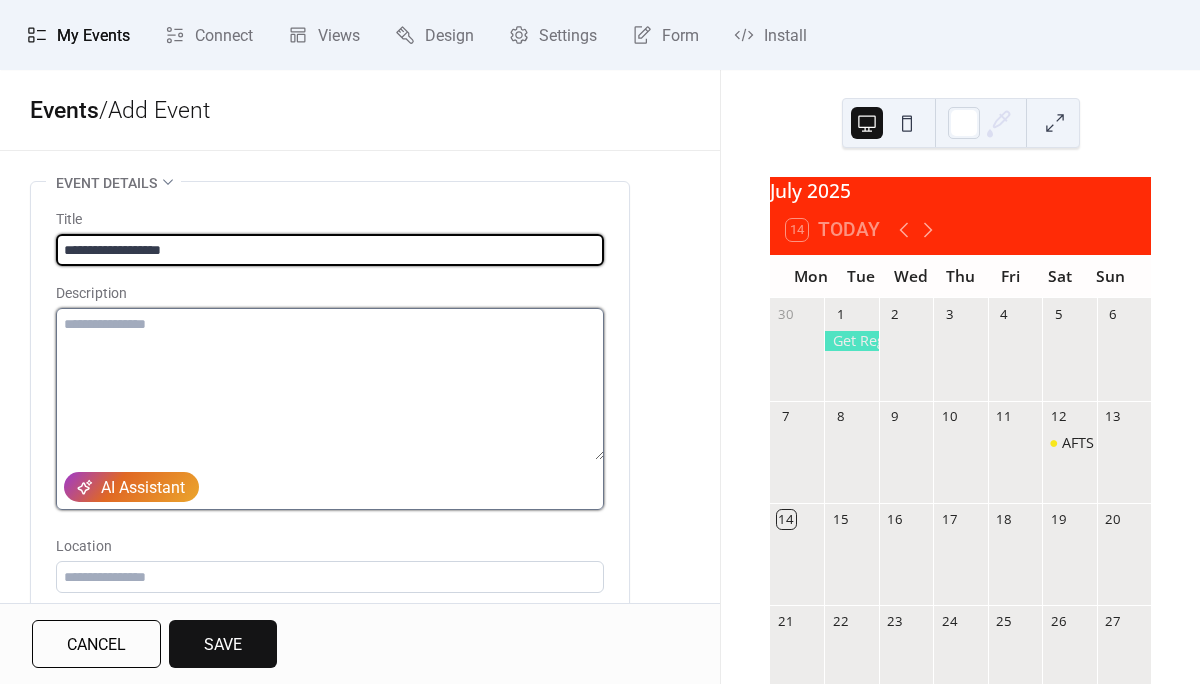 click at bounding box center (330, 384) 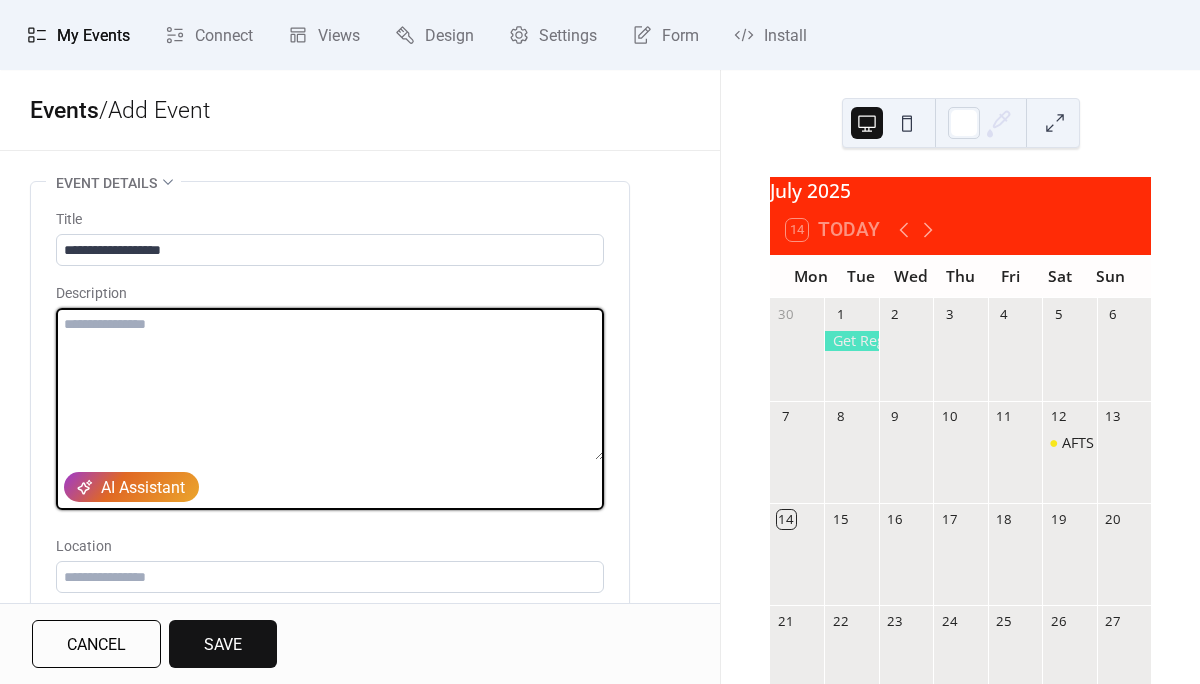 paste on "**********" 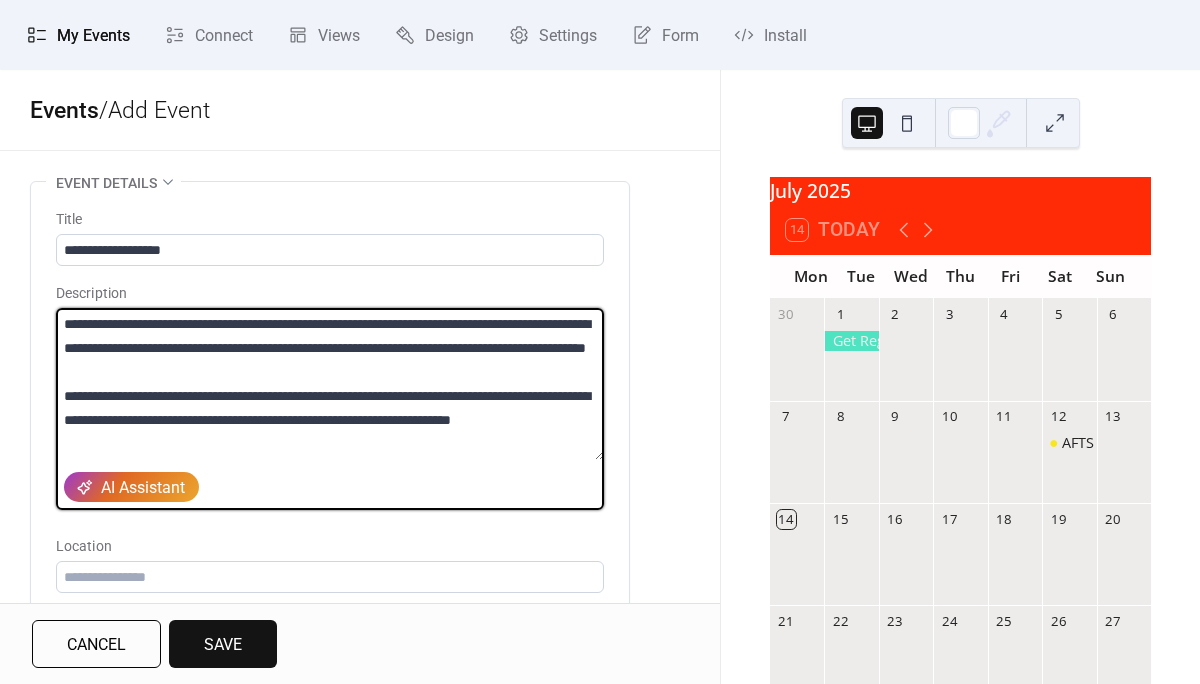 scroll, scrollTop: 240, scrollLeft: 0, axis: vertical 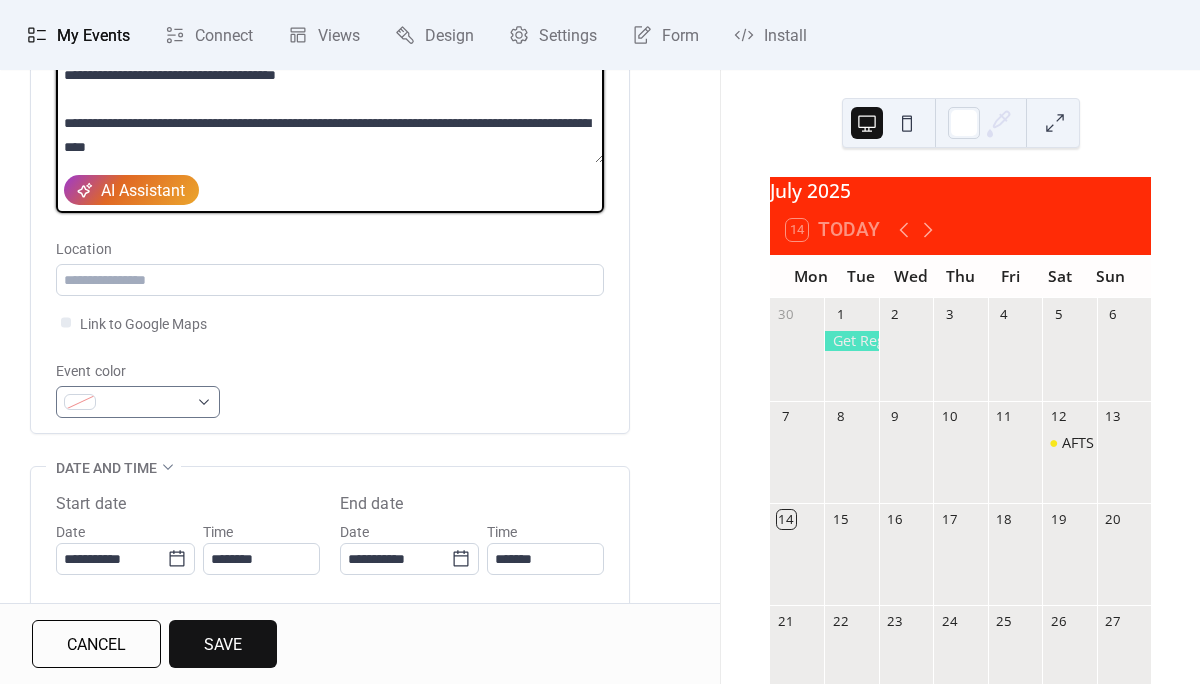 type on "**********" 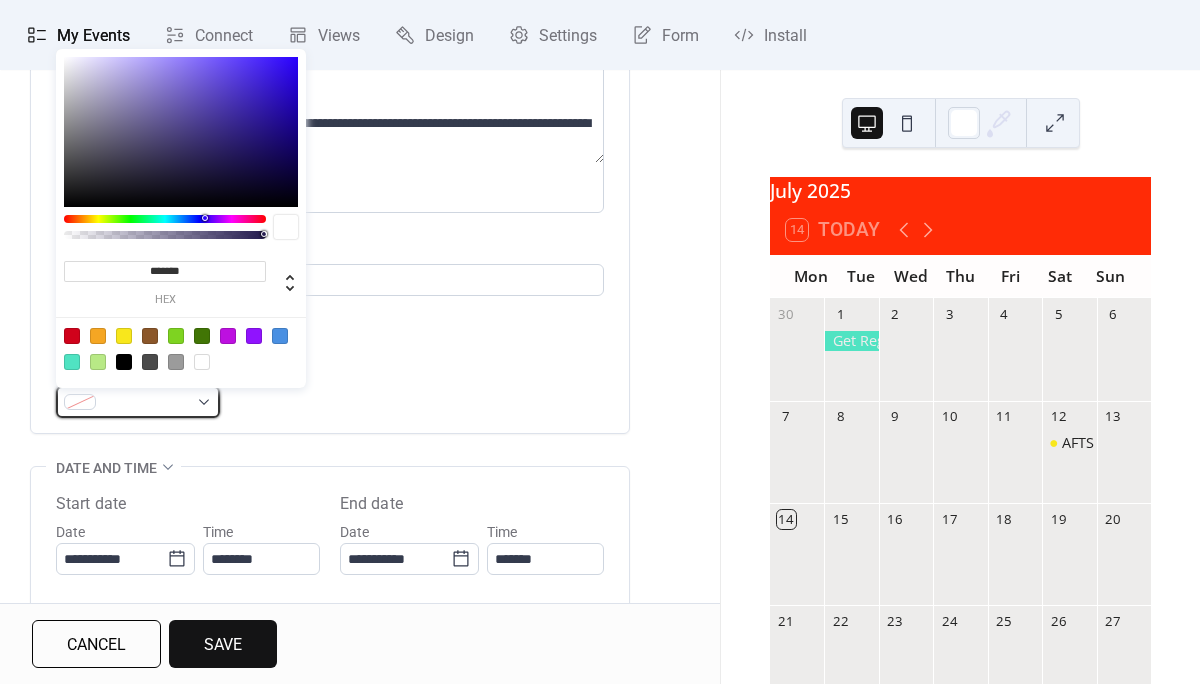 click at bounding box center [138, 402] 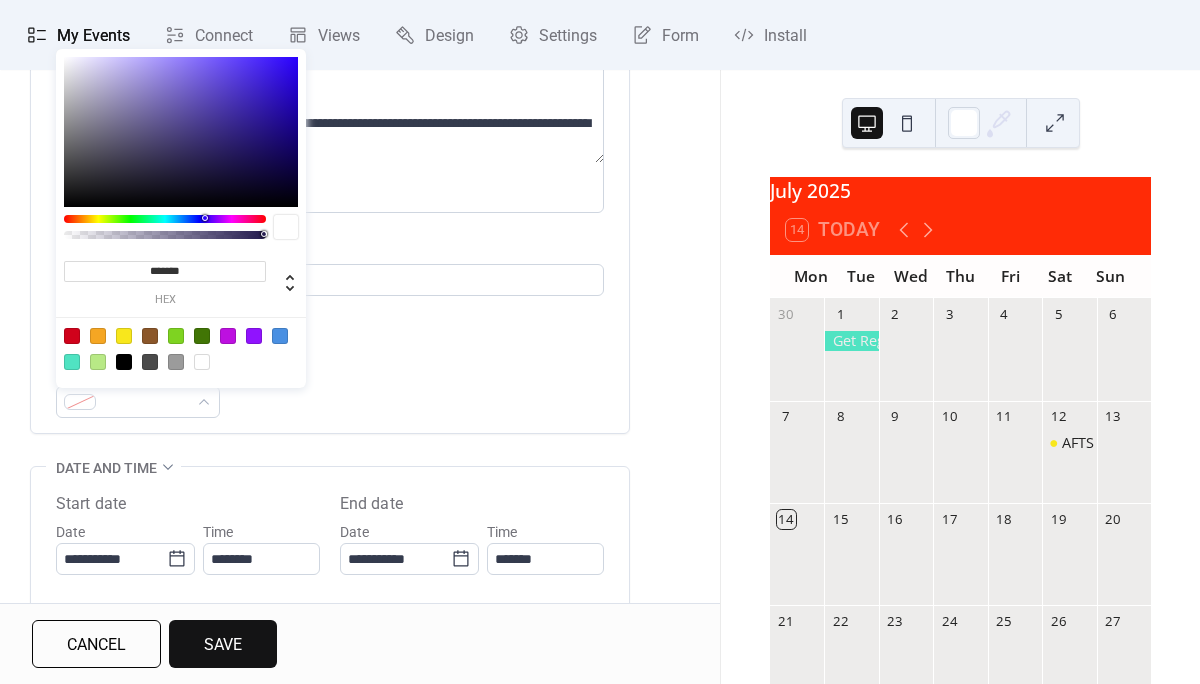 click at bounding box center [228, 336] 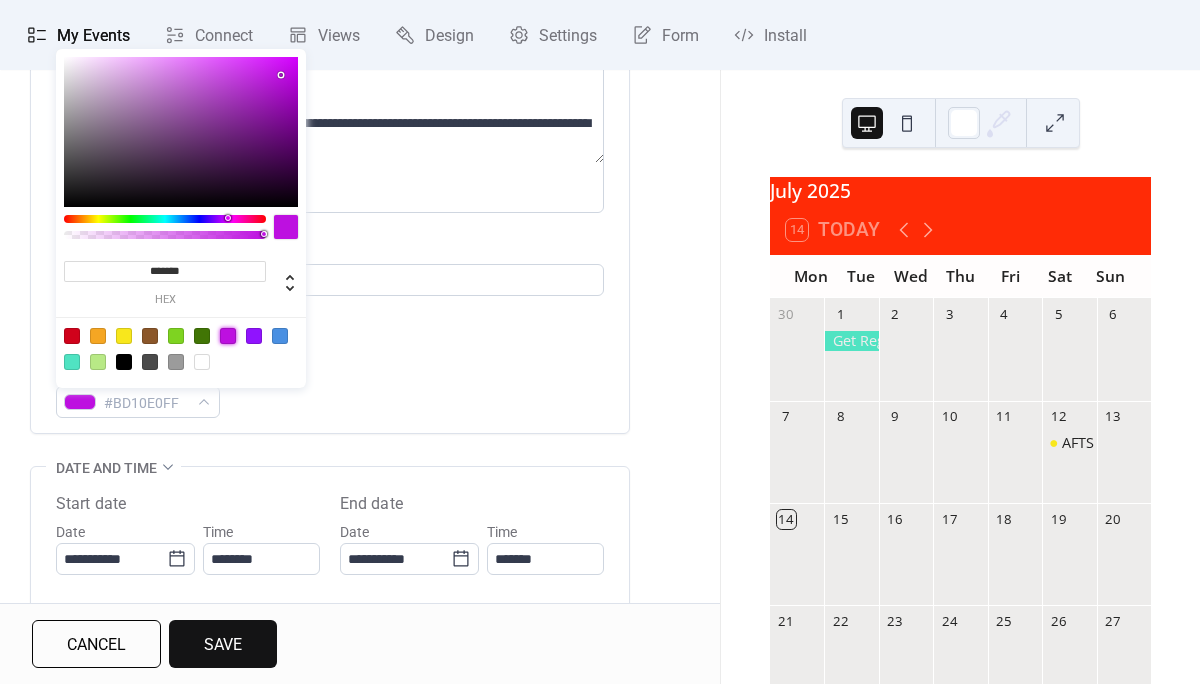 type on "*******" 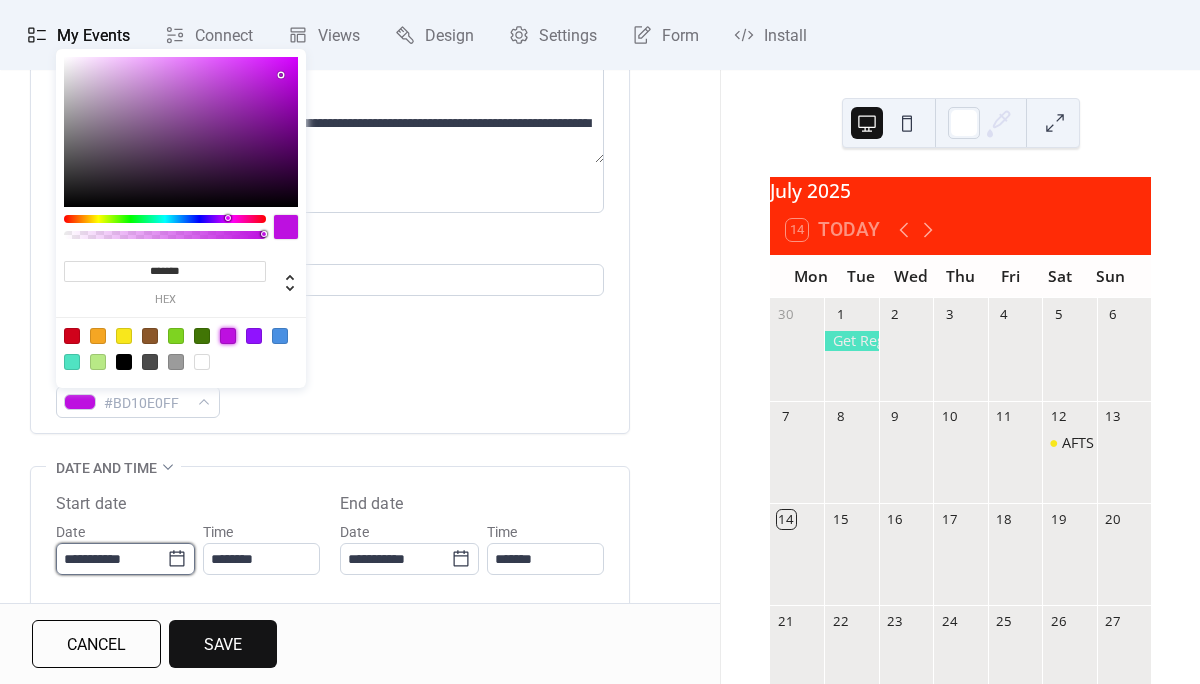 click on "**********" at bounding box center [111, 559] 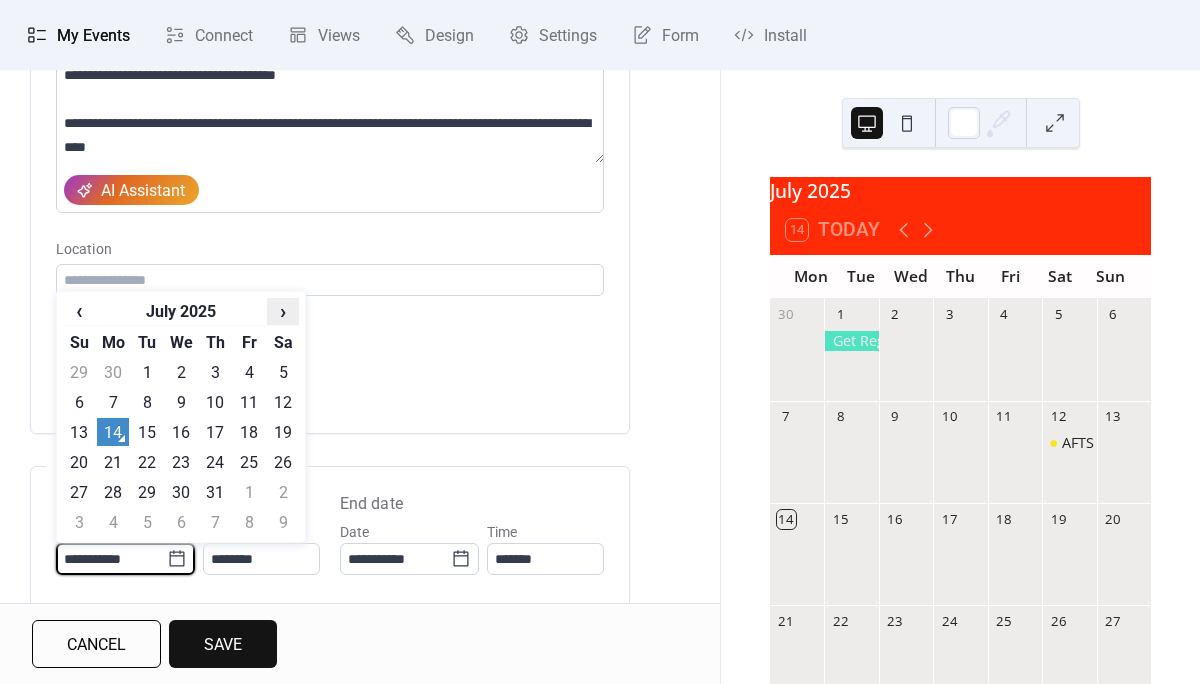click on "›" at bounding box center (283, 311) 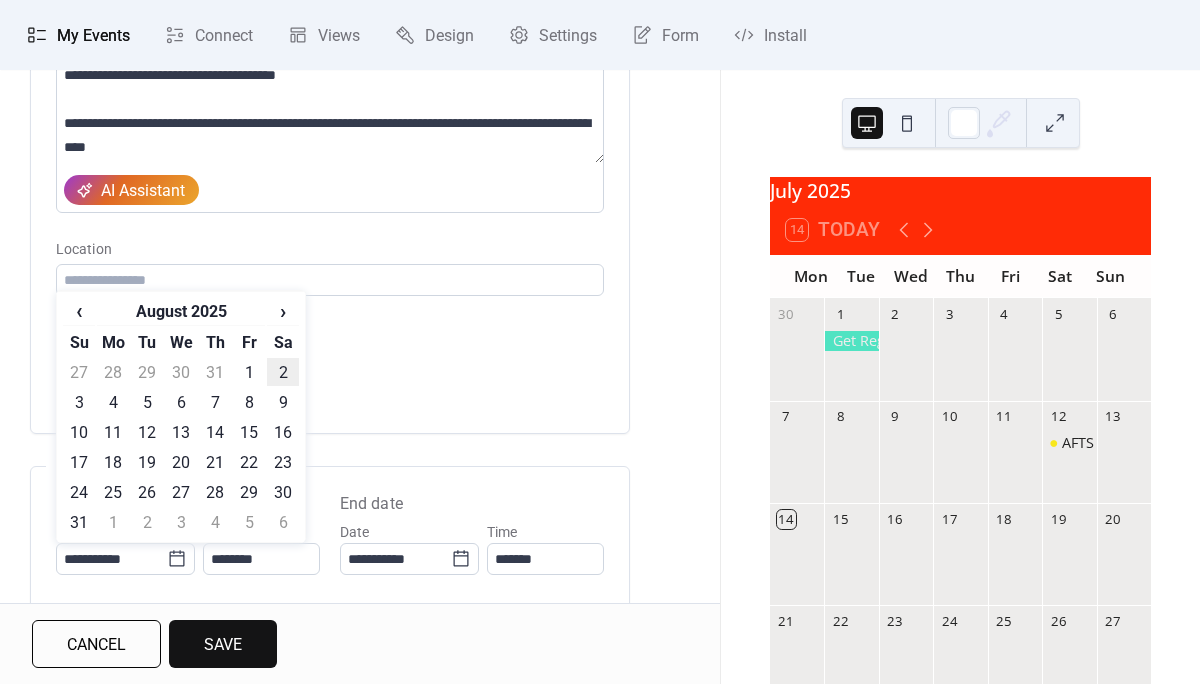 click on "2" at bounding box center [283, 372] 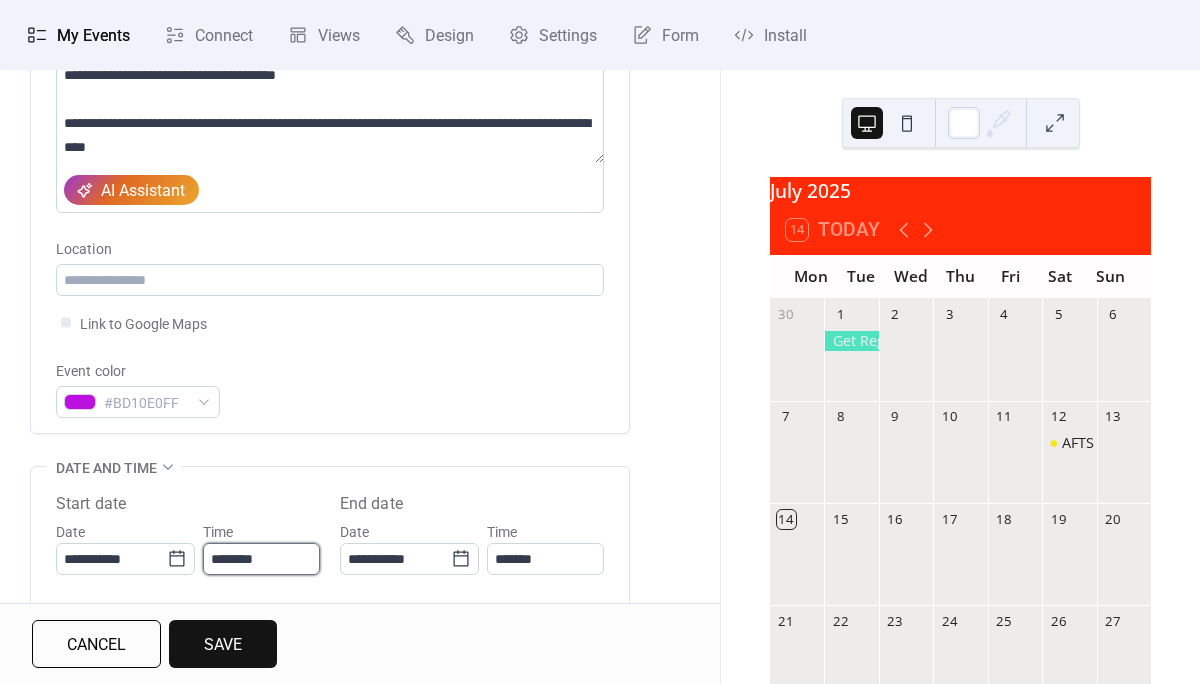 click on "********" at bounding box center [261, 559] 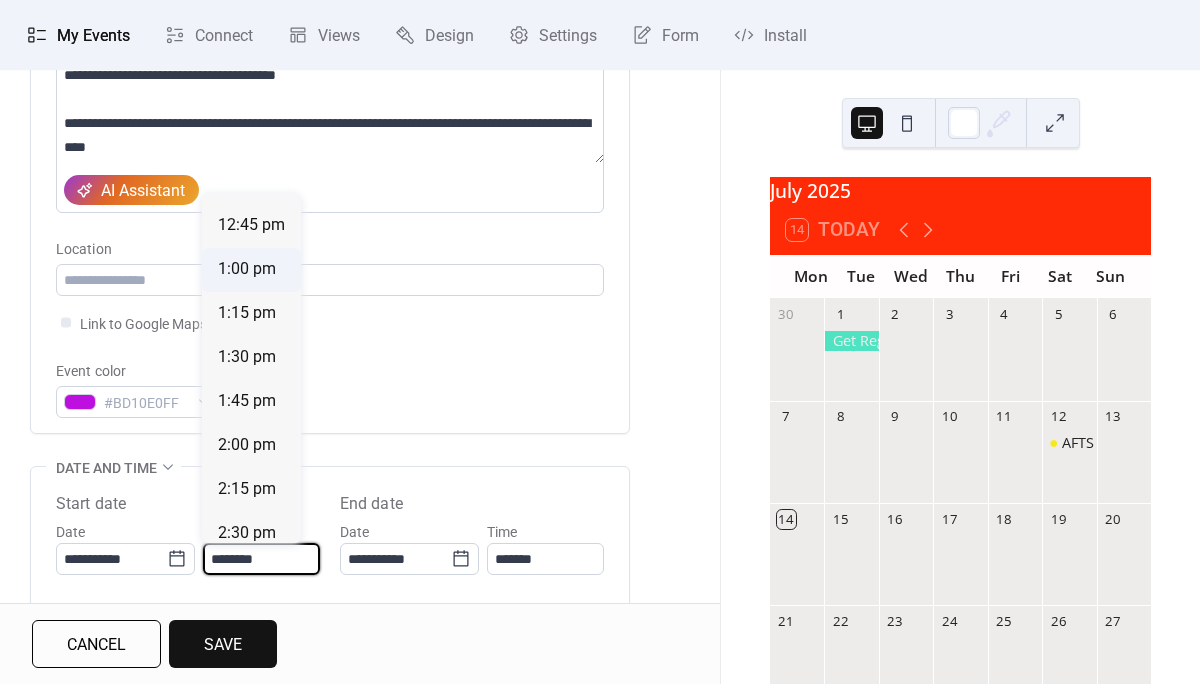 scroll, scrollTop: 2236, scrollLeft: 0, axis: vertical 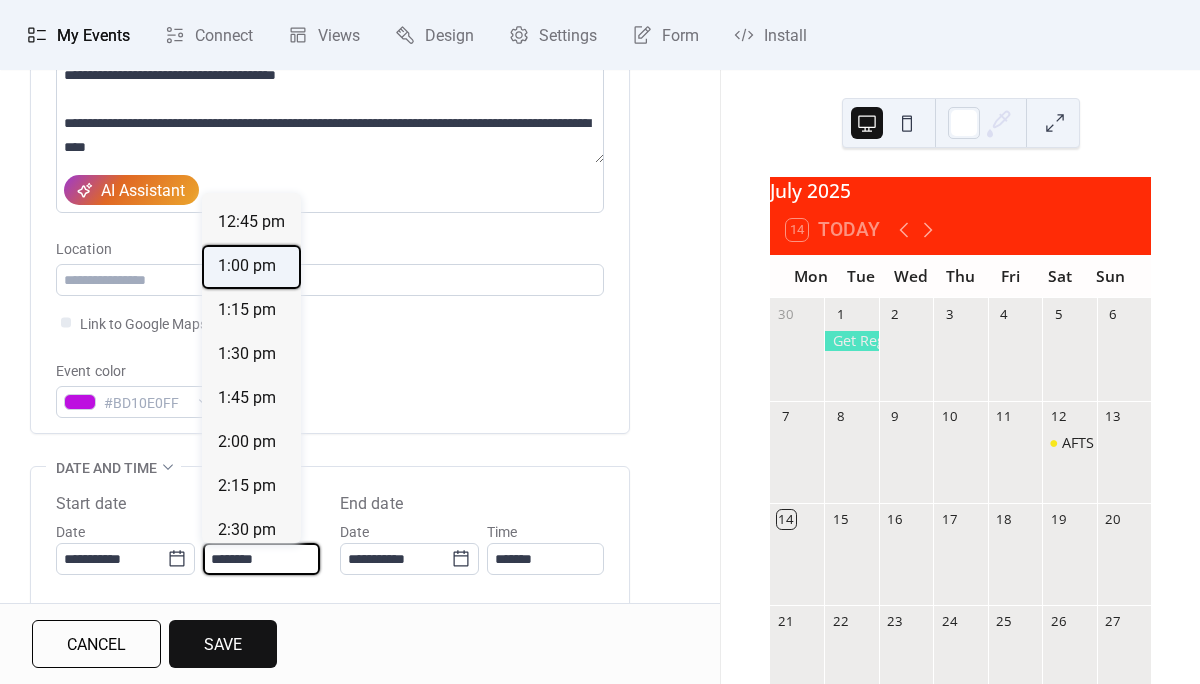 click on "1:00 pm" at bounding box center [247, 266] 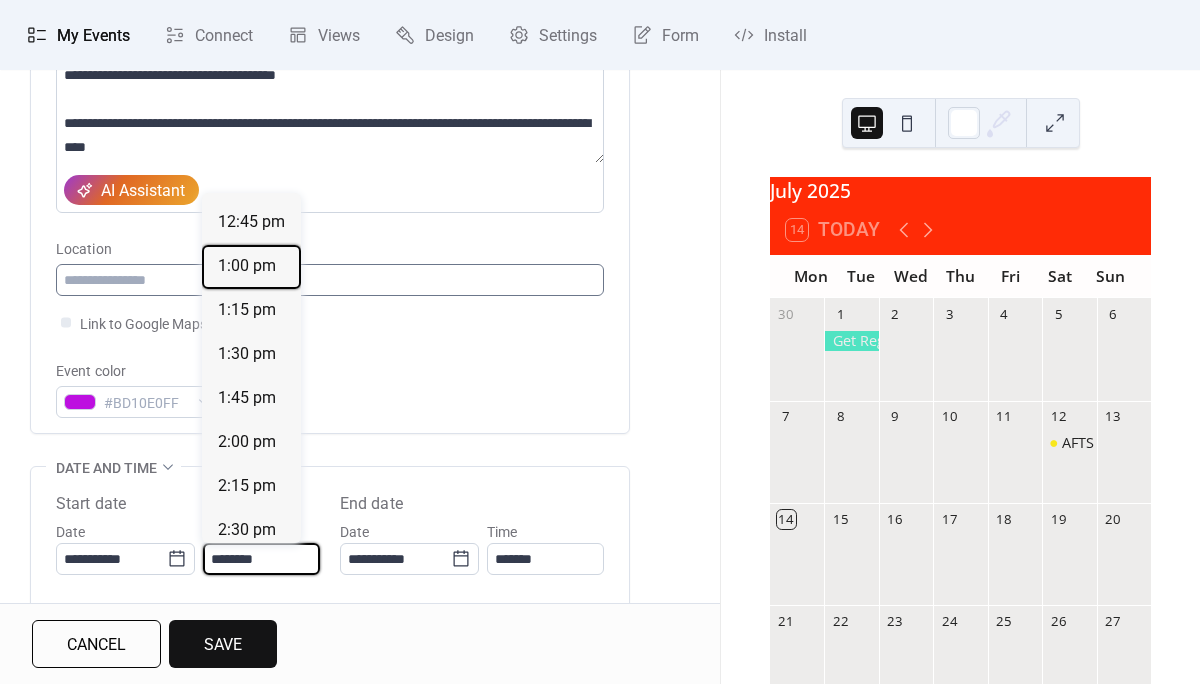 type on "*******" 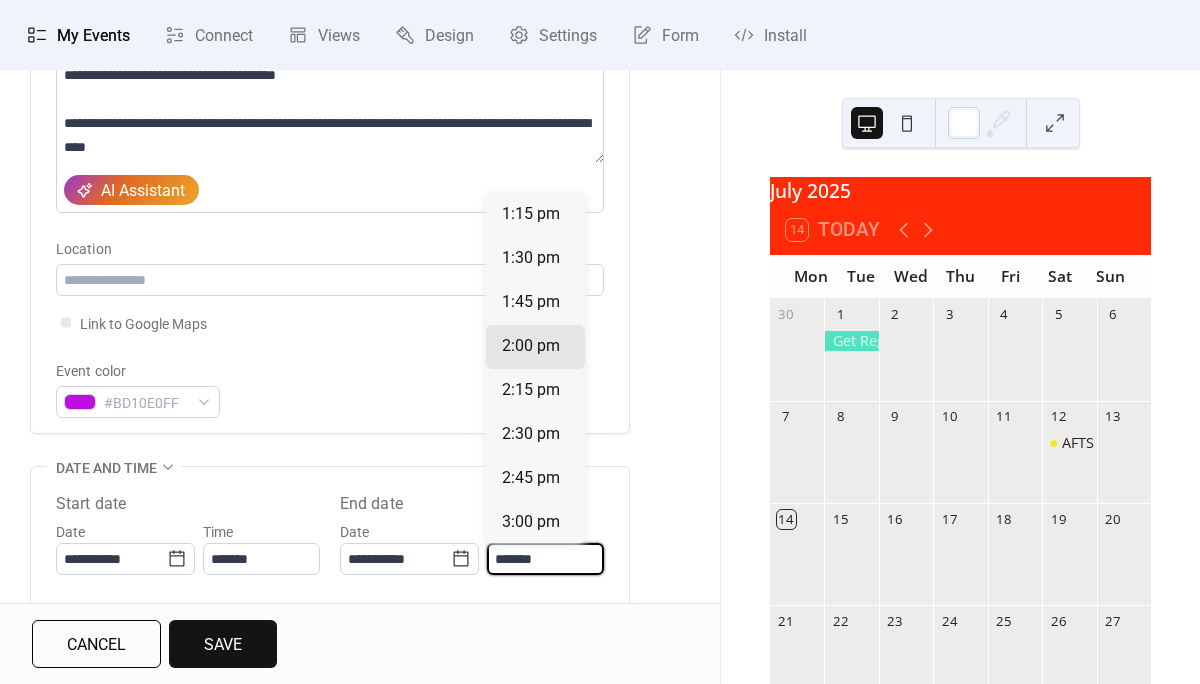 click on "*******" at bounding box center (545, 559) 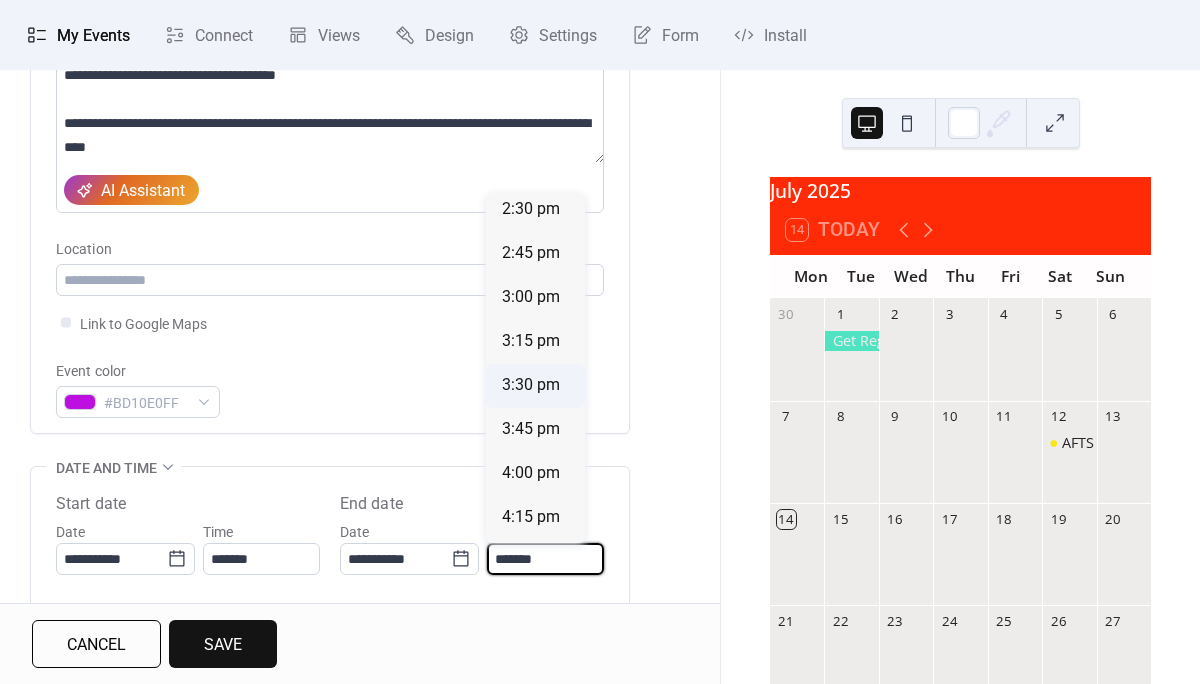 scroll, scrollTop: 233, scrollLeft: 0, axis: vertical 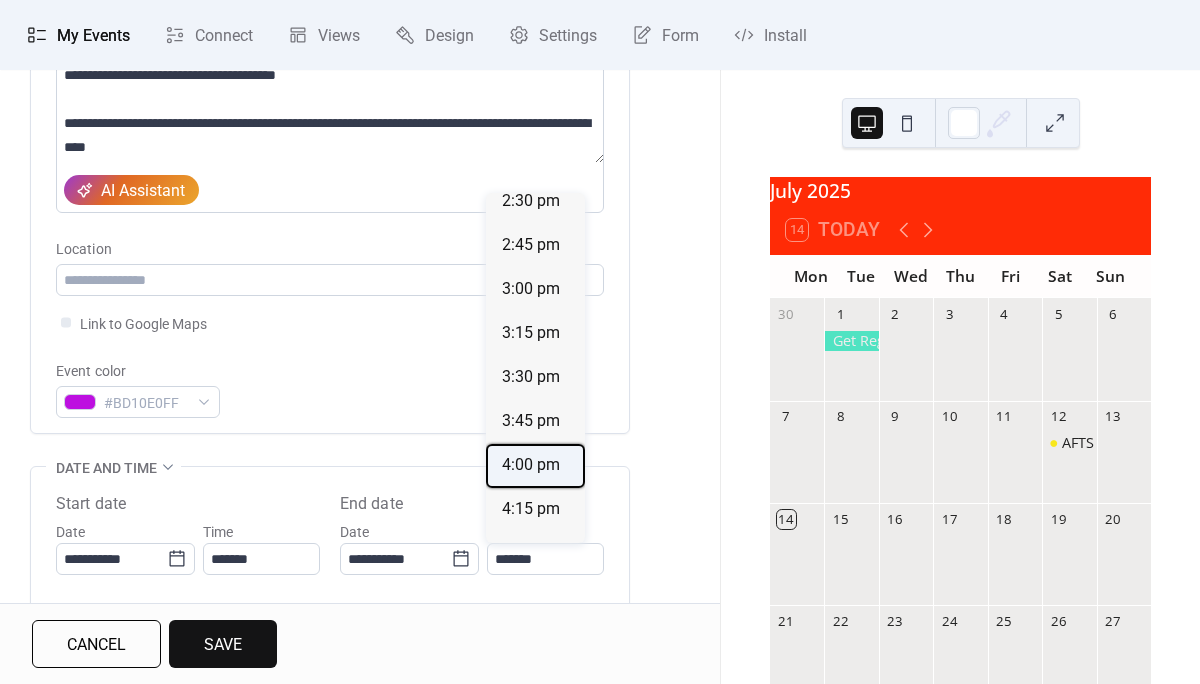 click on "4:00 pm" at bounding box center (531, 465) 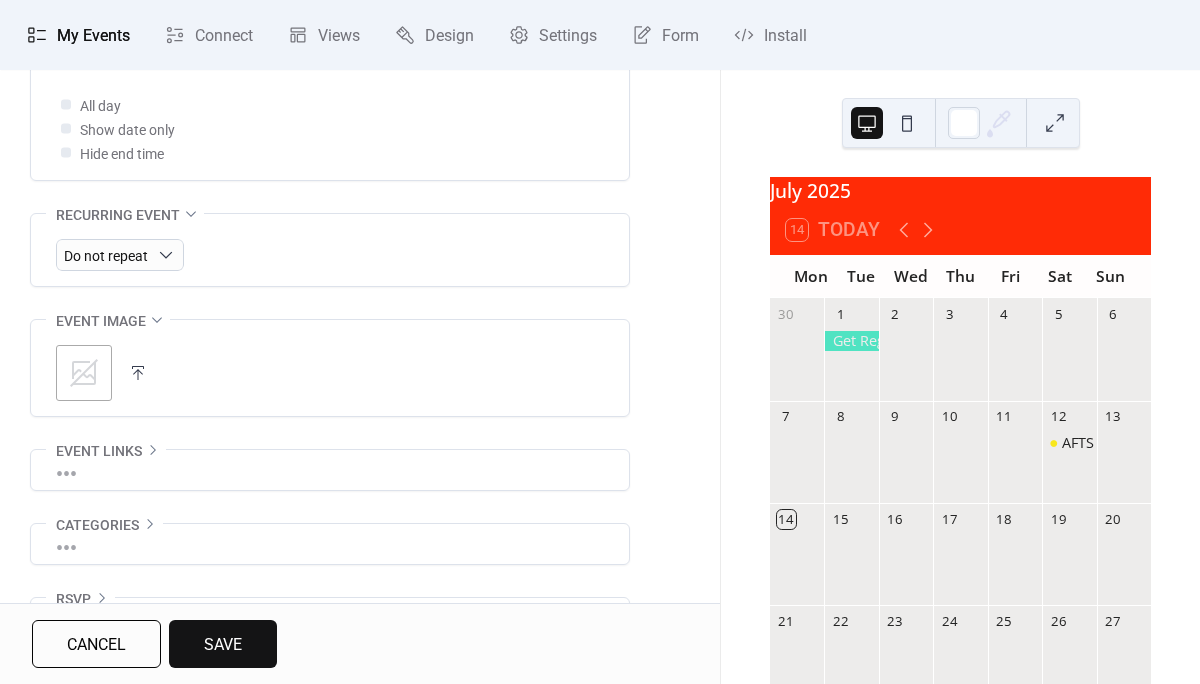 scroll, scrollTop: 807, scrollLeft: 0, axis: vertical 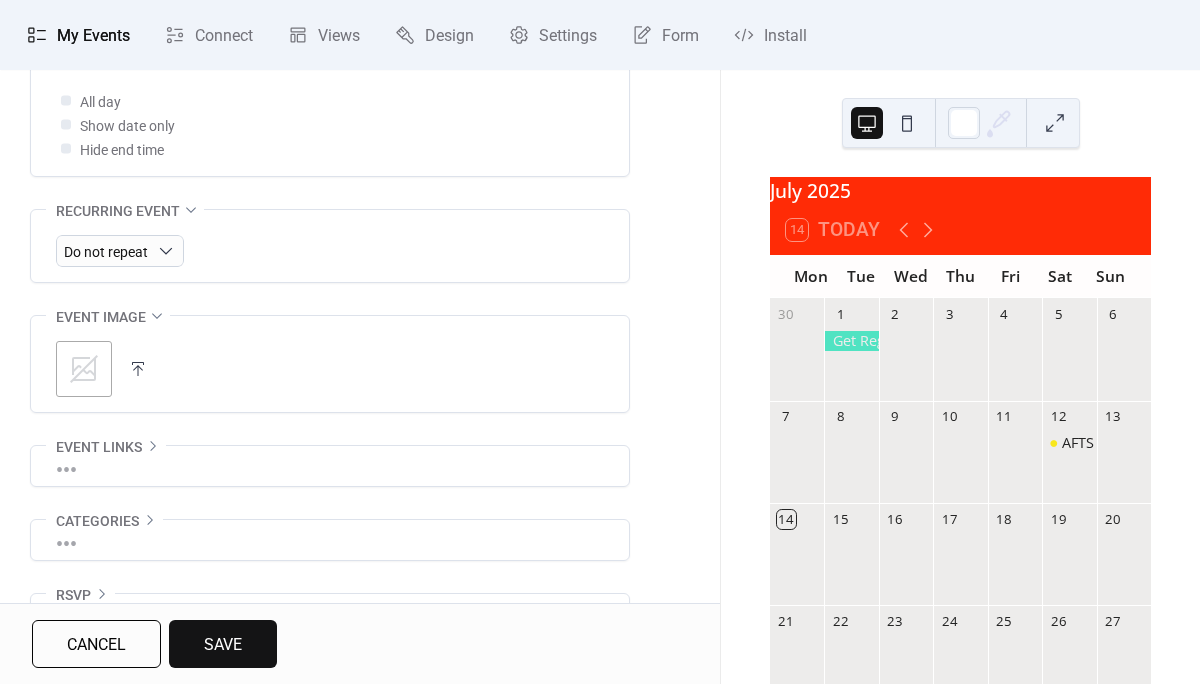 click 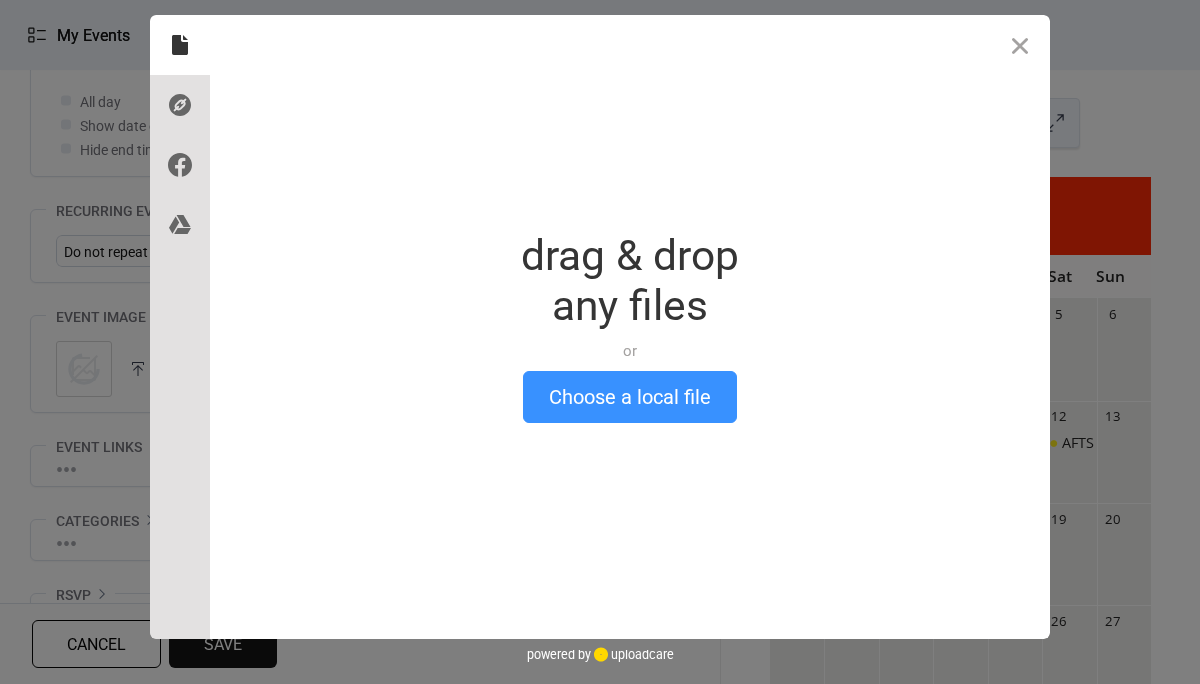 click on "Choose a local file" at bounding box center (630, 397) 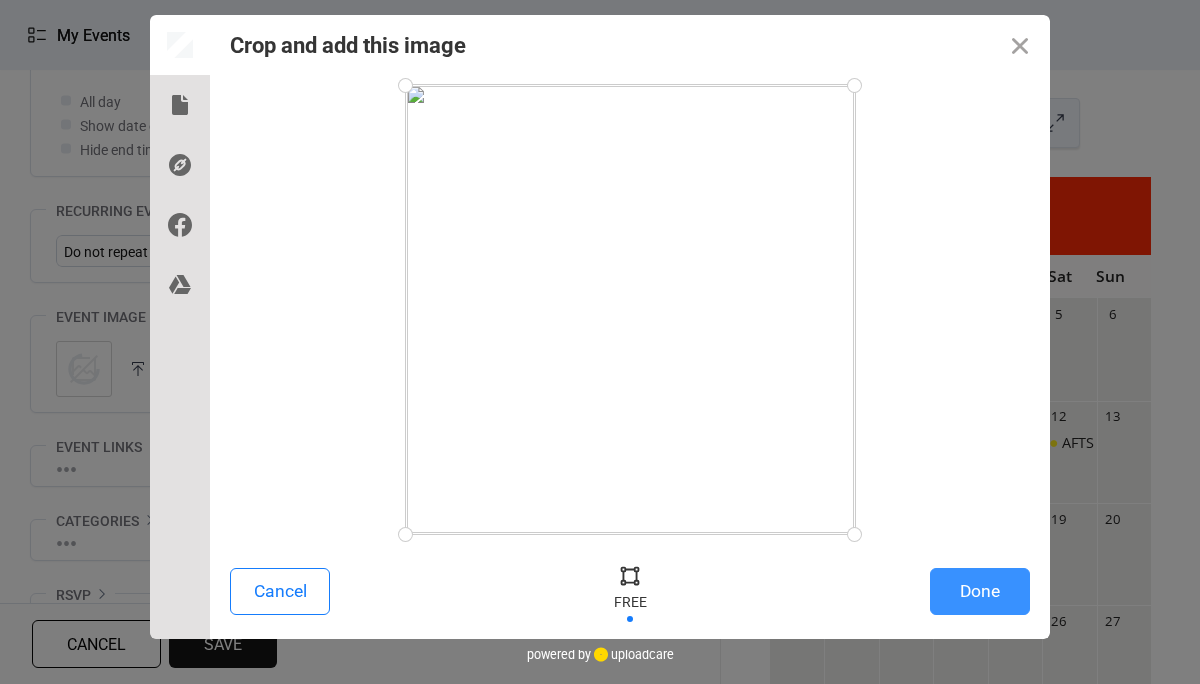 click on "Done" at bounding box center (980, 591) 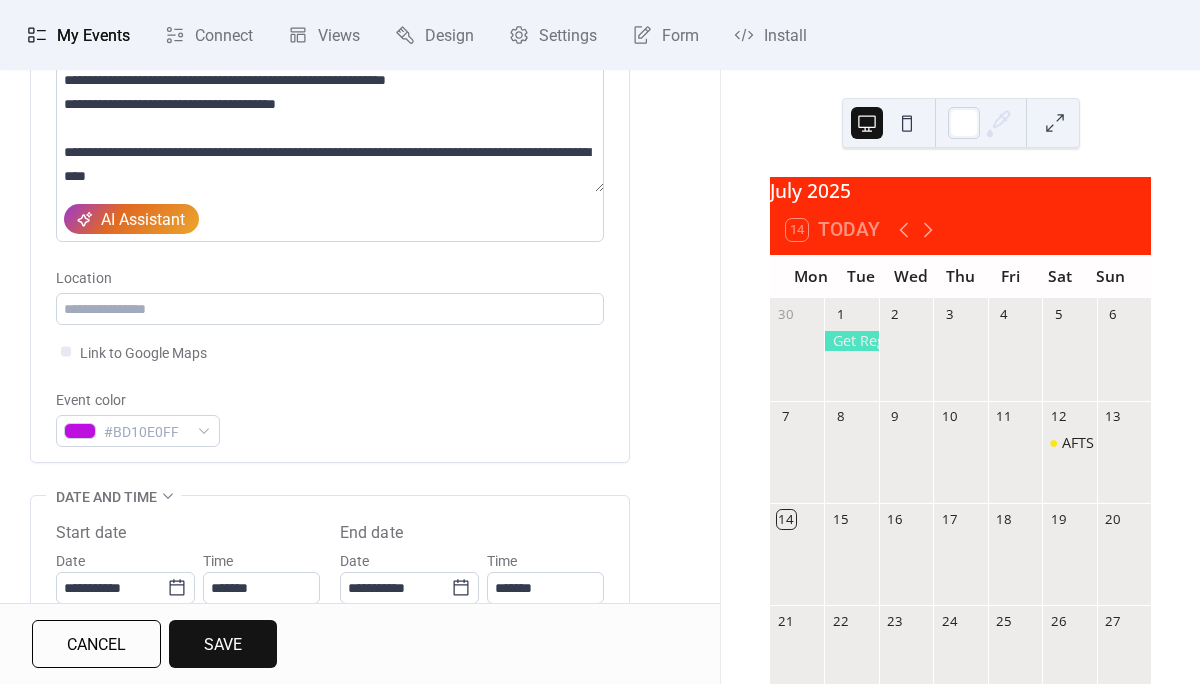 scroll, scrollTop: 256, scrollLeft: 0, axis: vertical 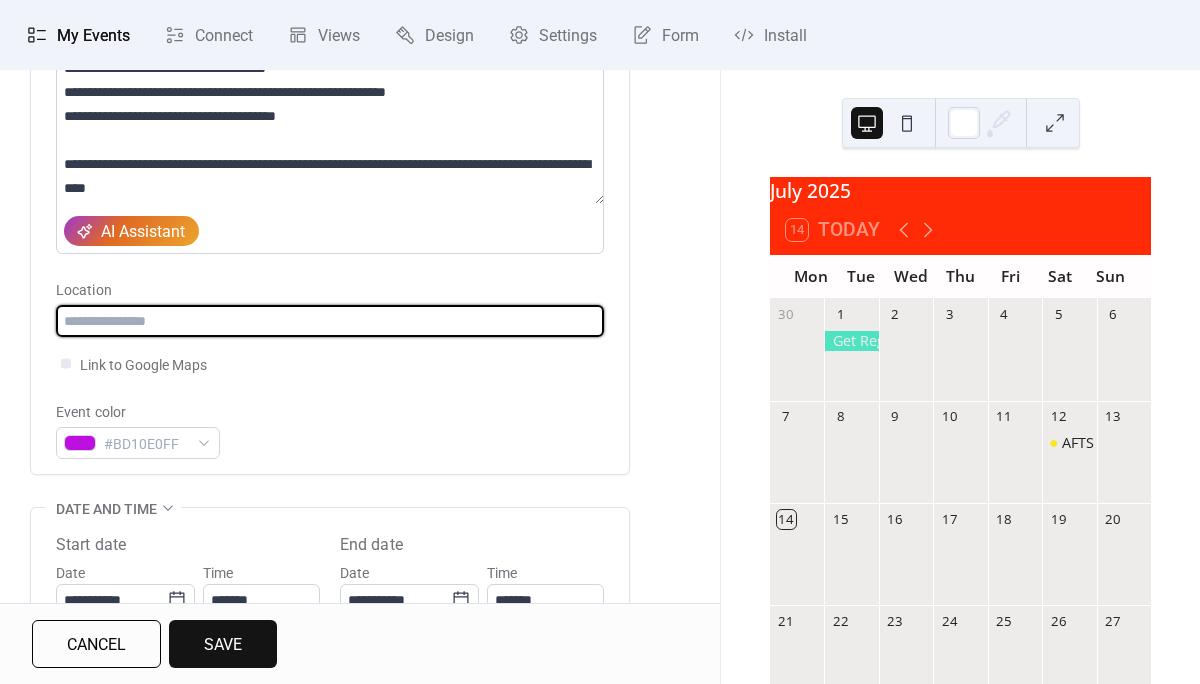 click at bounding box center [330, 321] 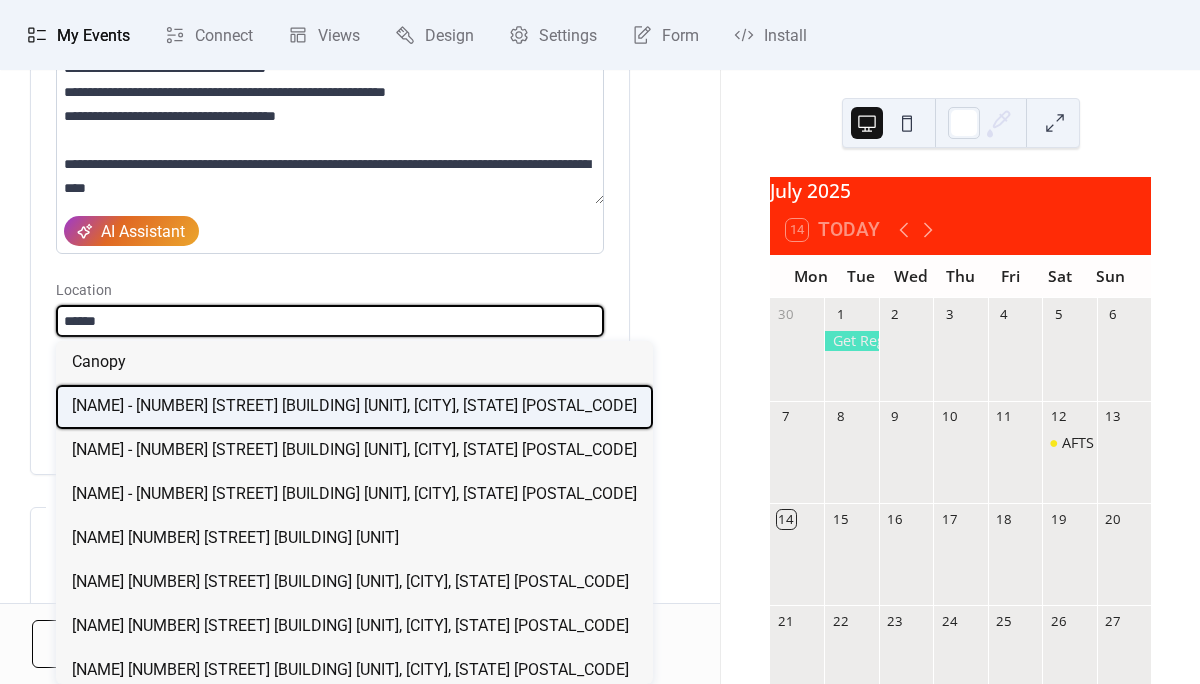 click on "Canopy - 916 Springdale Rd. Bld 2#105, Austin, TX 787-2" at bounding box center (354, 406) 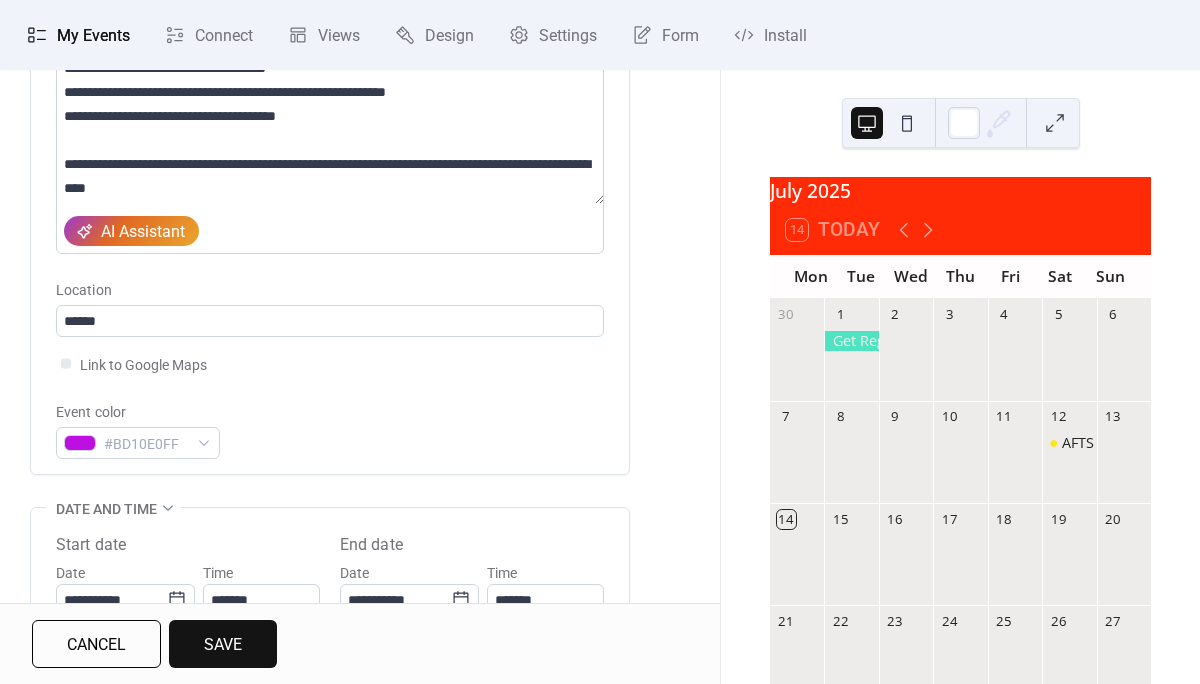 type on "**********" 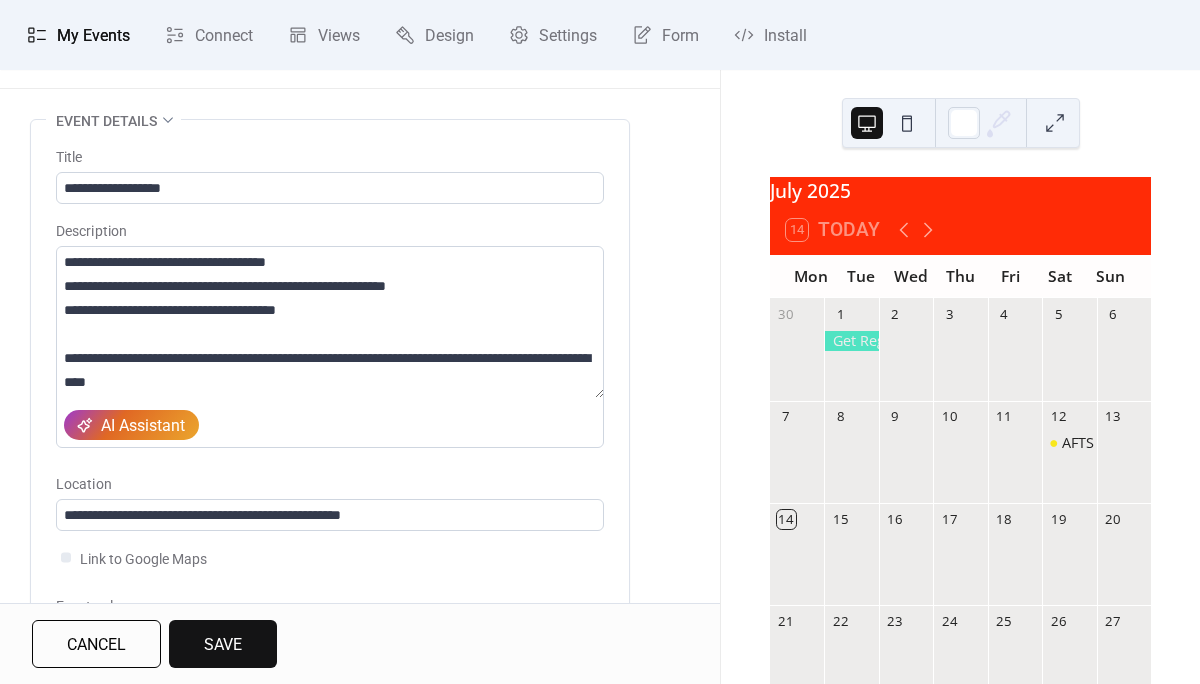 scroll, scrollTop: 73, scrollLeft: 0, axis: vertical 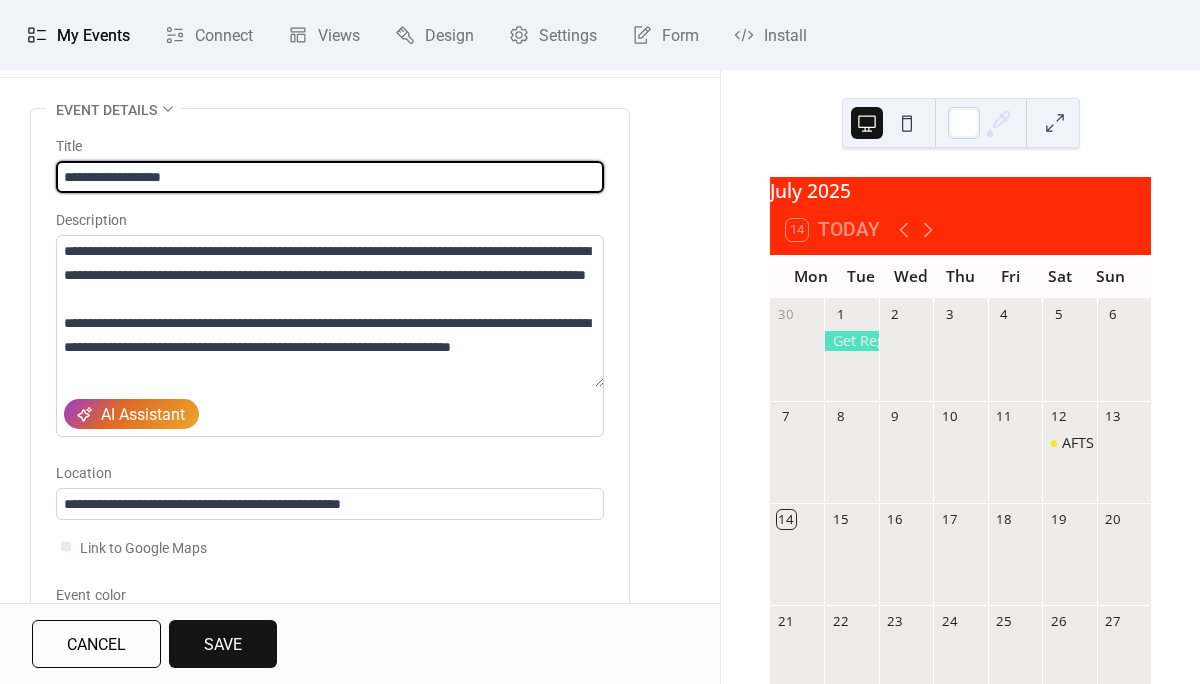click on "**********" at bounding box center [330, 177] 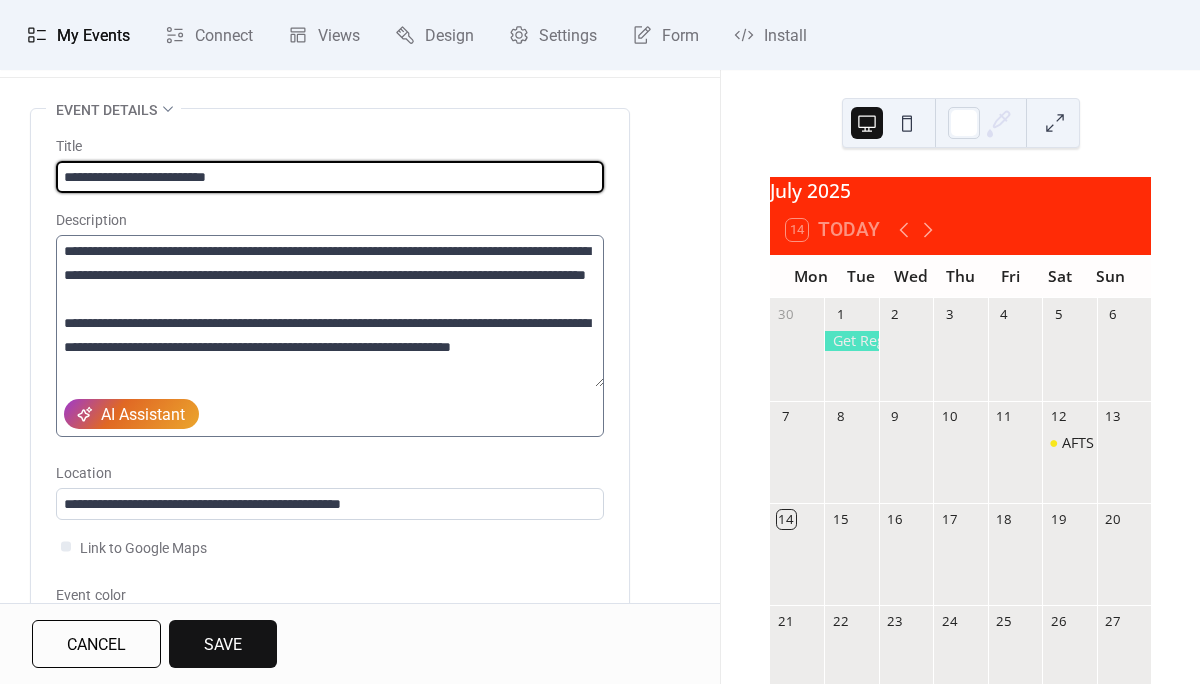 type on "**********" 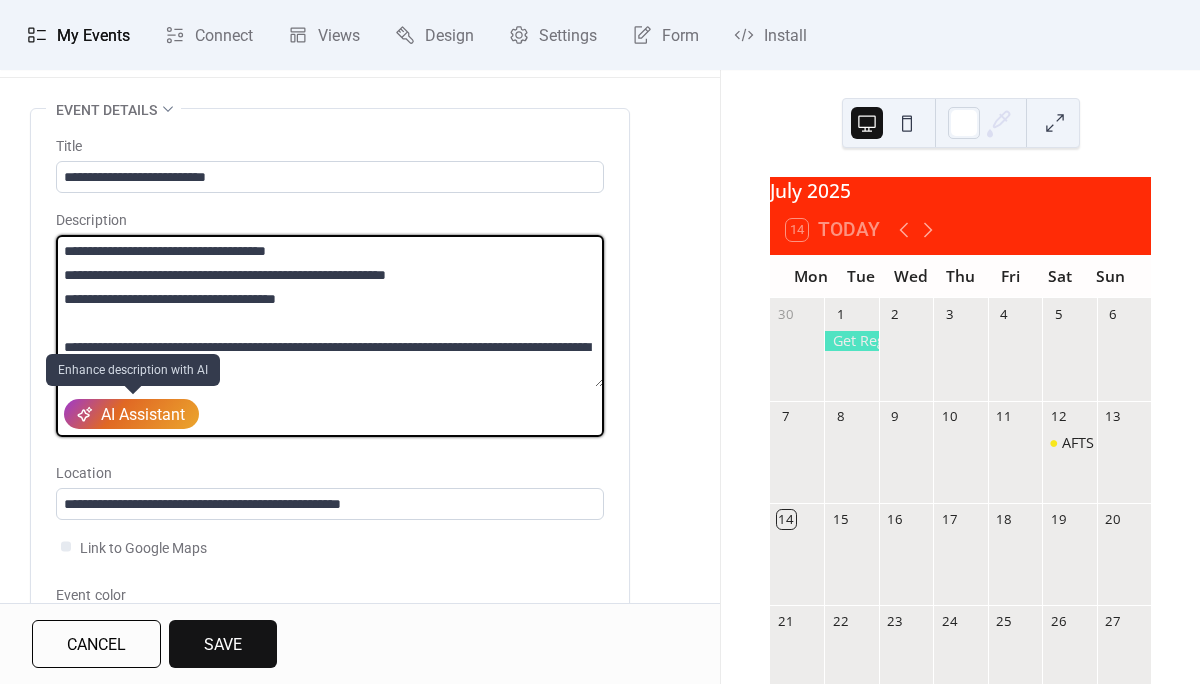 scroll, scrollTop: 240, scrollLeft: 0, axis: vertical 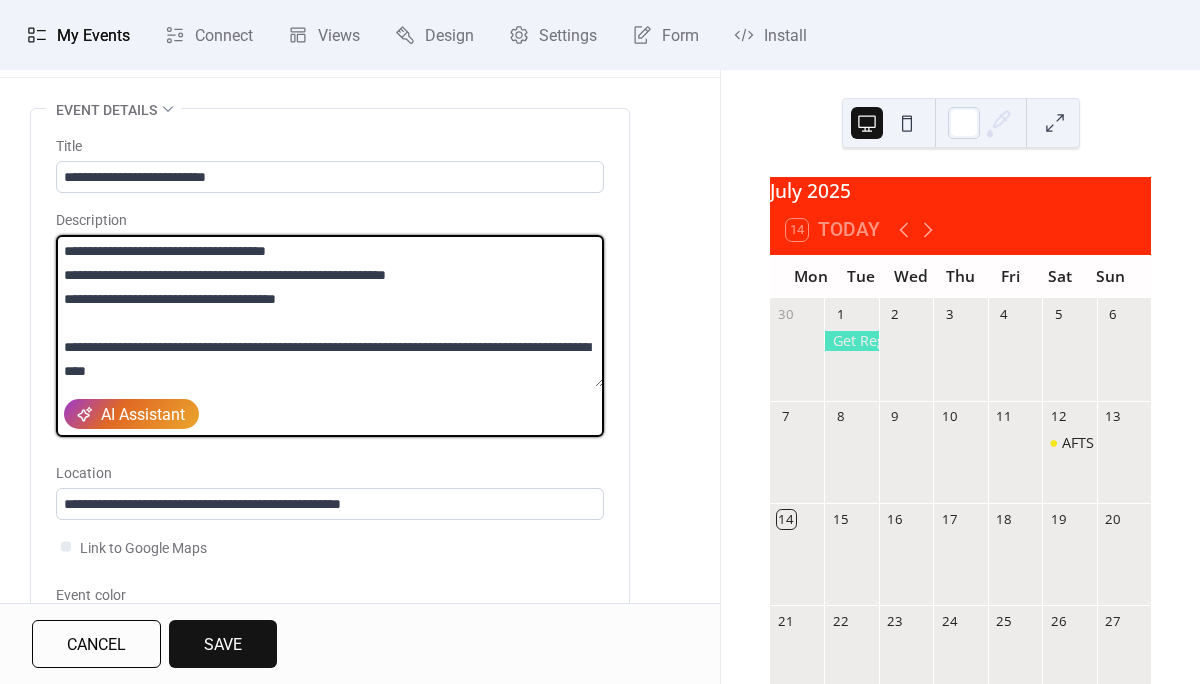 drag, startPoint x: 61, startPoint y: 249, endPoint x: 371, endPoint y: 398, distance: 343.94913 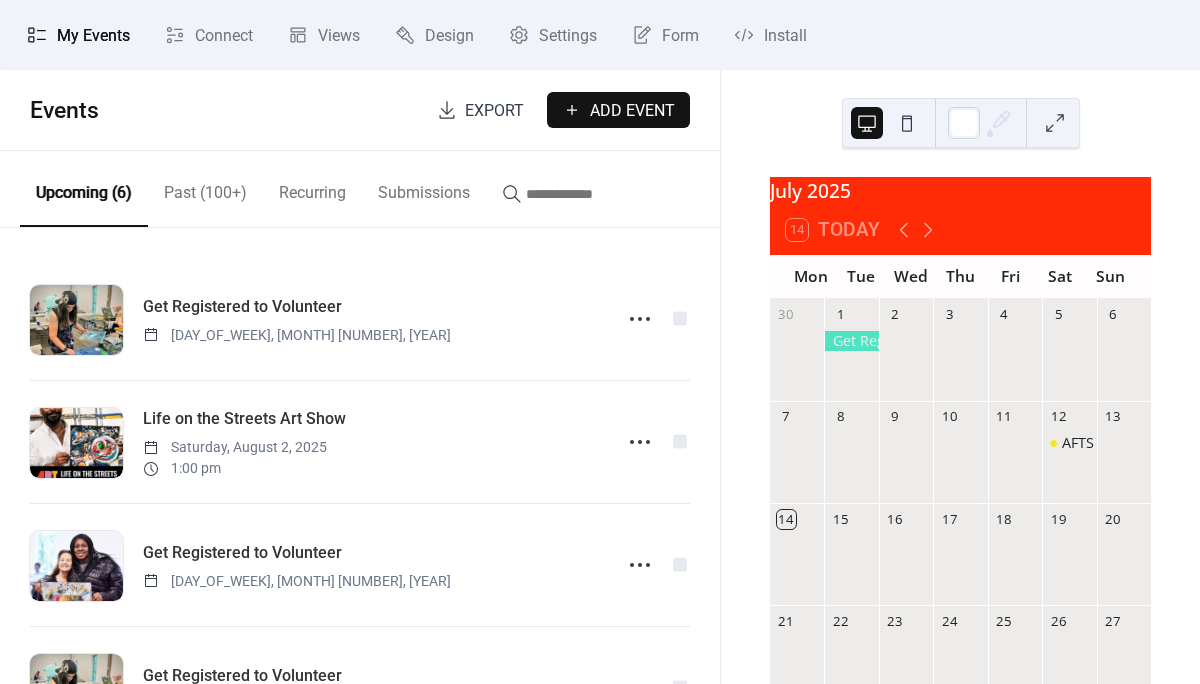 click on "Add Event" at bounding box center [632, 111] 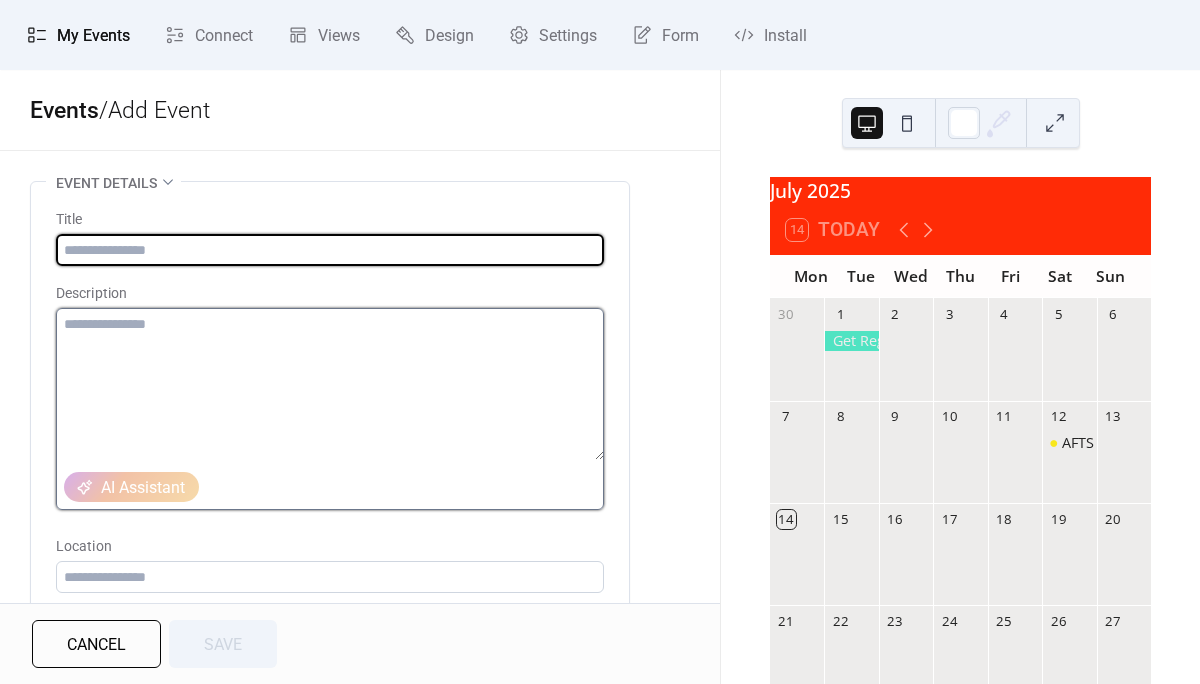 click at bounding box center [330, 384] 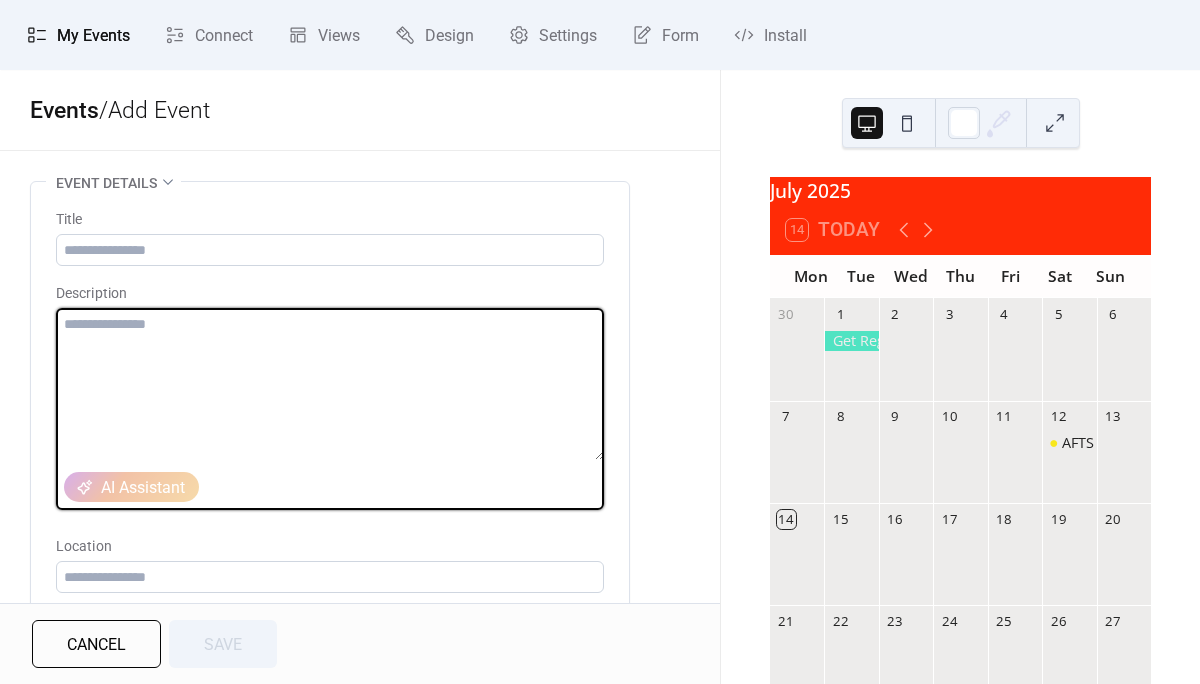 paste on "**********" 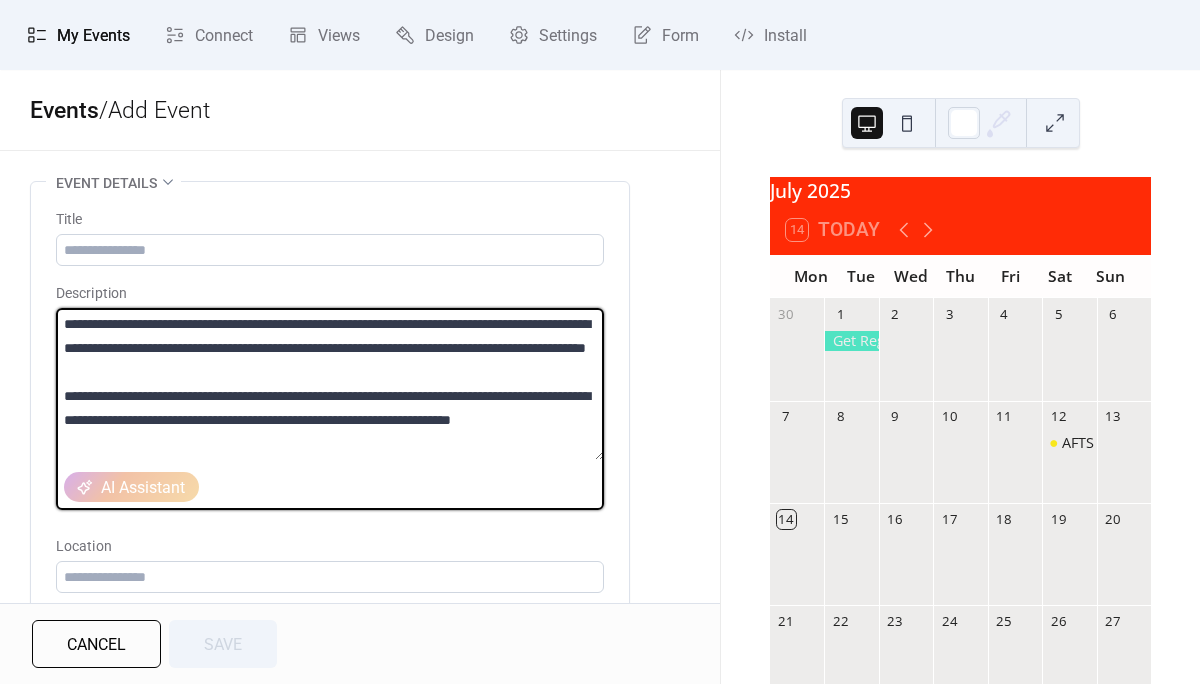 scroll, scrollTop: 240, scrollLeft: 0, axis: vertical 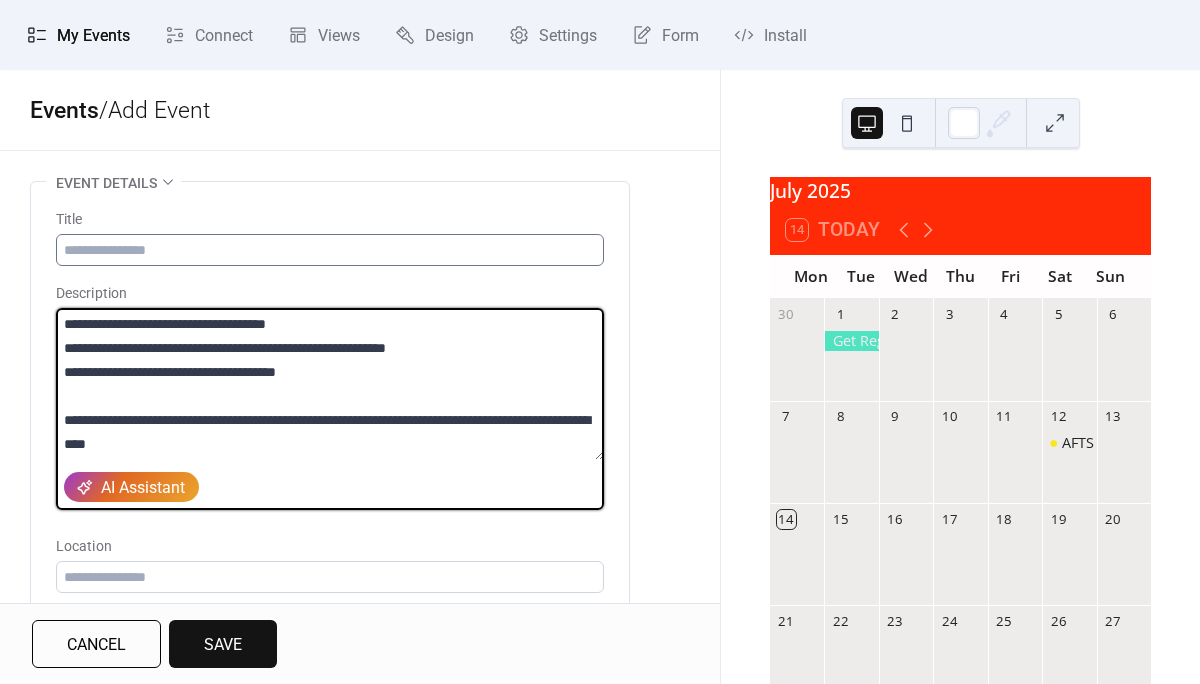 type on "**********" 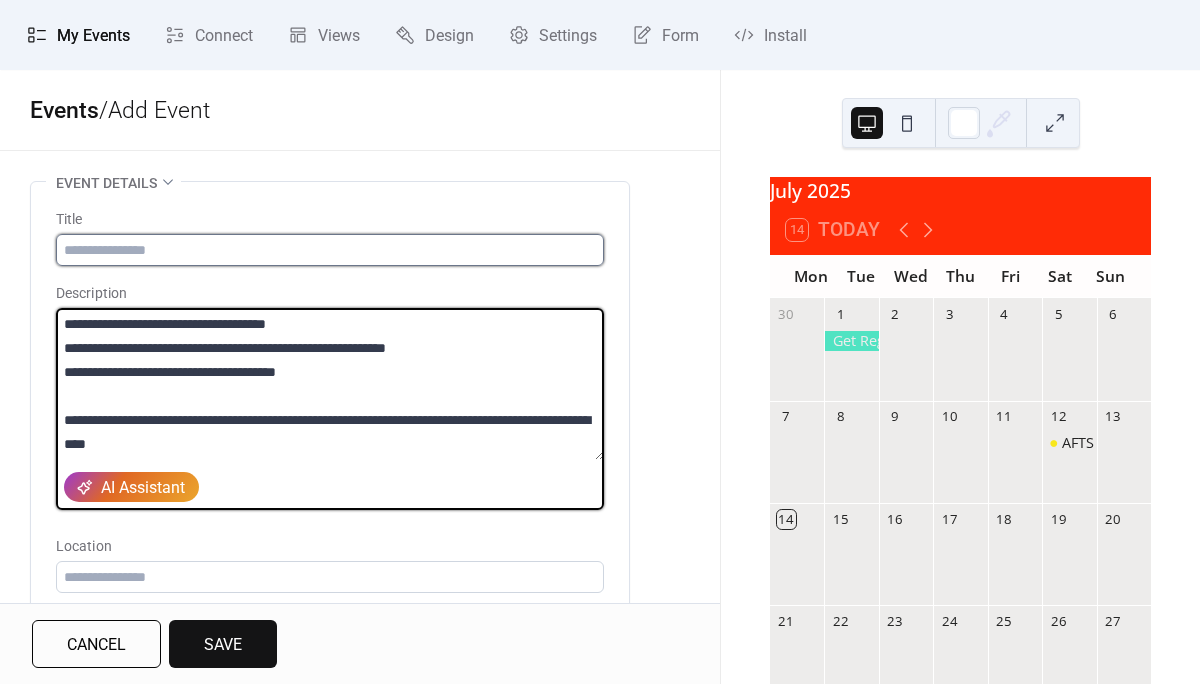 click at bounding box center (330, 250) 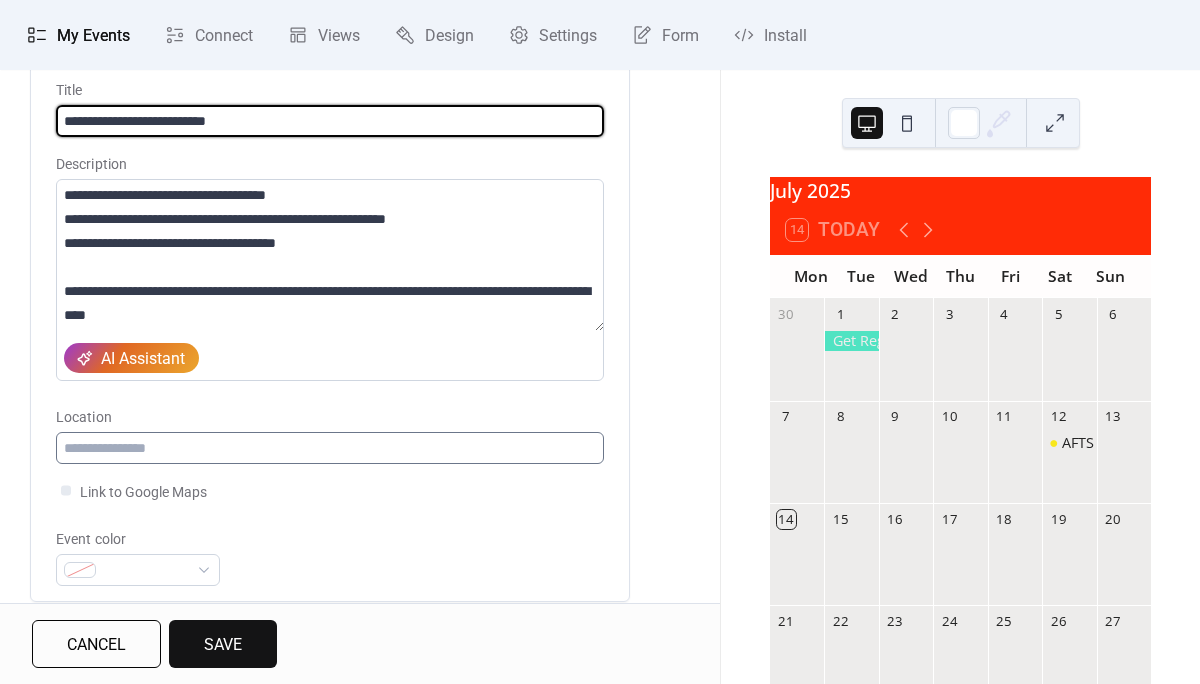 scroll, scrollTop: 164, scrollLeft: 0, axis: vertical 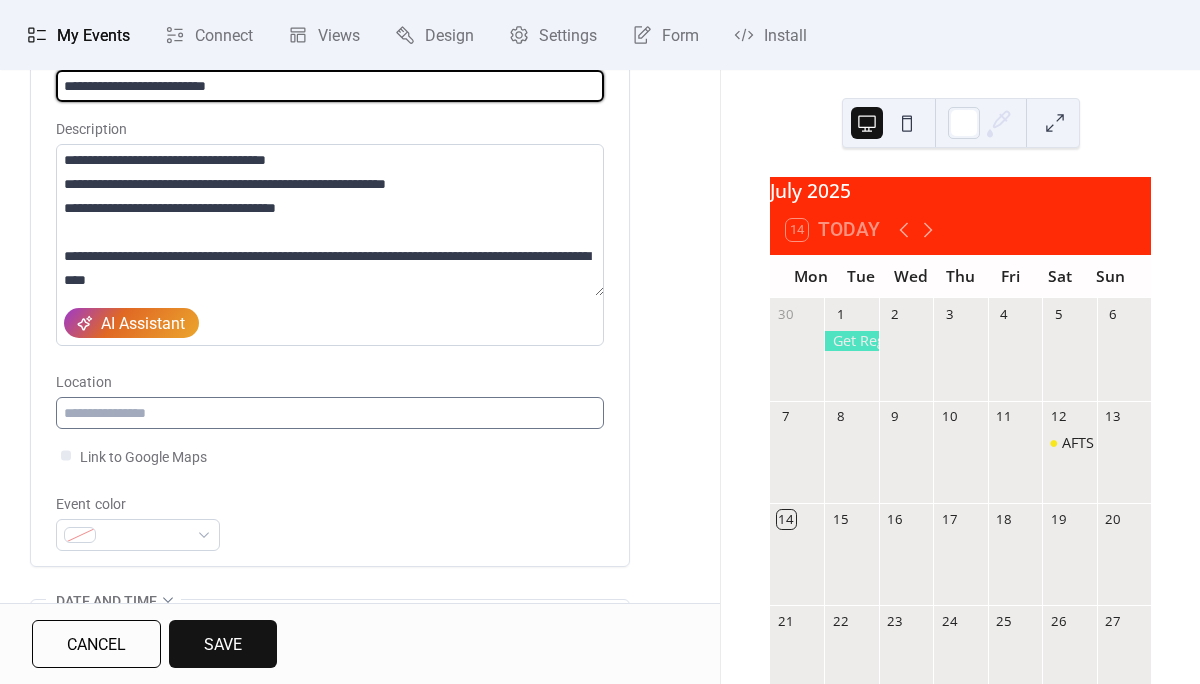 type on "**********" 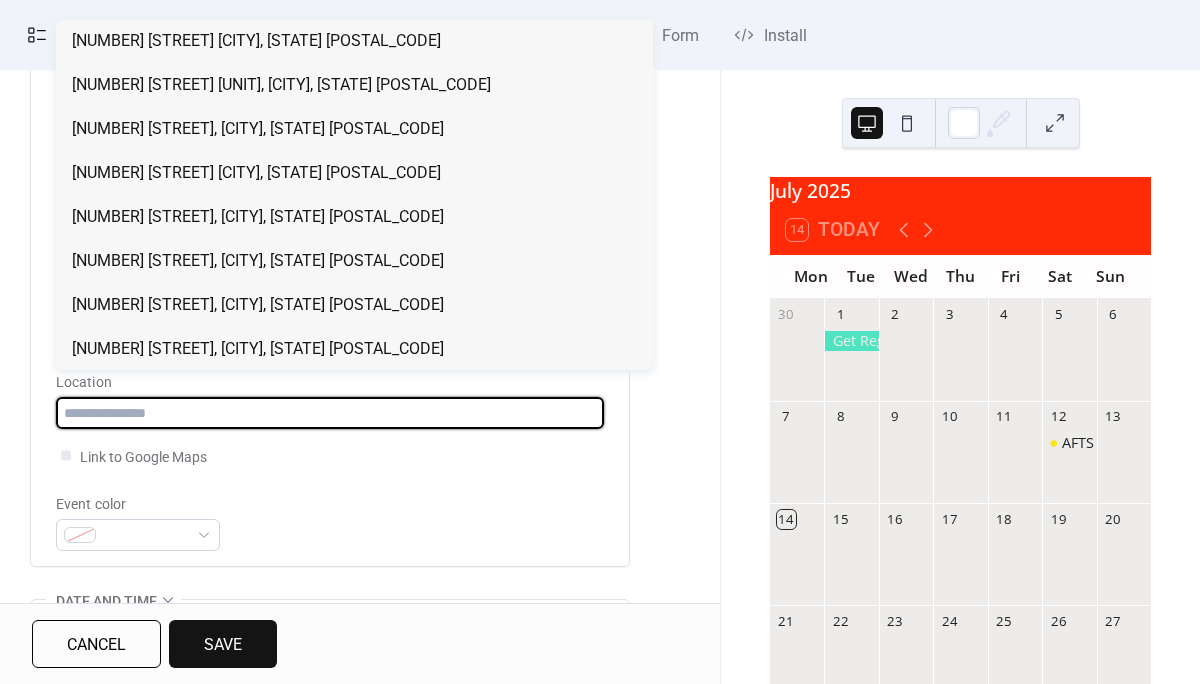 click at bounding box center [330, 413] 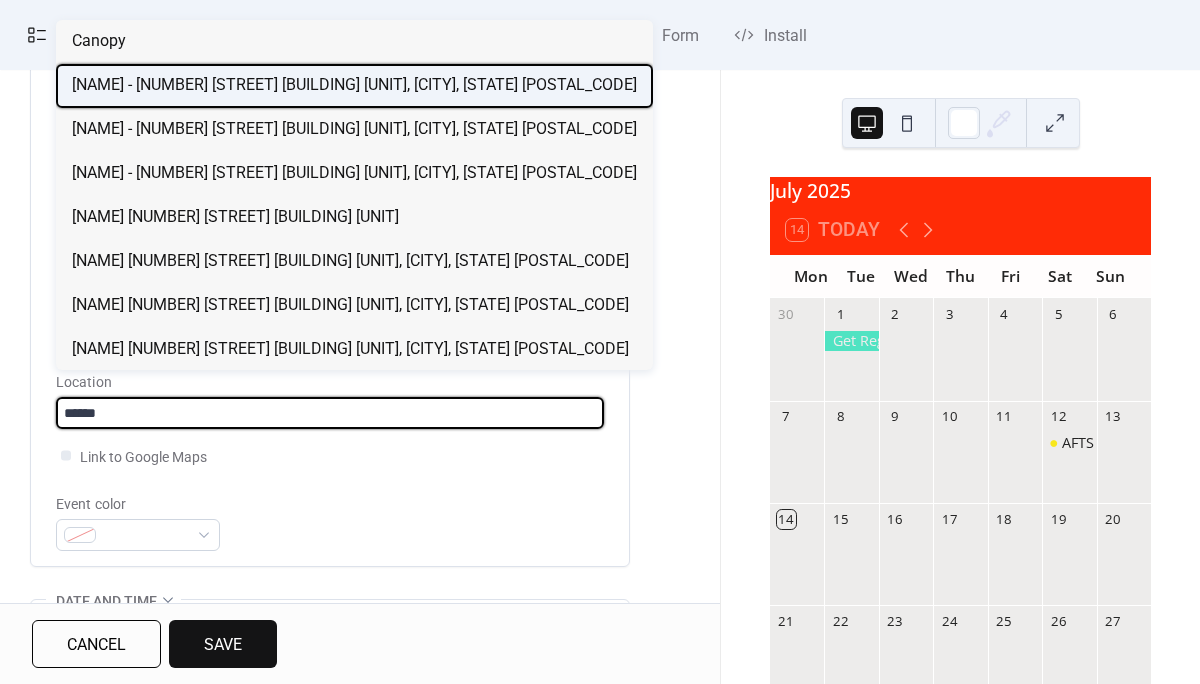 click on "Canopy - 916 Springdale Rd. Bld 2#105, Austin, TX 787-2" at bounding box center (354, 85) 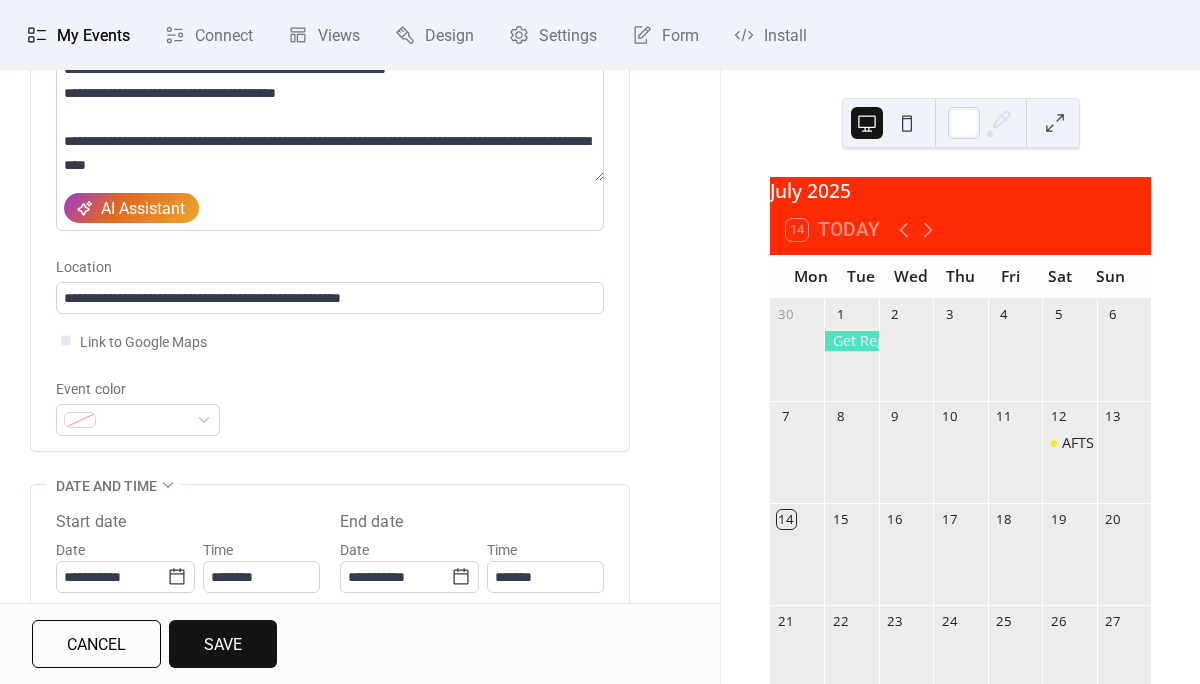 scroll, scrollTop: 280, scrollLeft: 0, axis: vertical 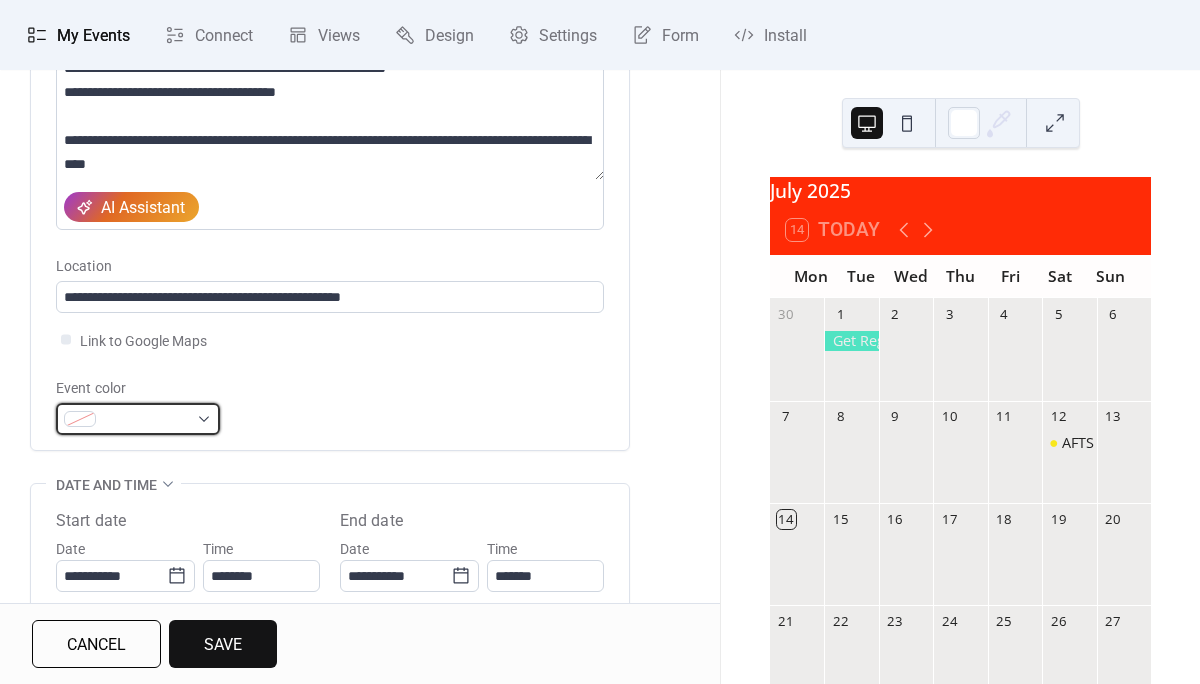 click at bounding box center (138, 419) 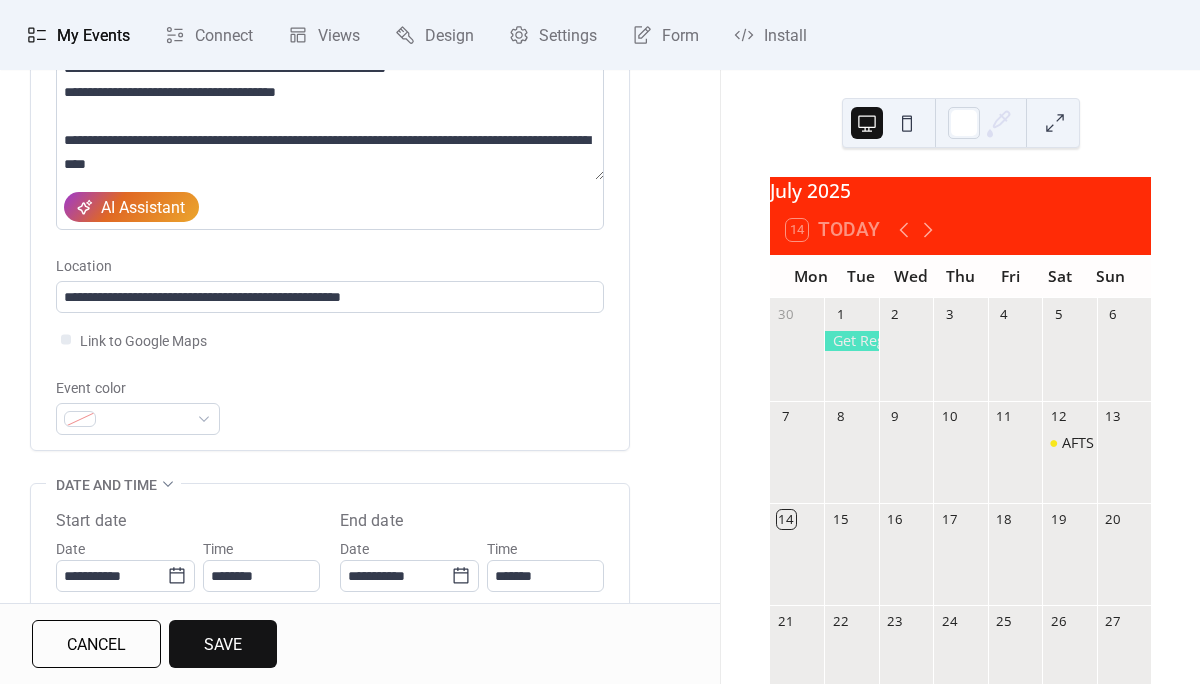 click on "Event color" at bounding box center [330, 405] 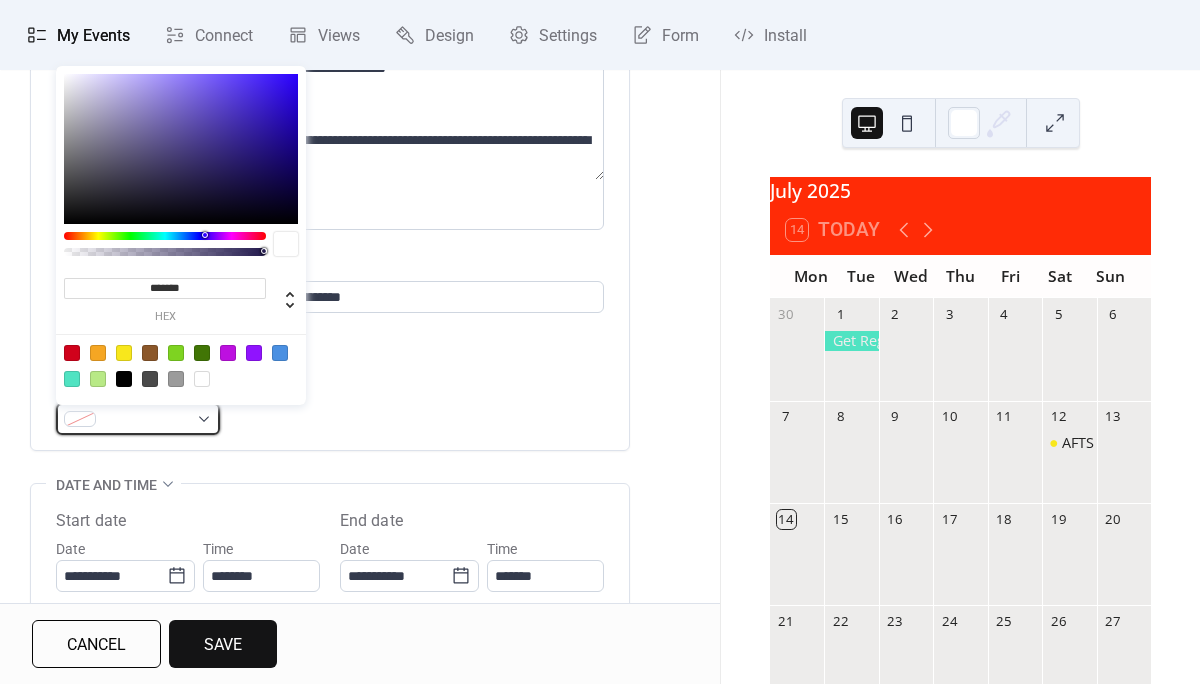 click at bounding box center (138, 419) 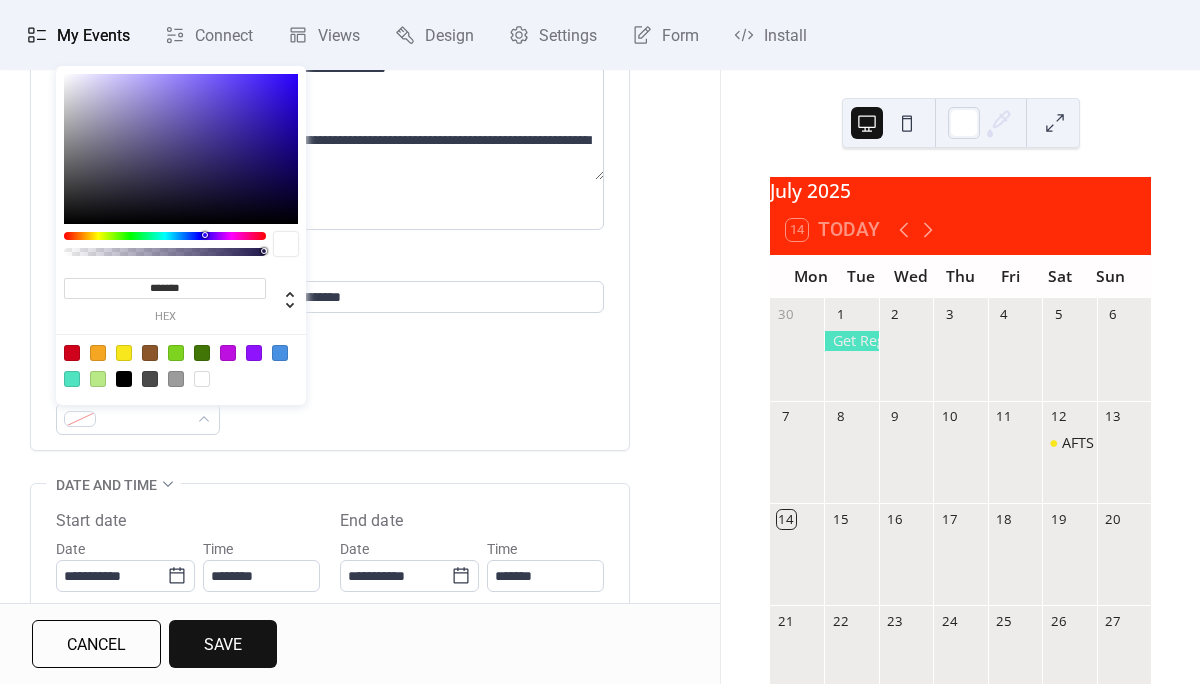 click at bounding box center (228, 353) 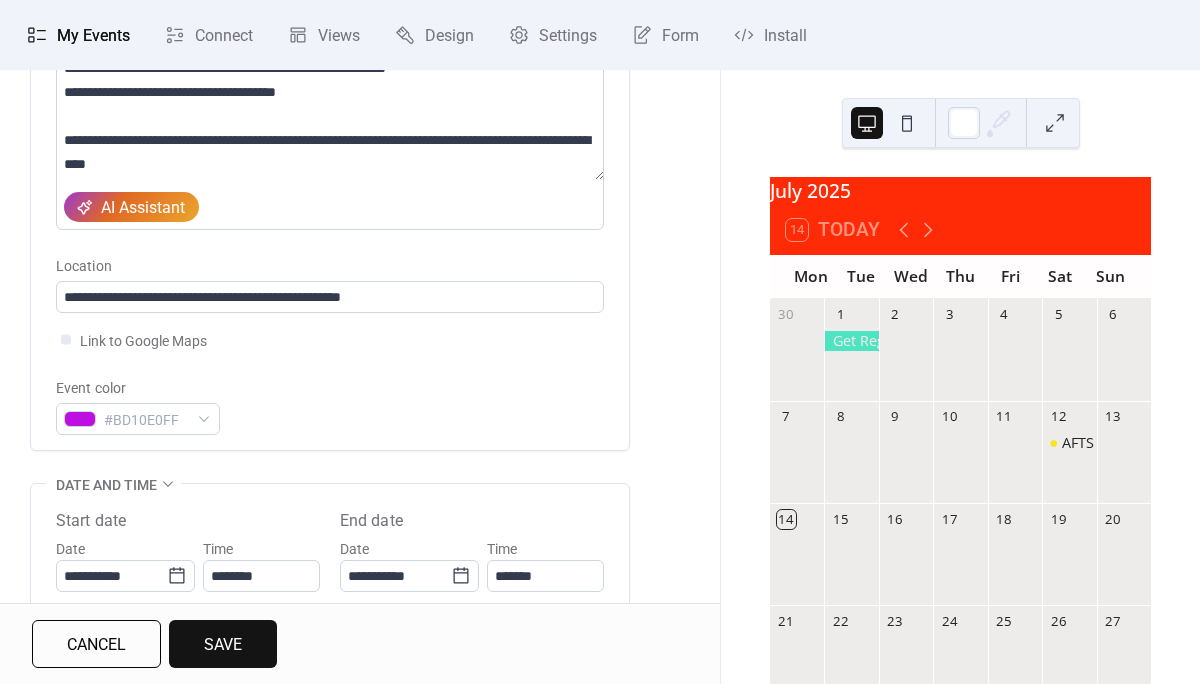 click on "Event color #BD10E0FF" at bounding box center [330, 405] 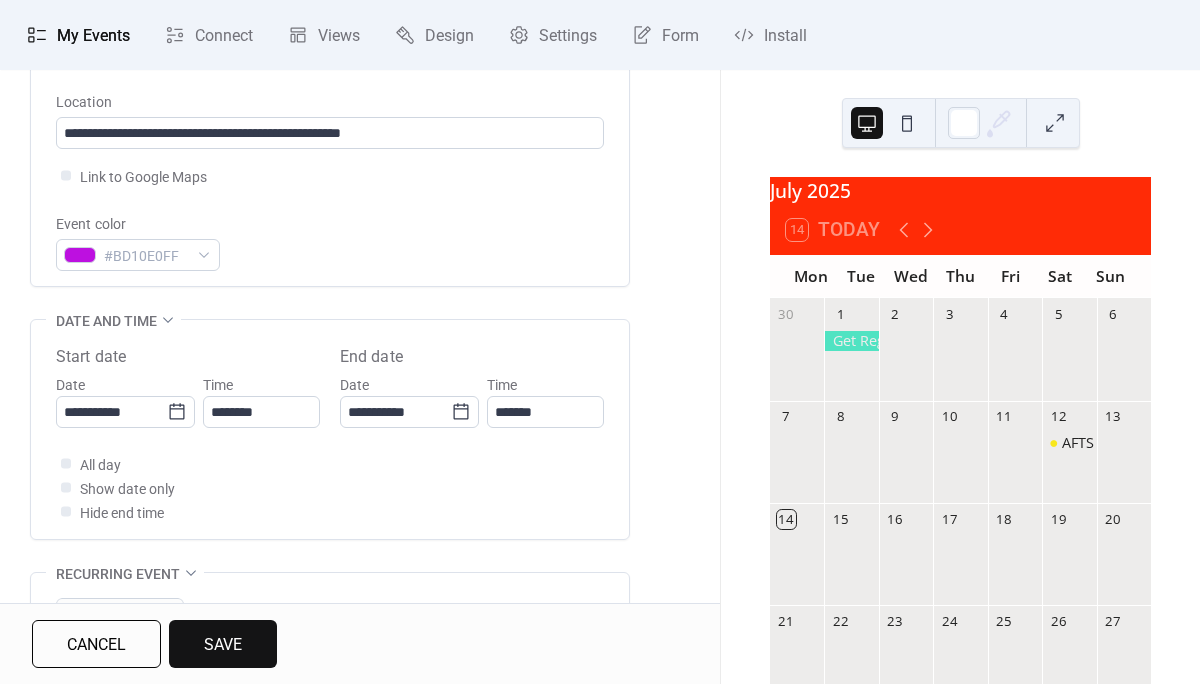 scroll, scrollTop: 447, scrollLeft: 0, axis: vertical 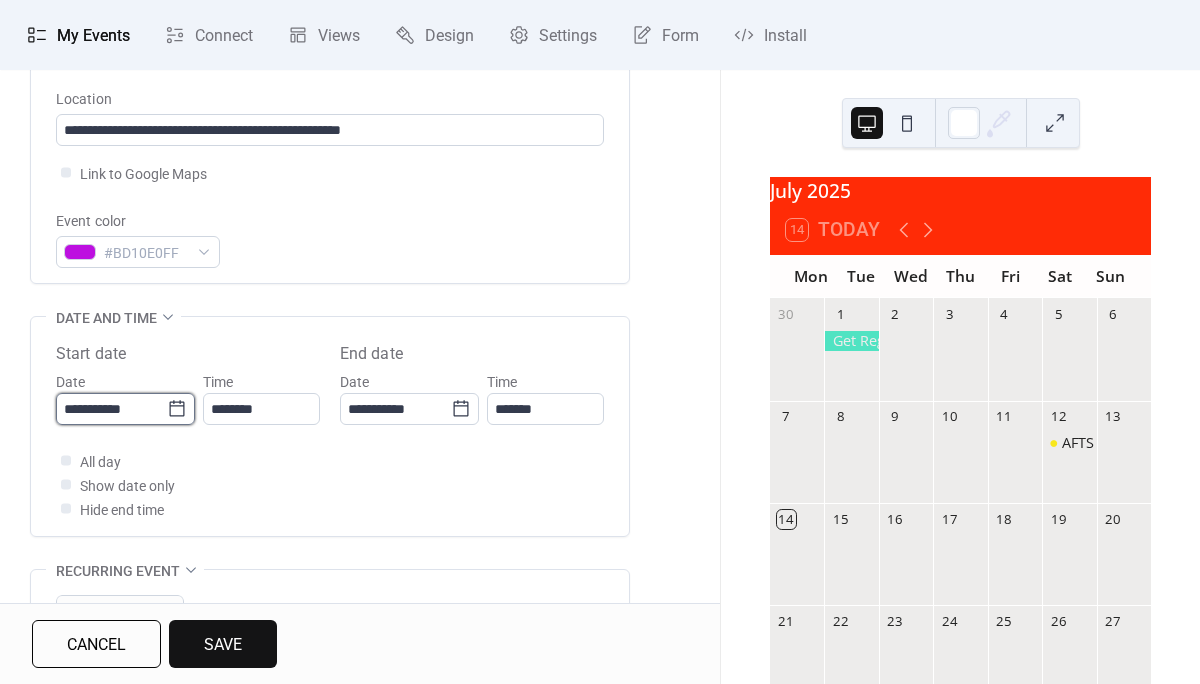 click on "**********" at bounding box center (111, 409) 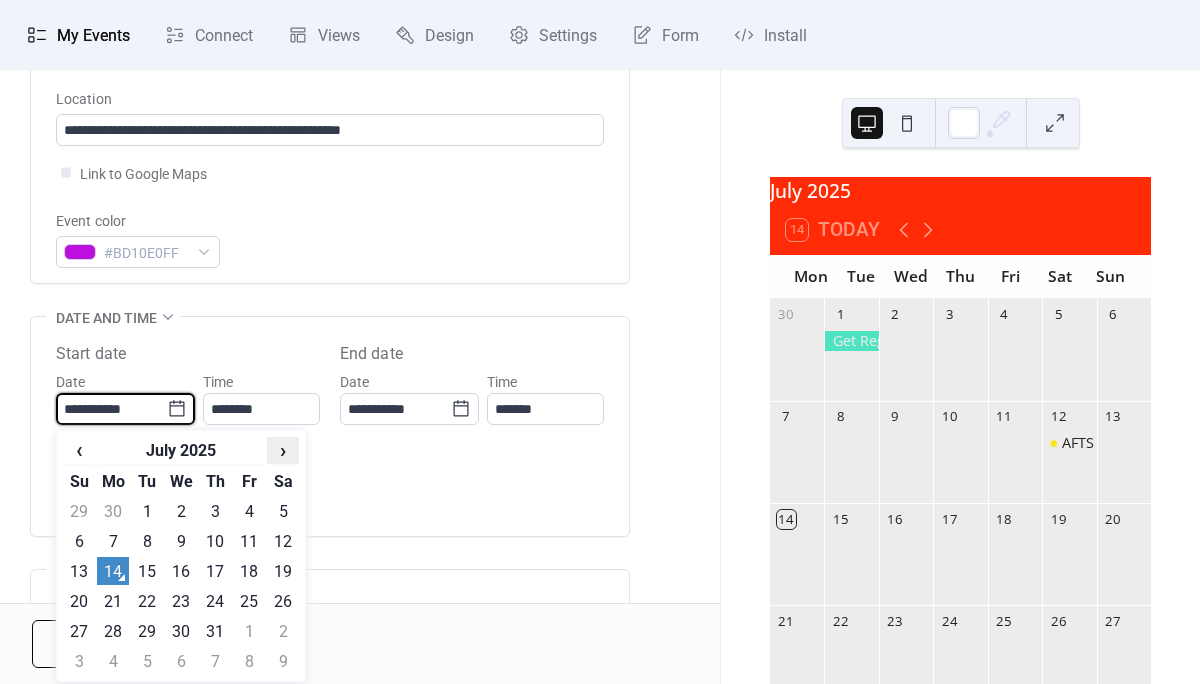click on "›" at bounding box center [283, 450] 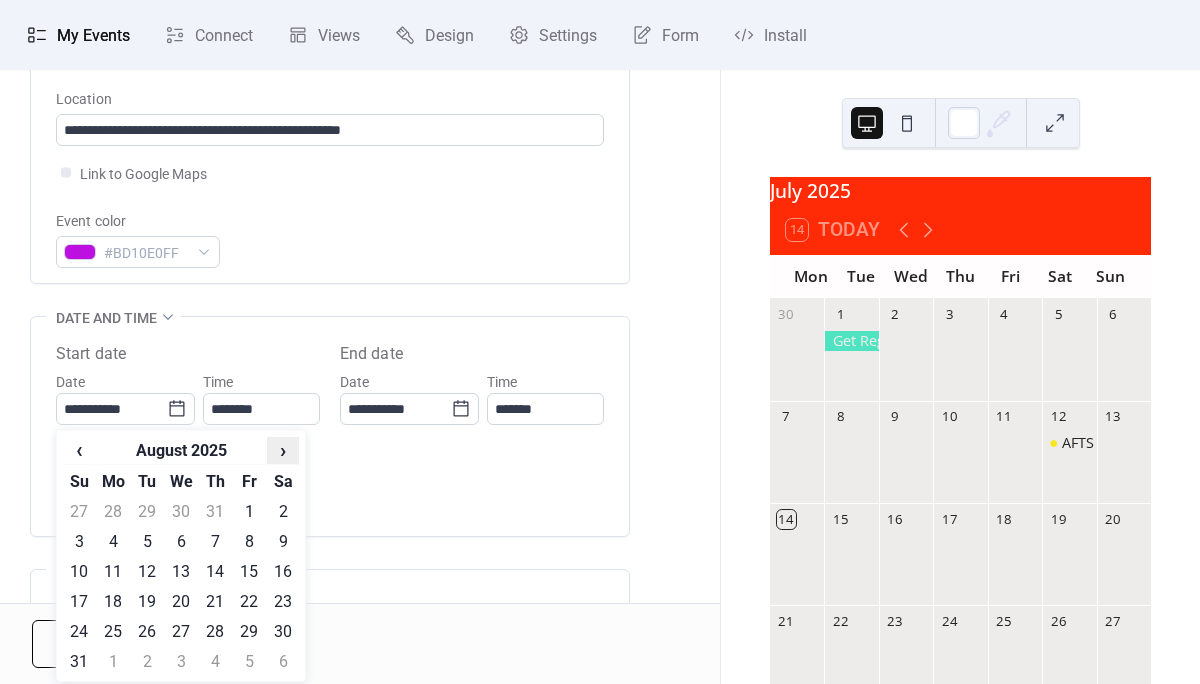 click on "›" at bounding box center (283, 450) 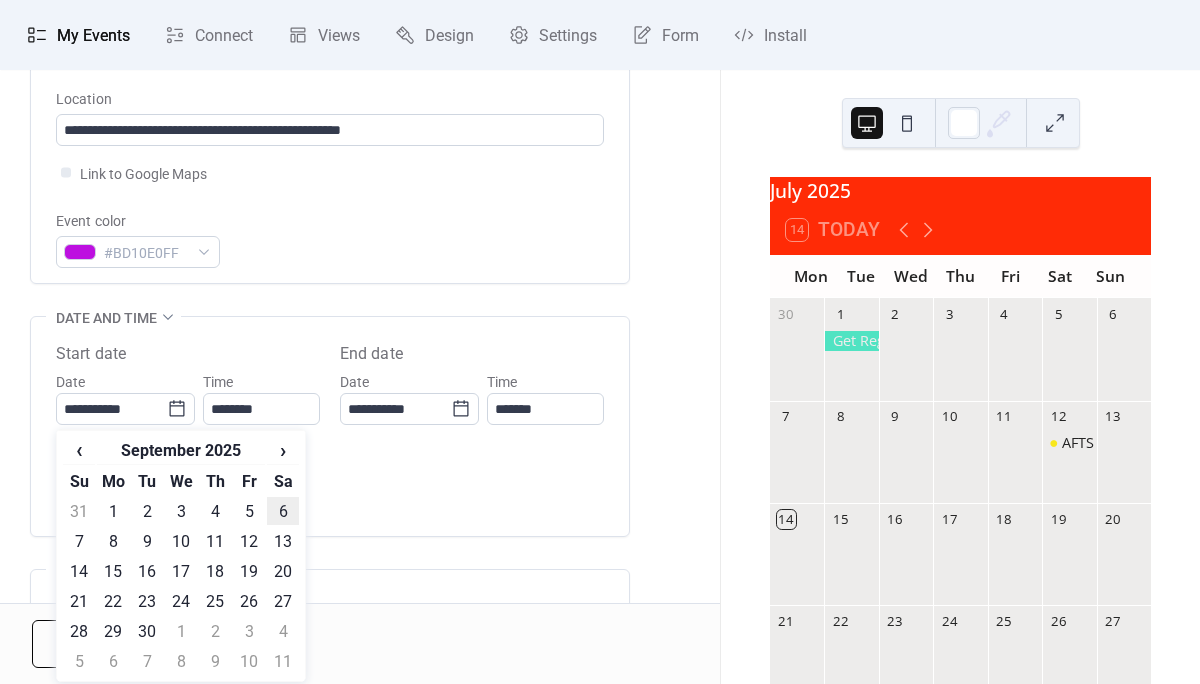 click on "6" at bounding box center (283, 511) 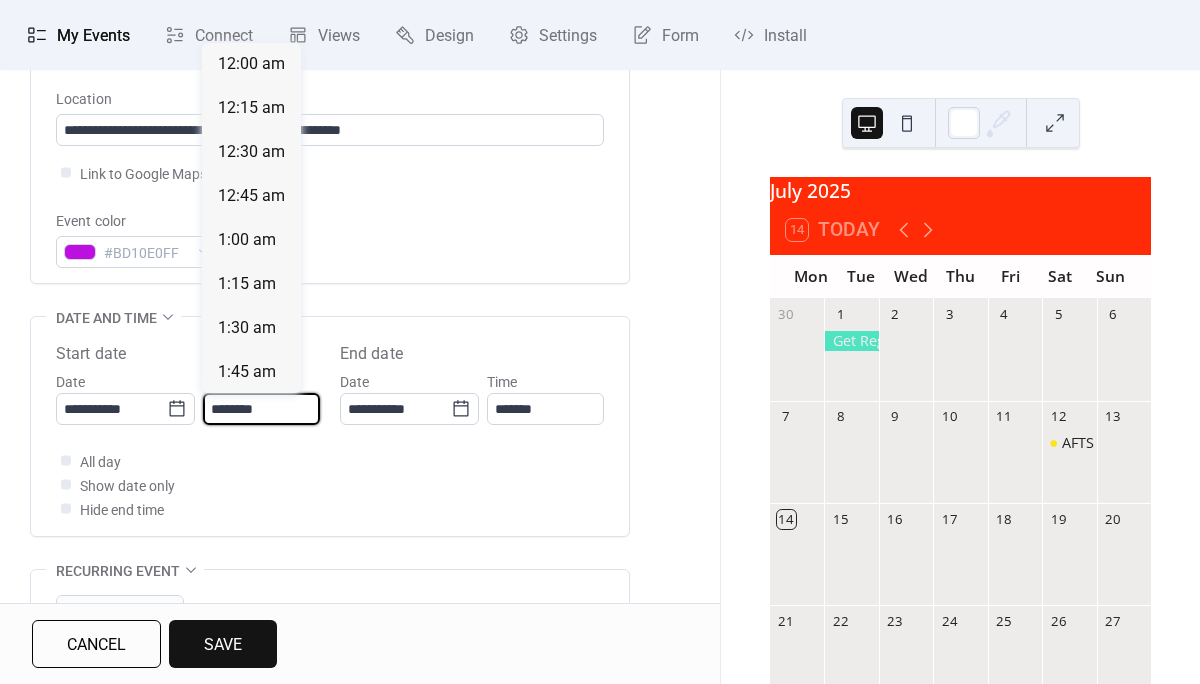 click on "********" at bounding box center (261, 409) 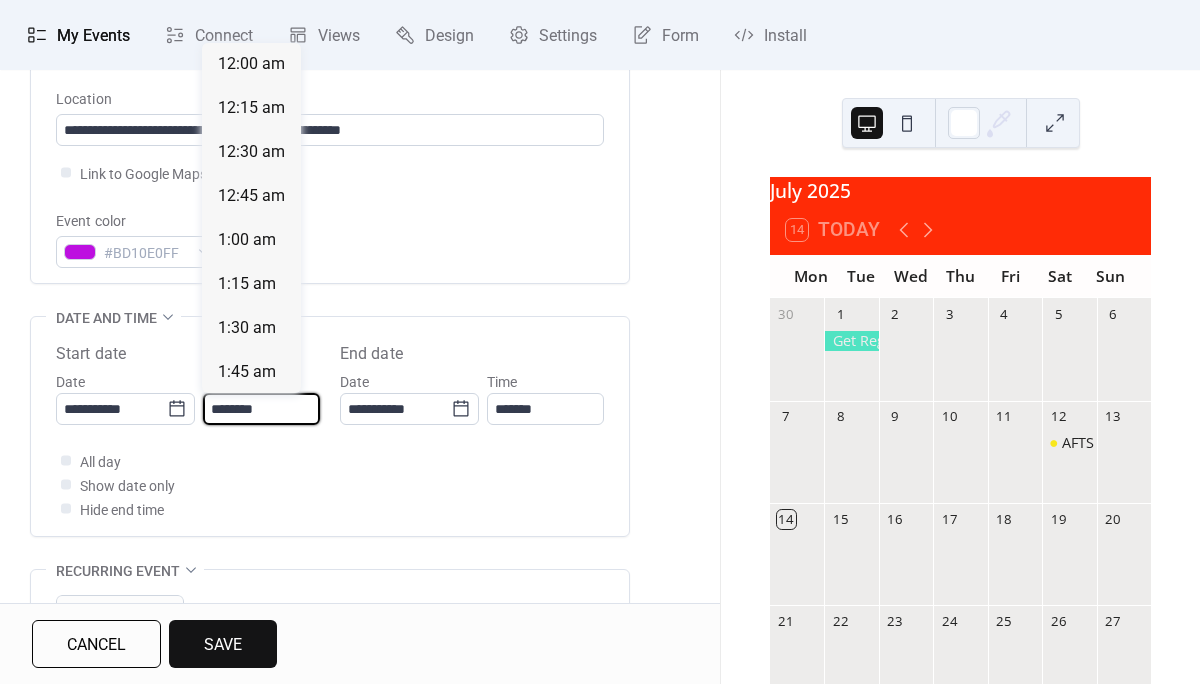 scroll, scrollTop: 2112, scrollLeft: 0, axis: vertical 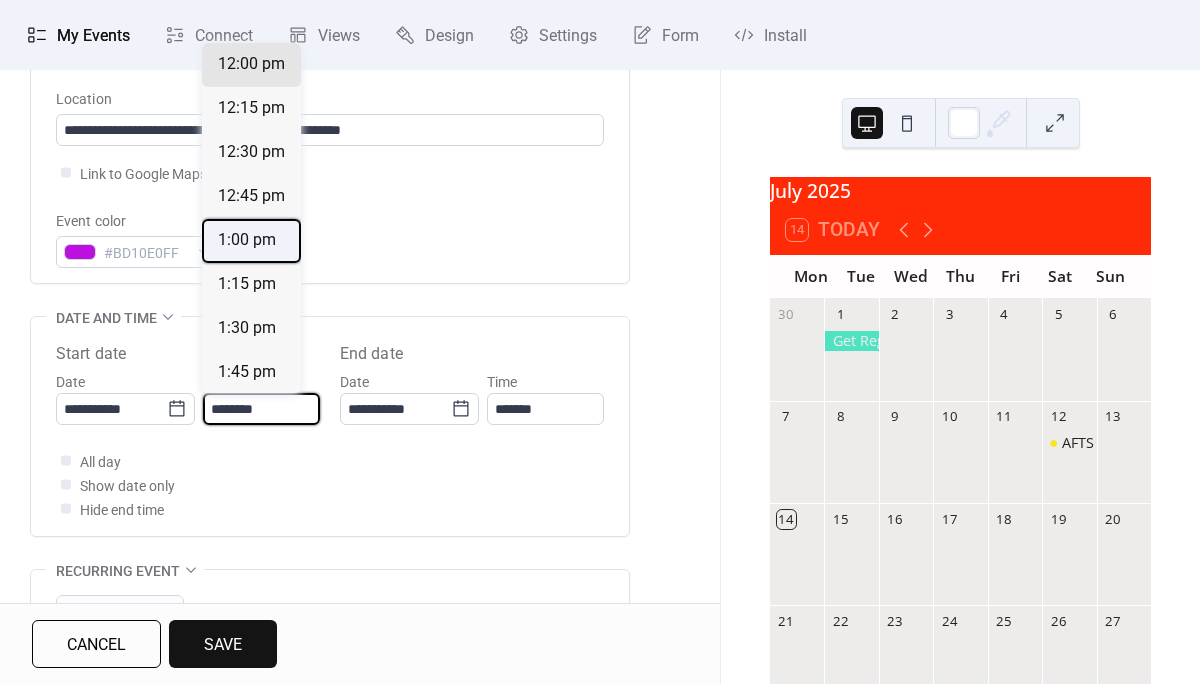 click on "1:00 pm" at bounding box center (247, 240) 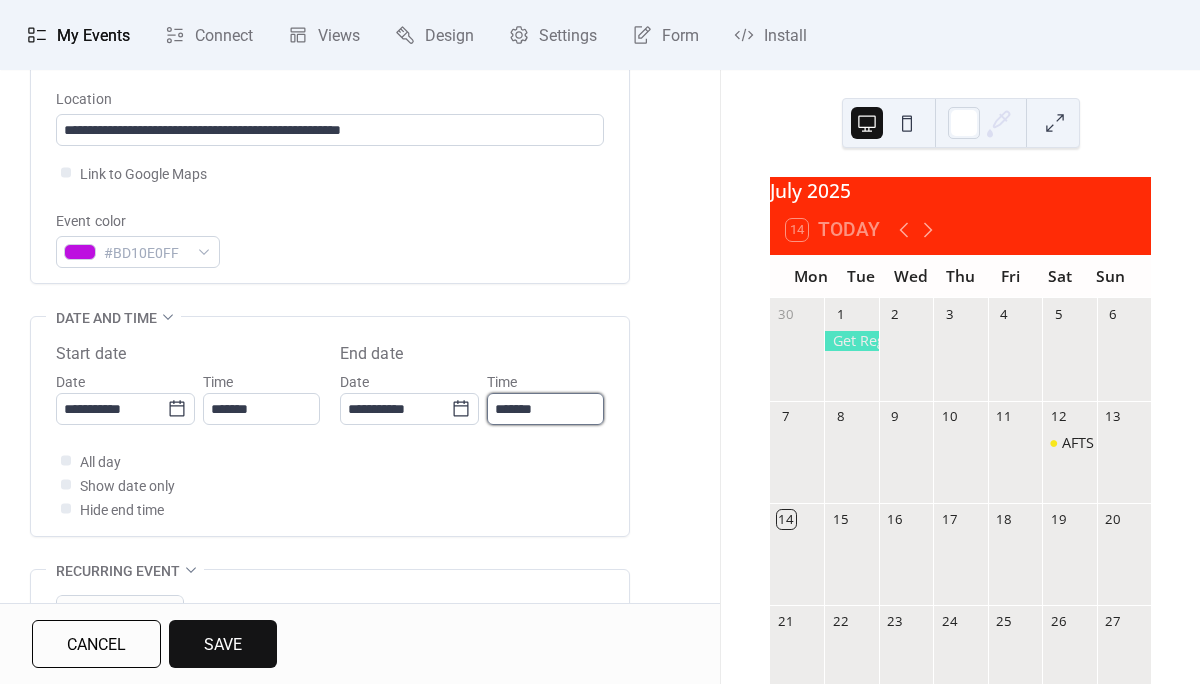 click on "*******" at bounding box center (545, 409) 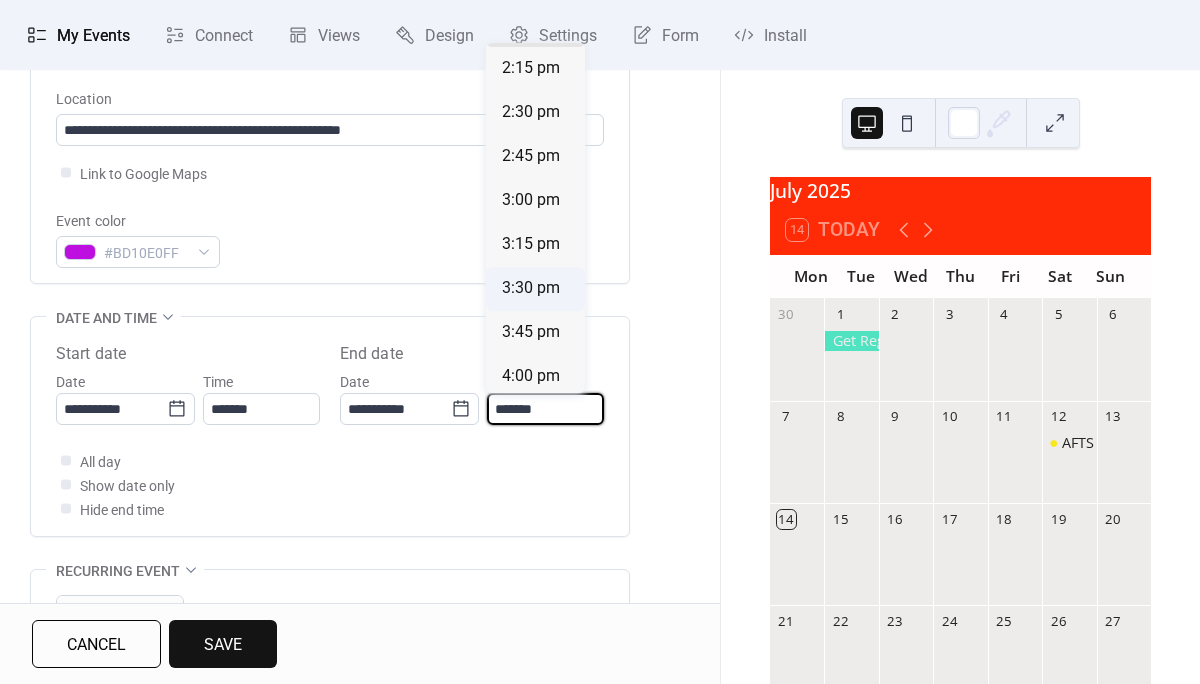 scroll, scrollTop: 212, scrollLeft: 0, axis: vertical 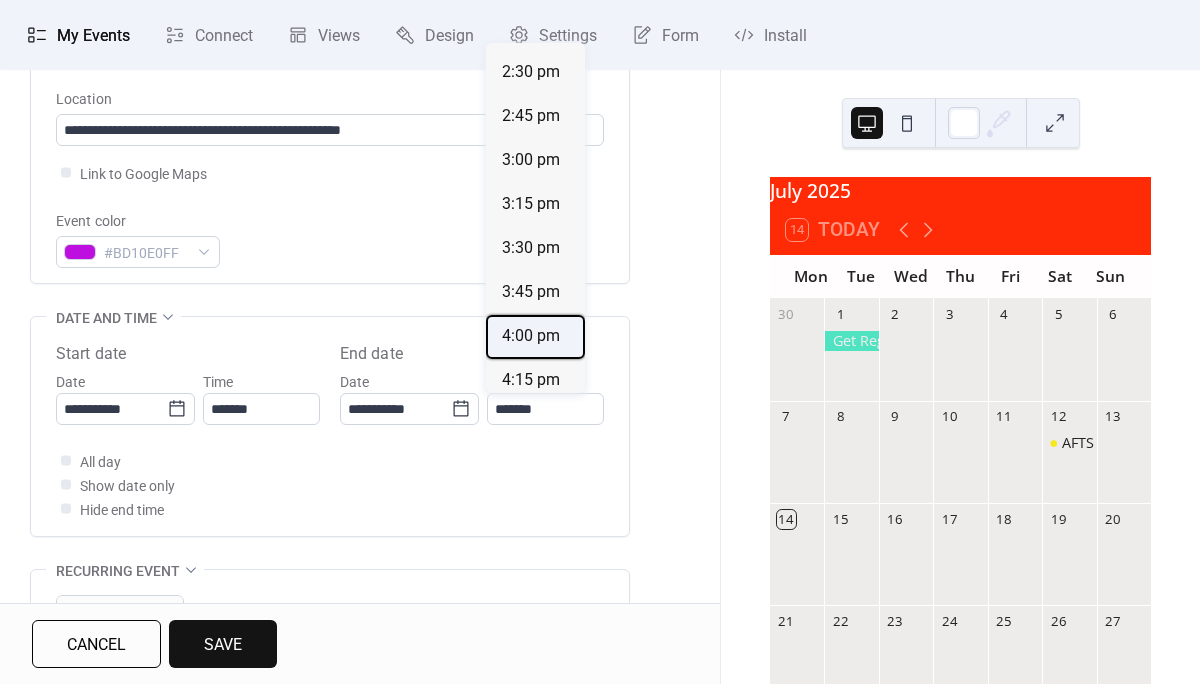 click on "4:00 pm" at bounding box center (531, 336) 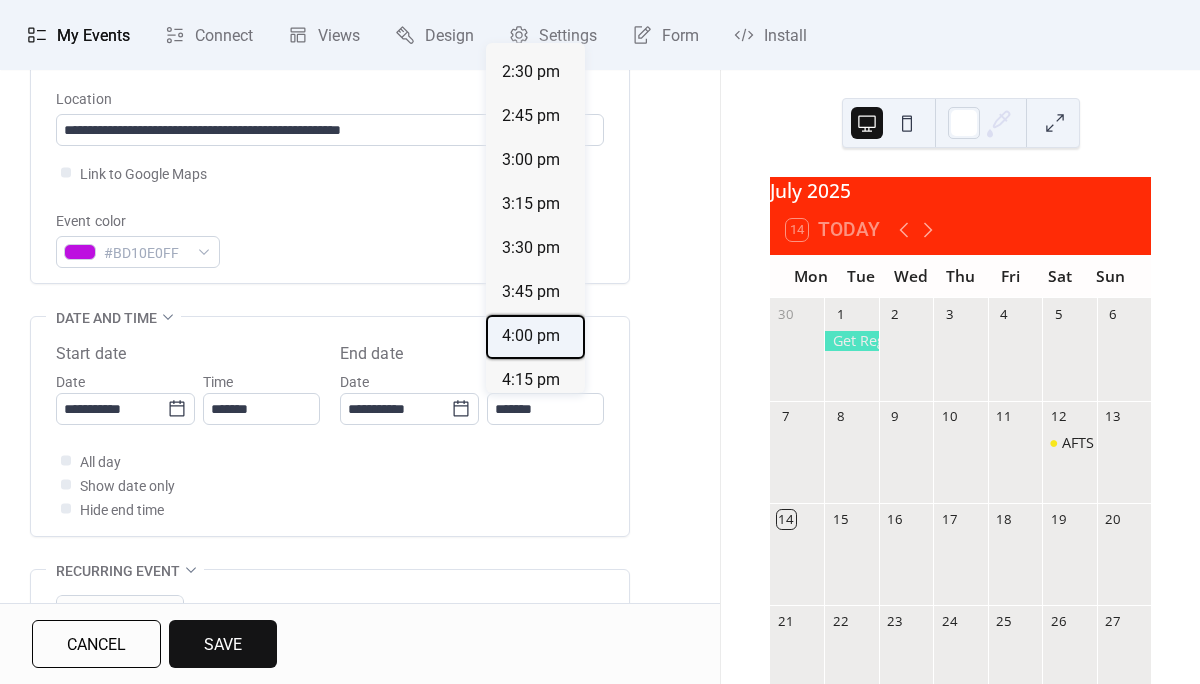 type on "*******" 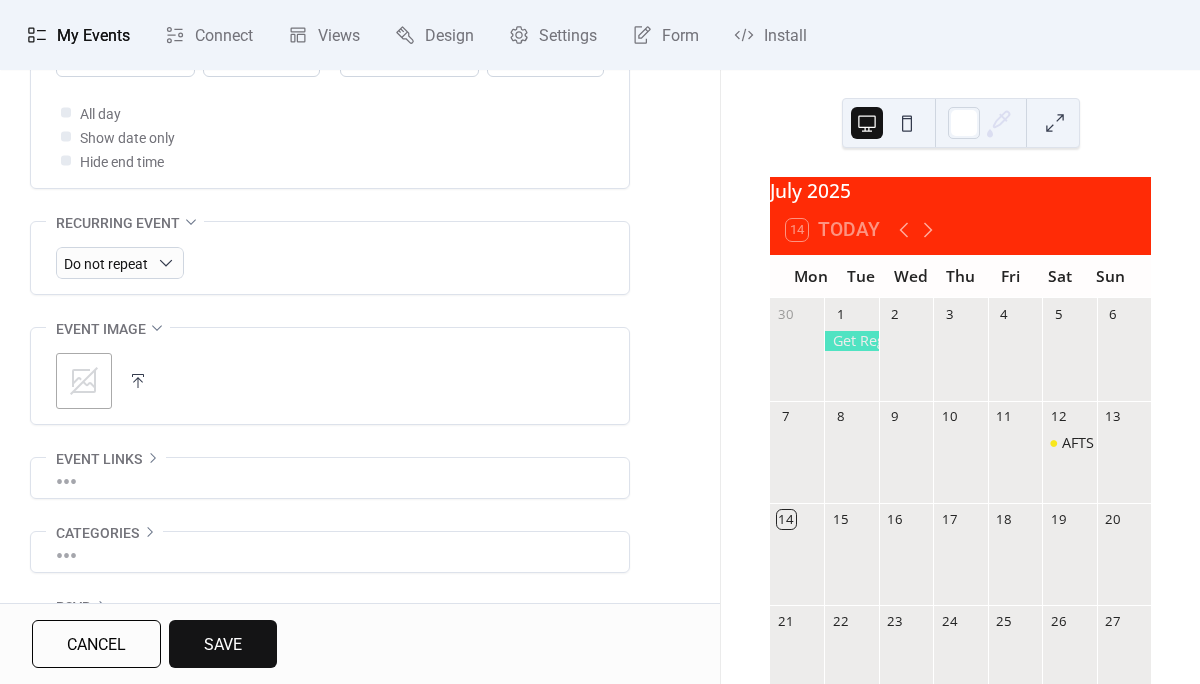scroll, scrollTop: 797, scrollLeft: 0, axis: vertical 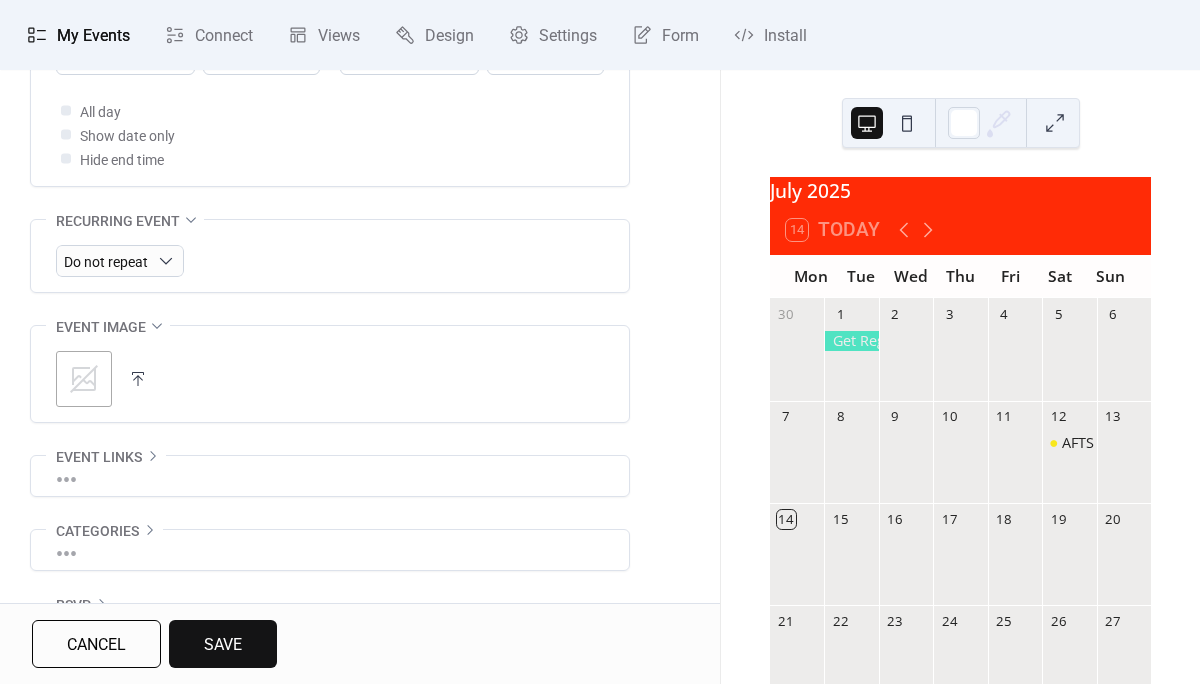 click 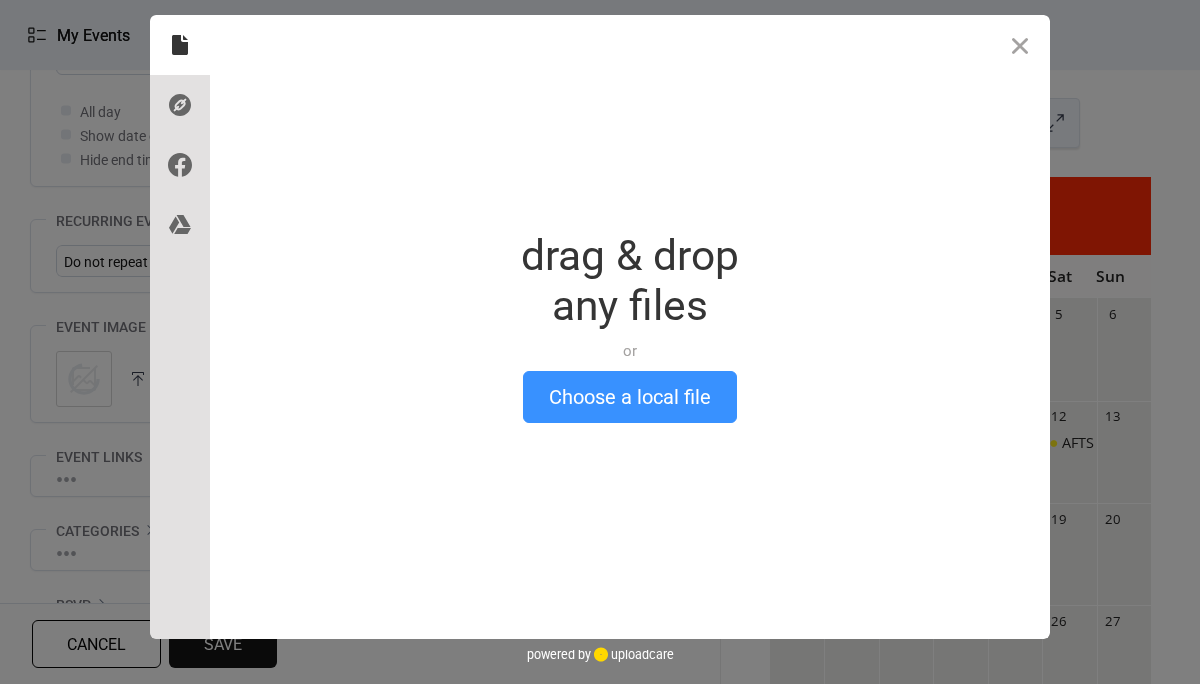 click on "Choose a local file" at bounding box center (630, 397) 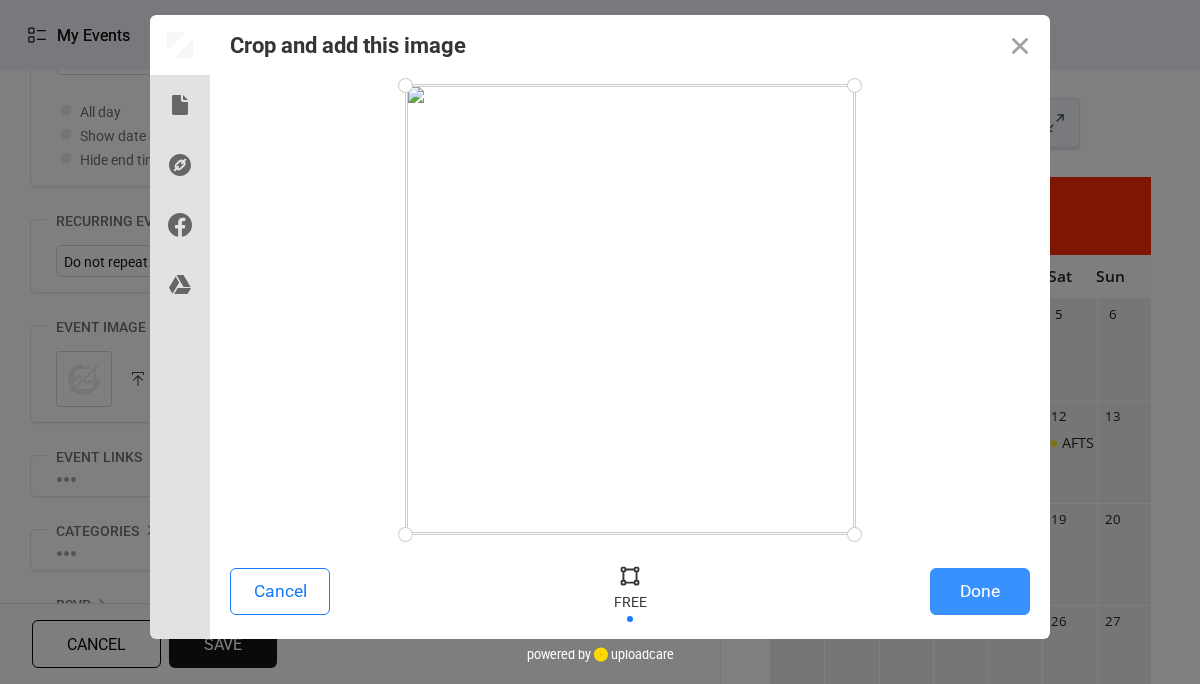 click on "Done" at bounding box center [980, 591] 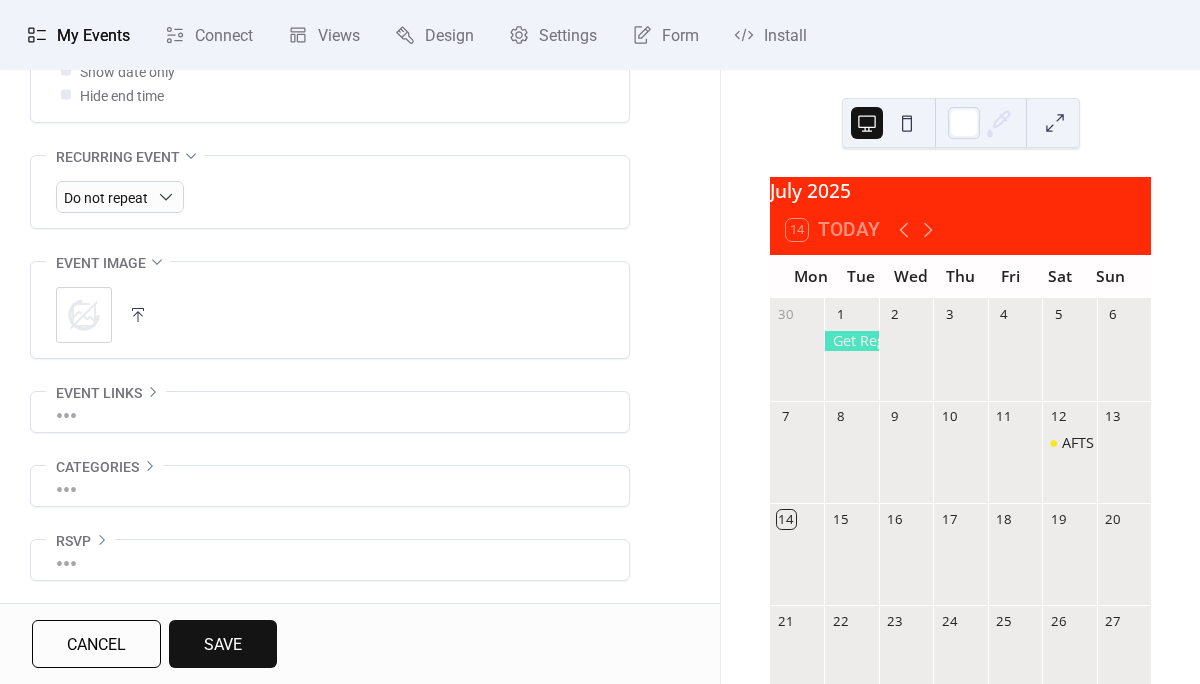 scroll, scrollTop: 865, scrollLeft: 0, axis: vertical 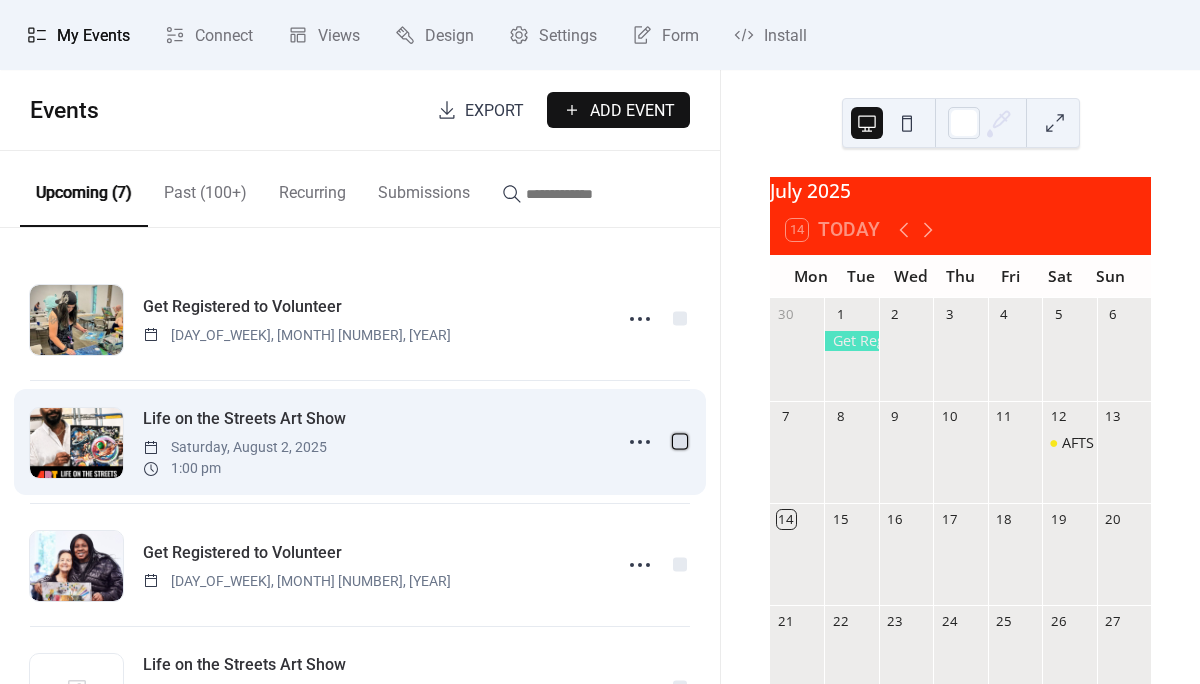 click at bounding box center (680, 441) 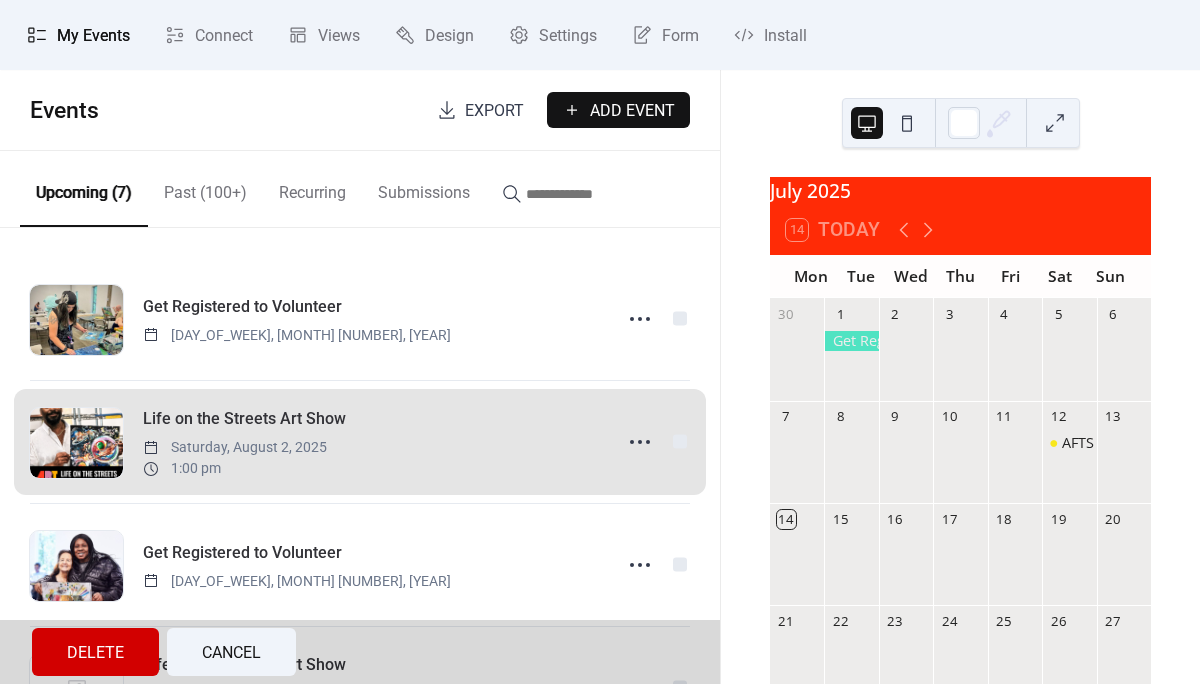 click on "Life on the Streets Art Show Saturday, August 2, 2025 1:00 pm" at bounding box center [360, 442] 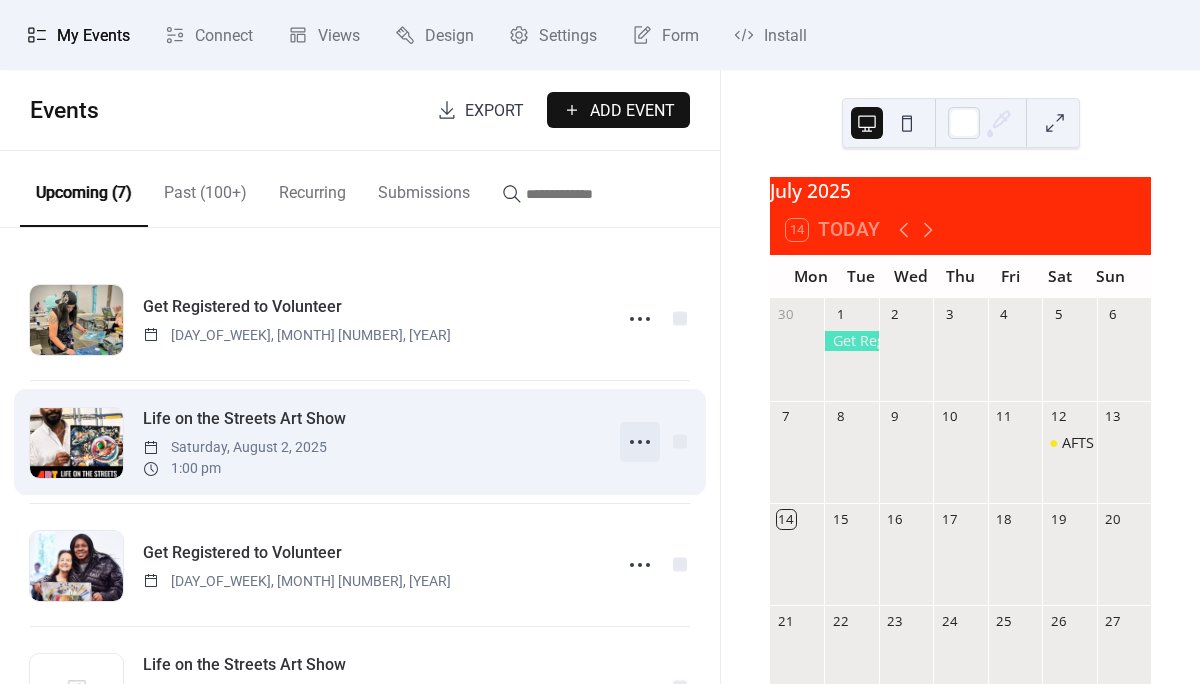 click 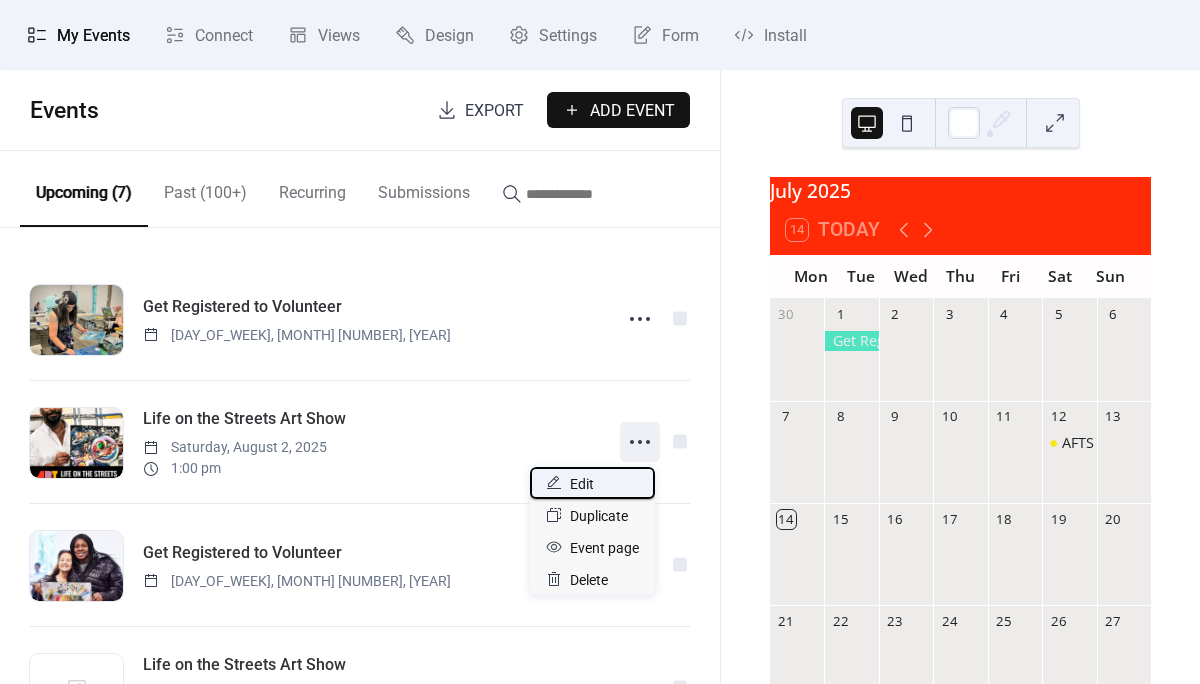 click on "Edit" at bounding box center [592, 483] 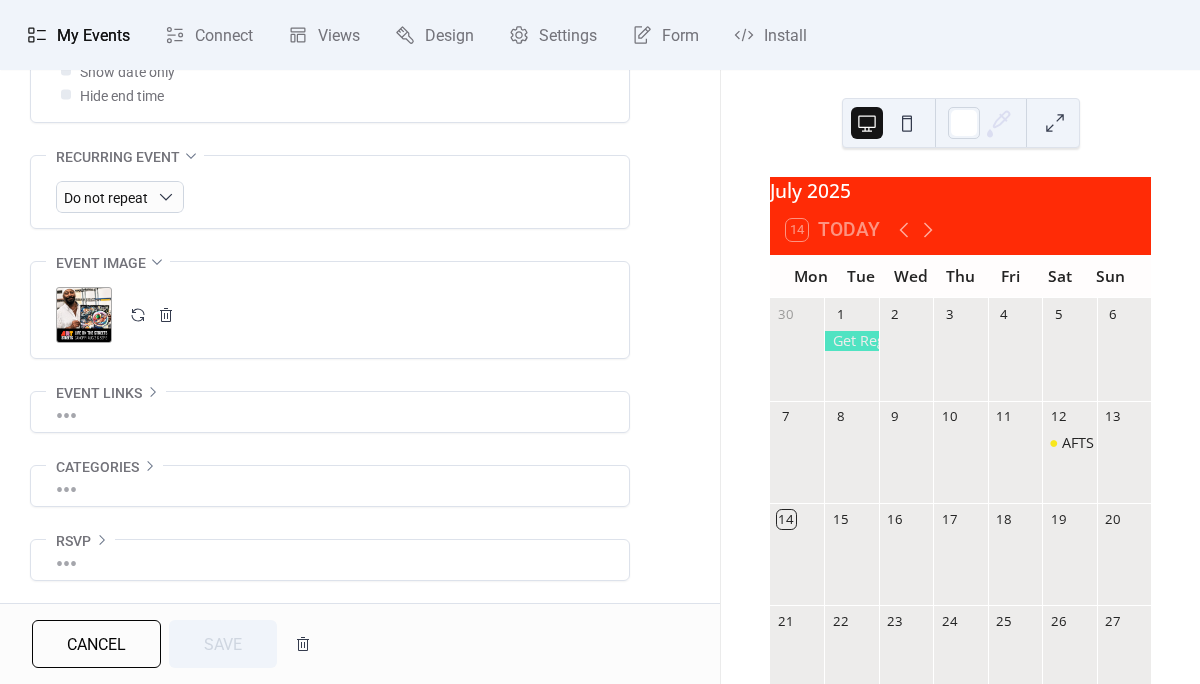 scroll, scrollTop: 865, scrollLeft: 0, axis: vertical 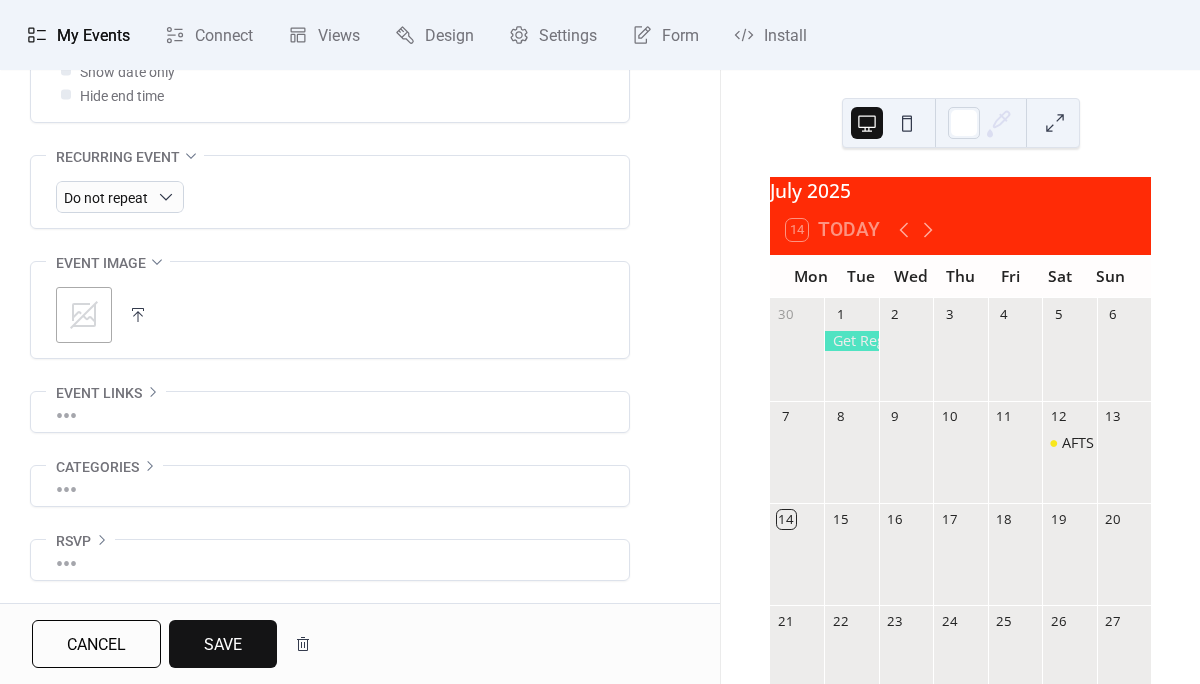 click 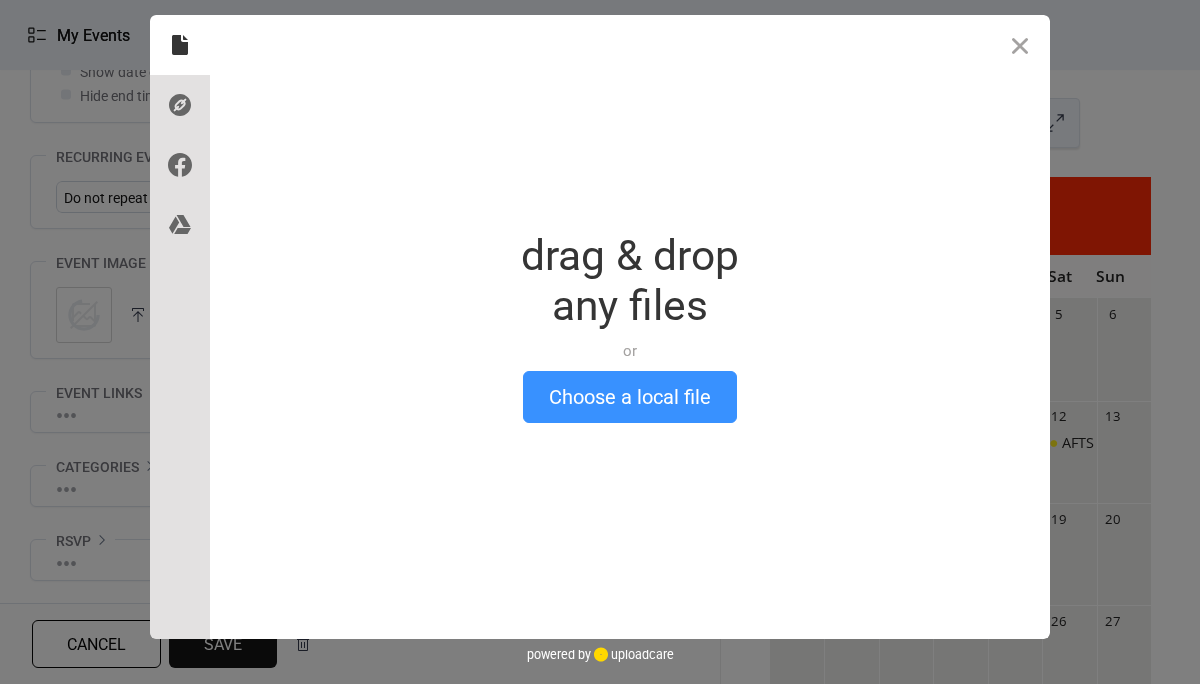 click on "Choose a local file" at bounding box center [630, 397] 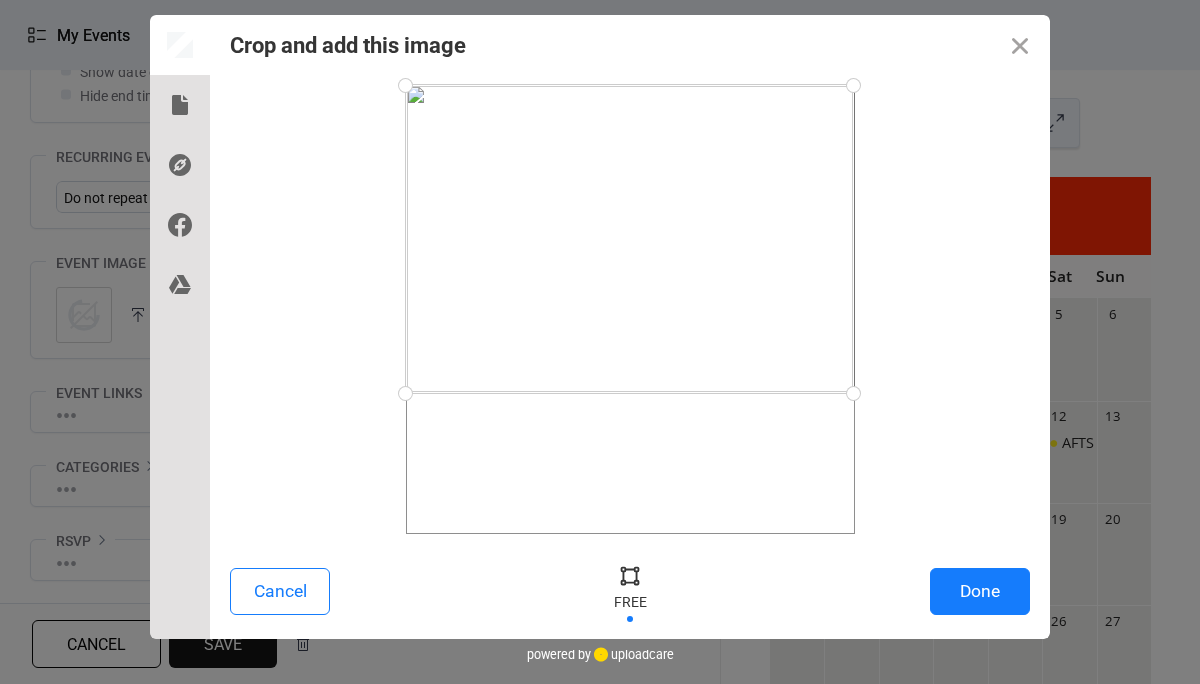 drag, startPoint x: 853, startPoint y: 534, endPoint x: 853, endPoint y: 393, distance: 141 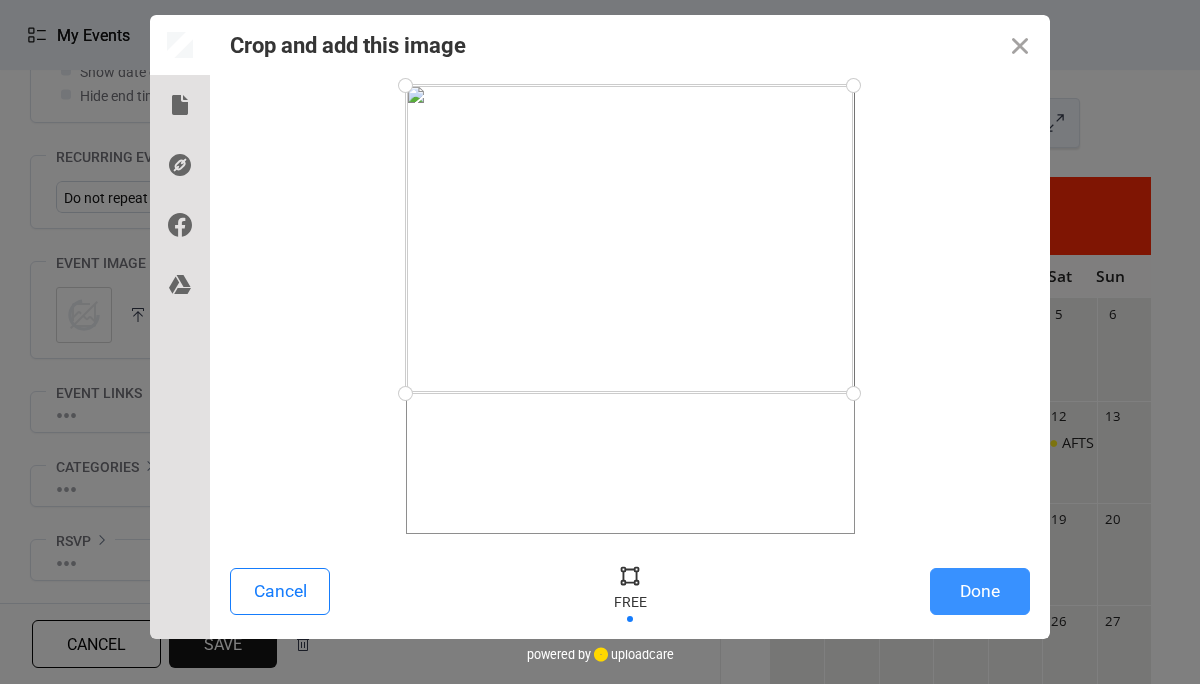 click on "Done" at bounding box center [980, 591] 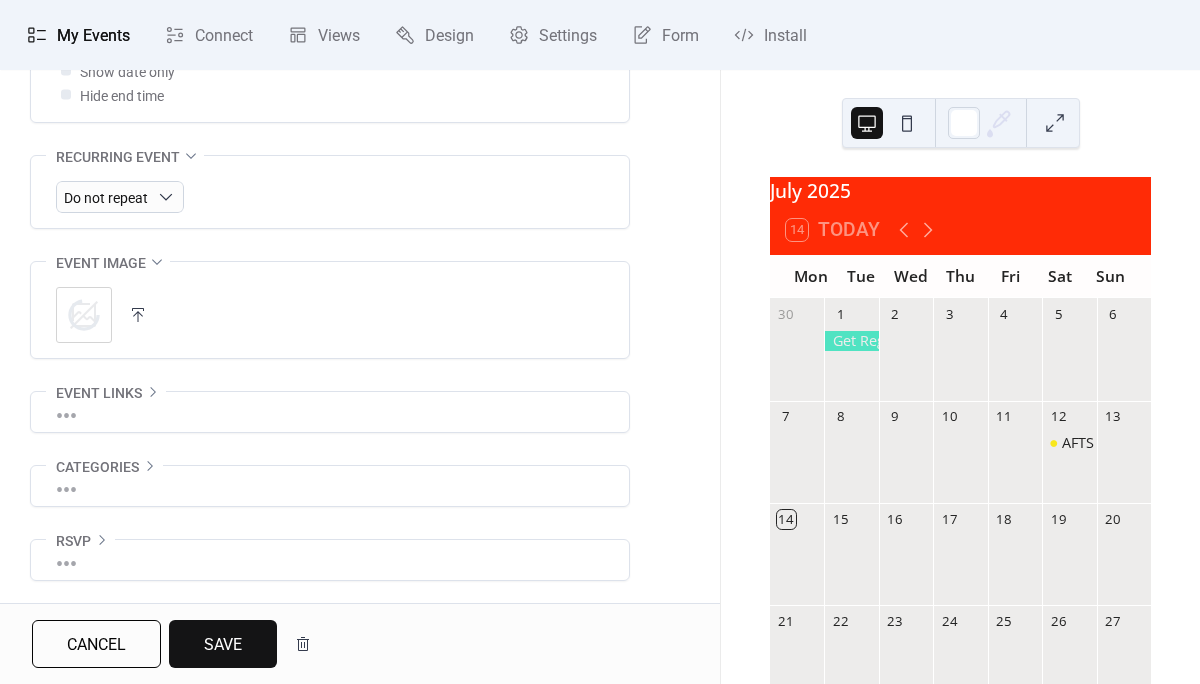 click on "Save" at bounding box center (223, 645) 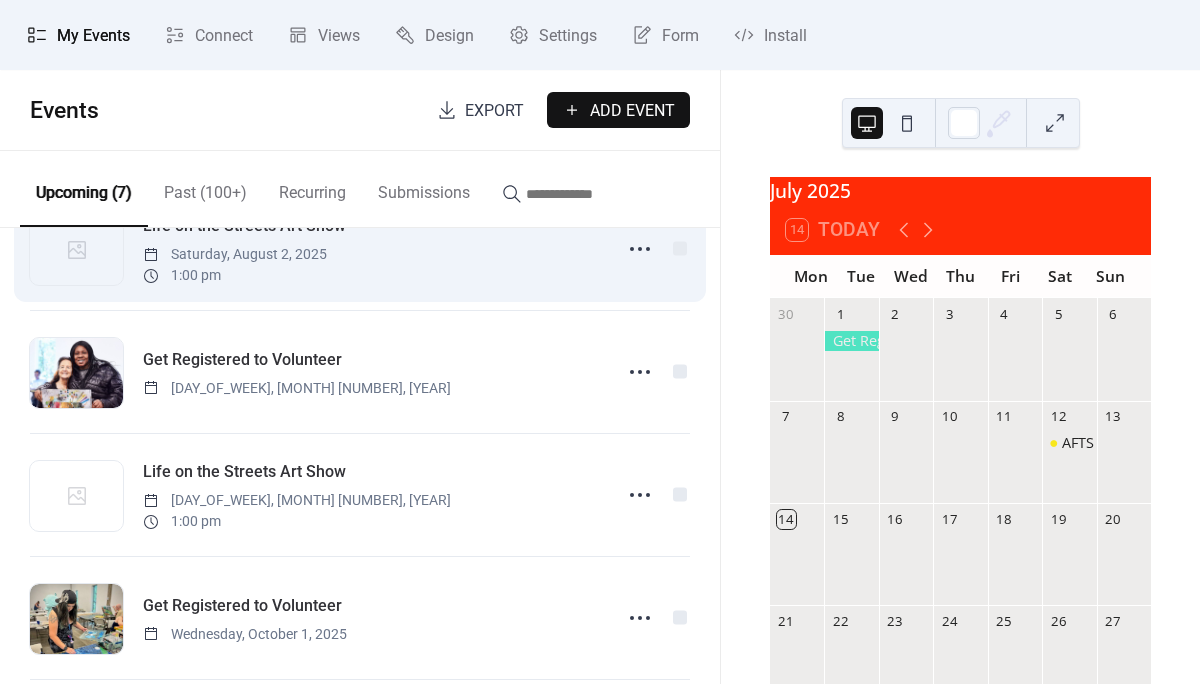scroll, scrollTop: 193, scrollLeft: 0, axis: vertical 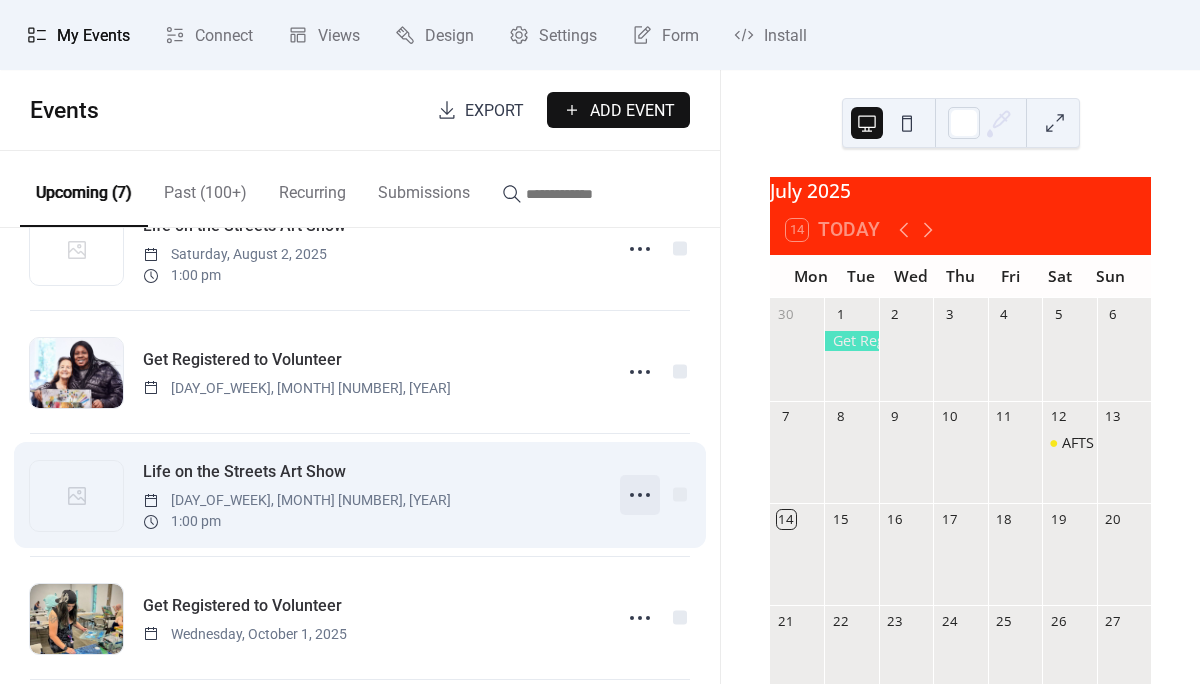 click 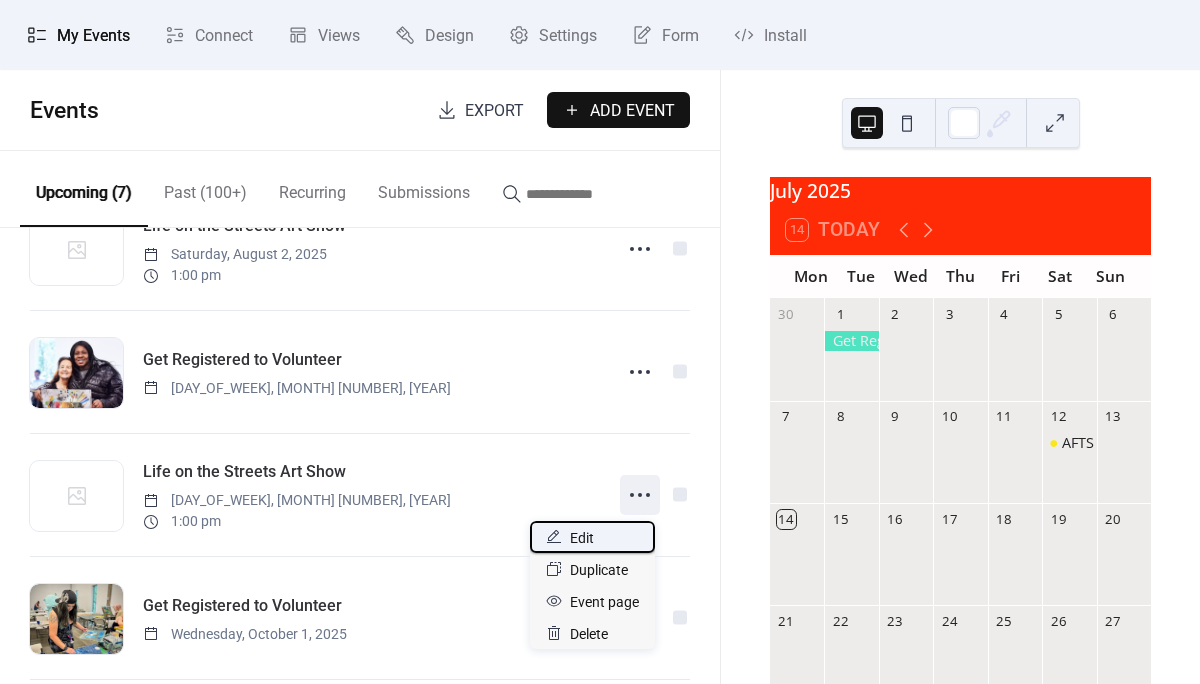click on "Edit" at bounding box center (592, 537) 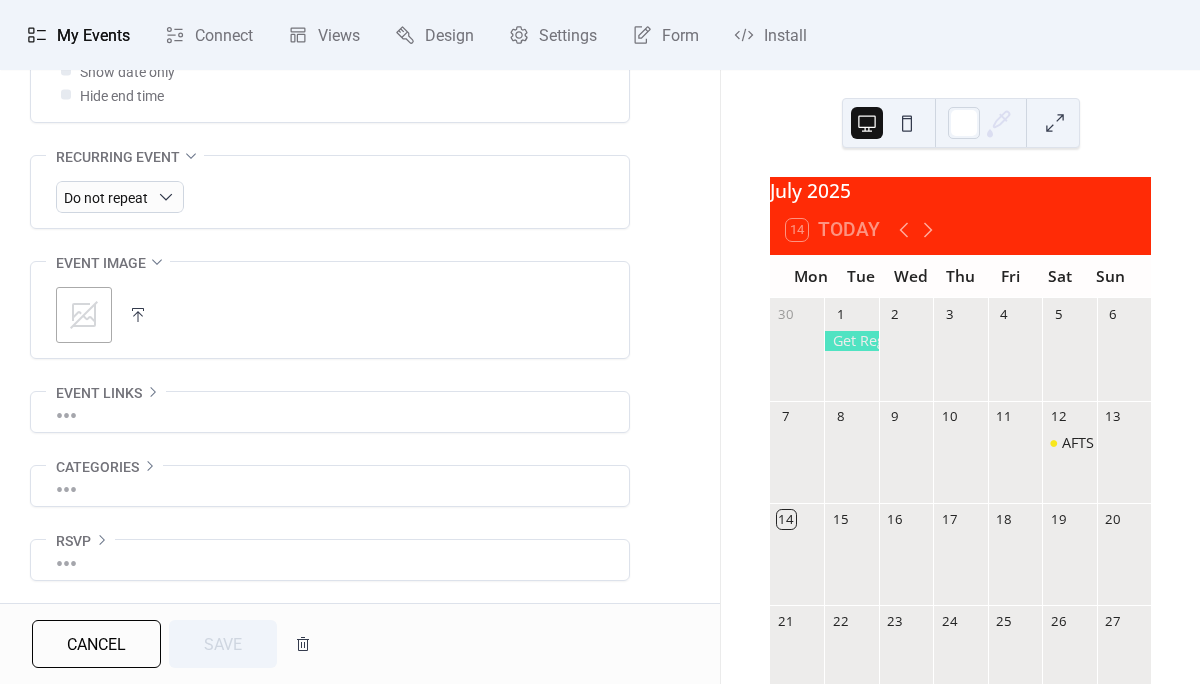 scroll, scrollTop: 865, scrollLeft: 0, axis: vertical 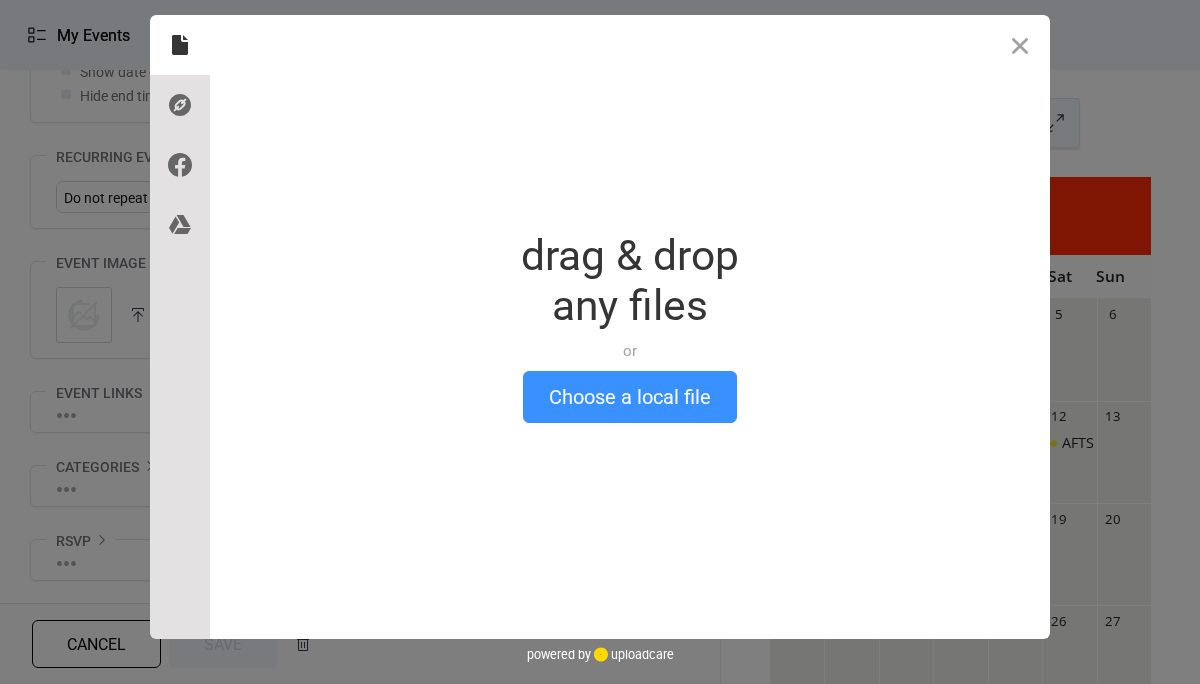 click on "Choose a local file" at bounding box center [630, 397] 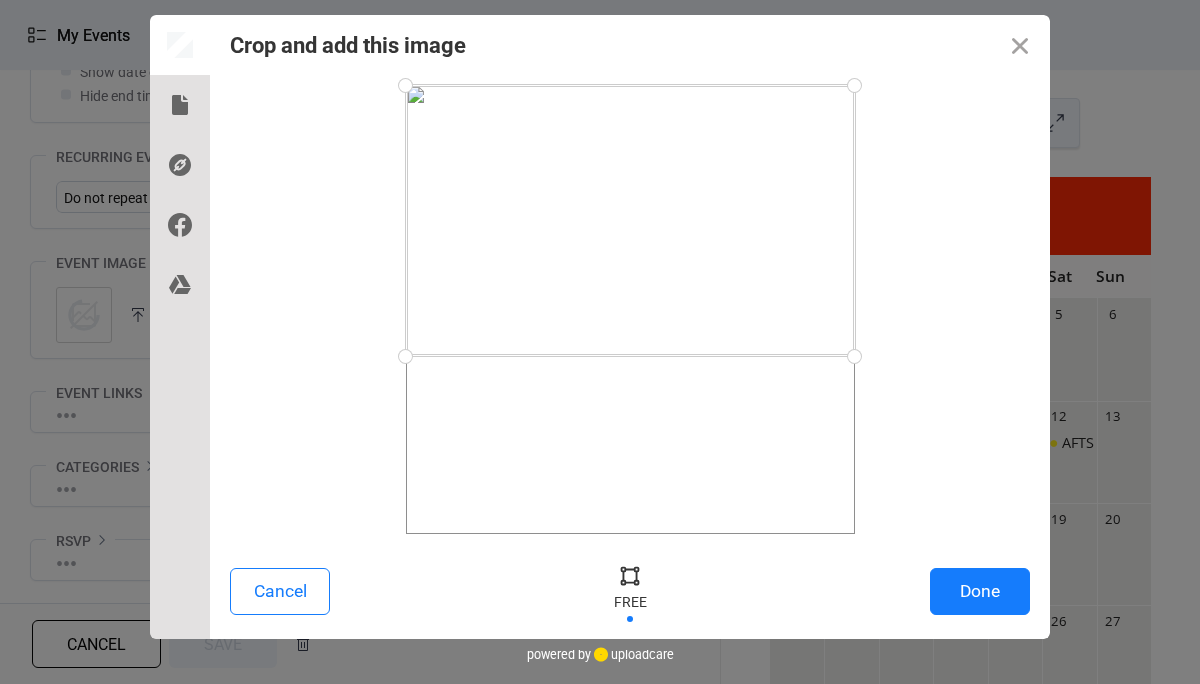 drag, startPoint x: 851, startPoint y: 538, endPoint x: 855, endPoint y: 356, distance: 182.04395 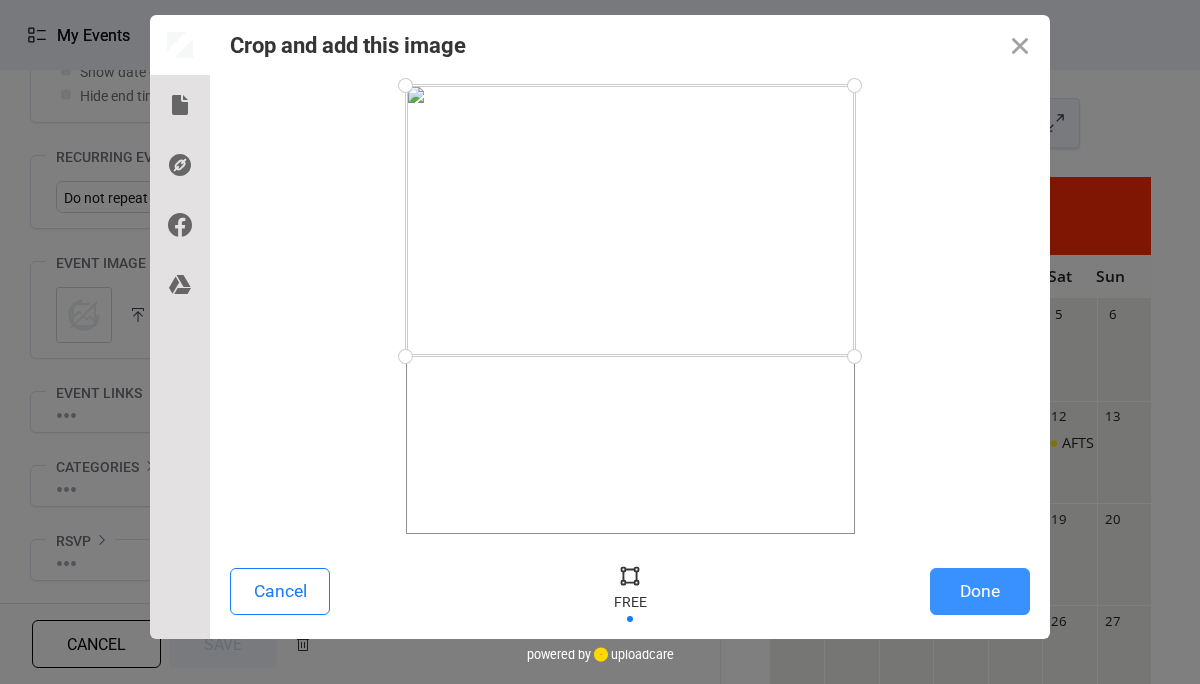 click on "Done" at bounding box center [980, 591] 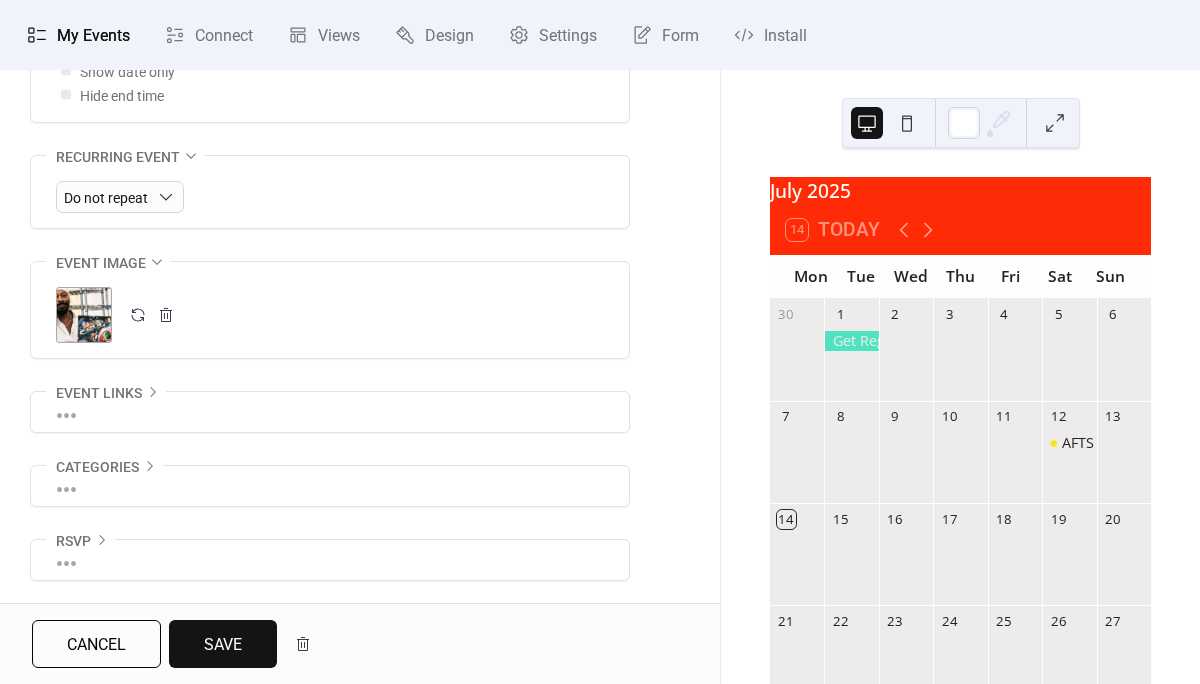 click on "Save" at bounding box center [223, 645] 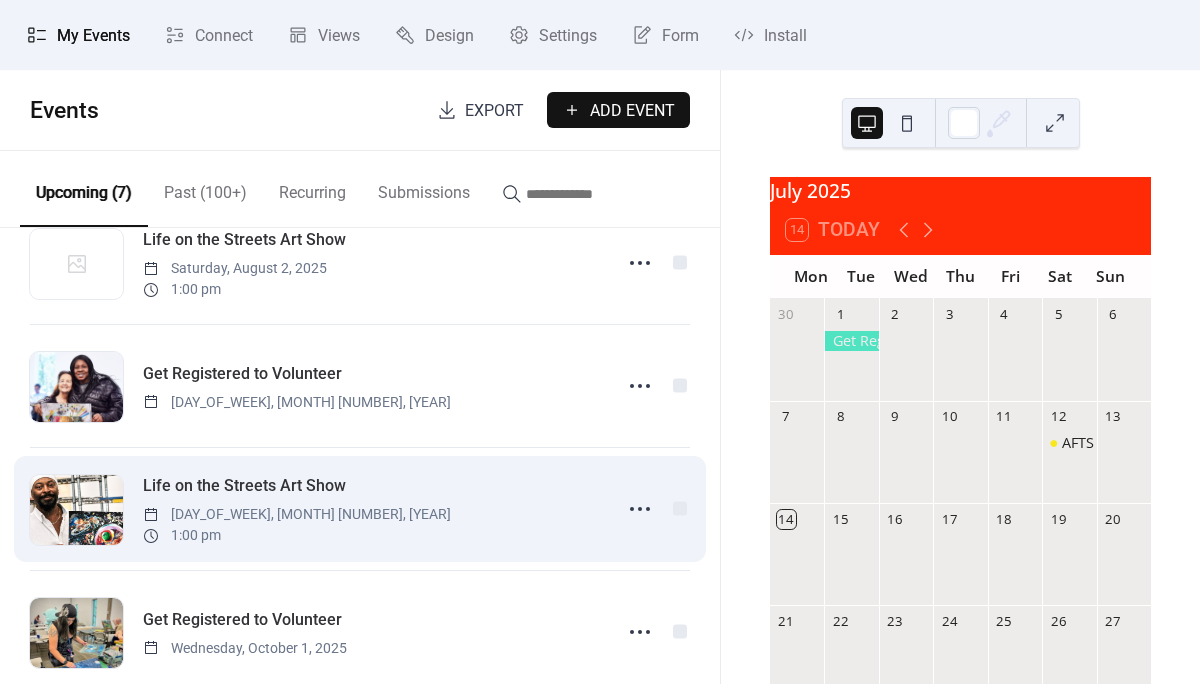 scroll, scrollTop: 101, scrollLeft: 0, axis: vertical 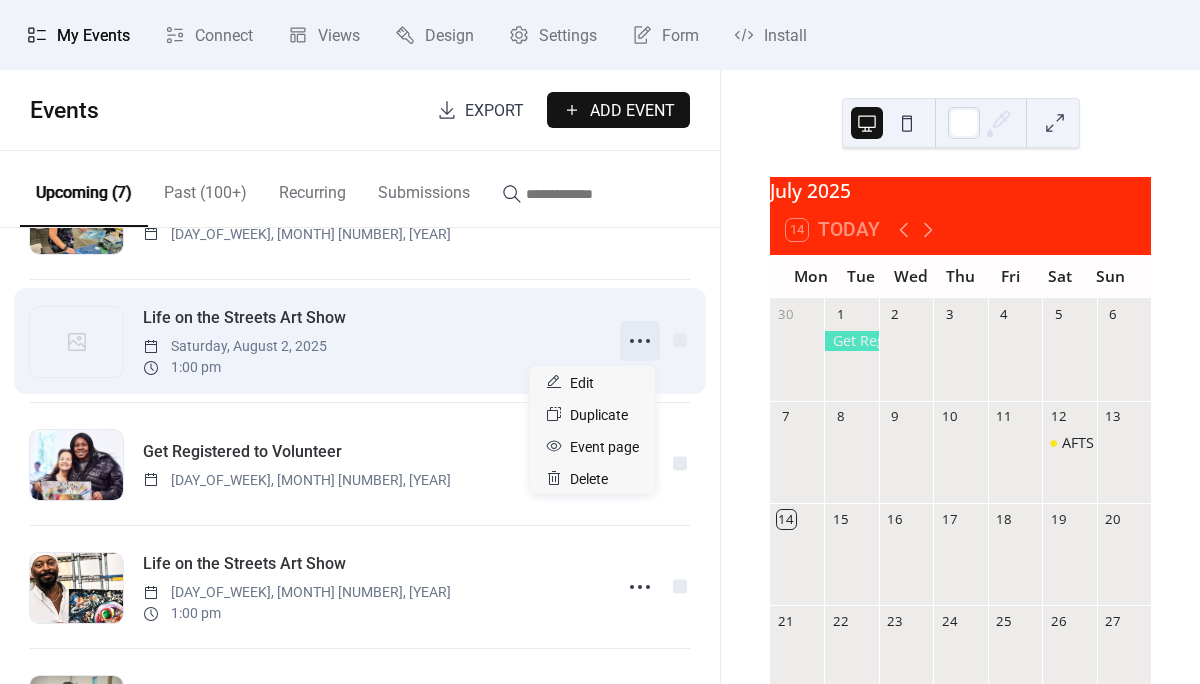 click 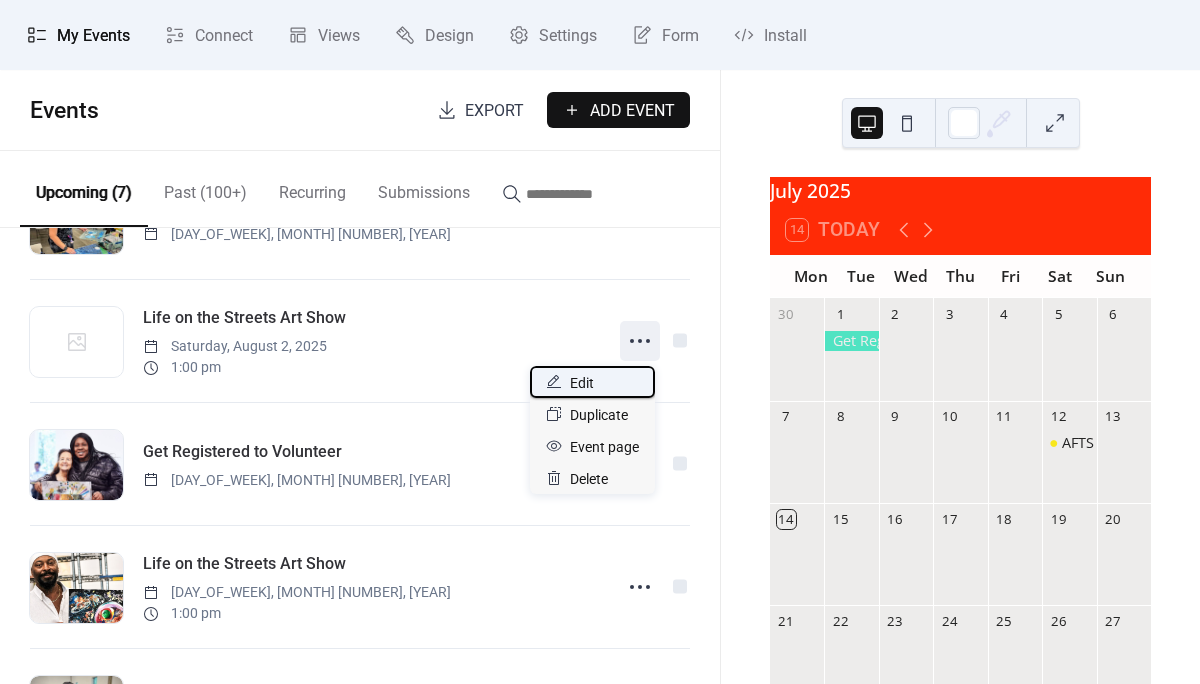 click on "Edit" at bounding box center (592, 382) 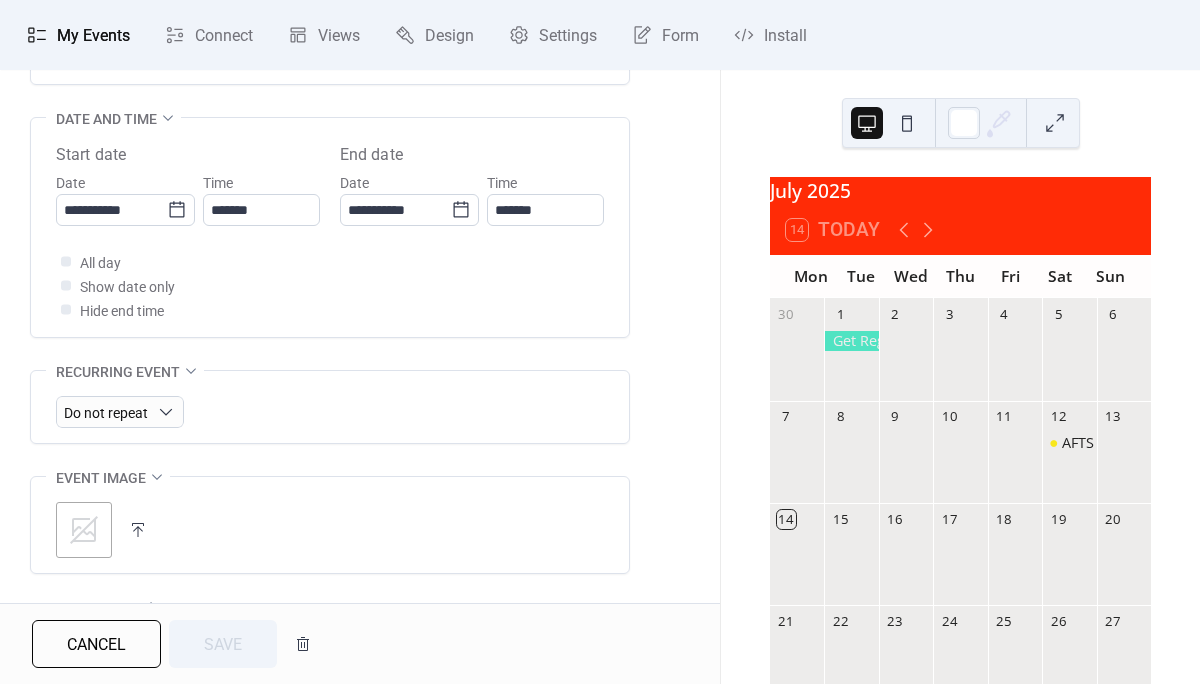 scroll, scrollTop: 703, scrollLeft: 0, axis: vertical 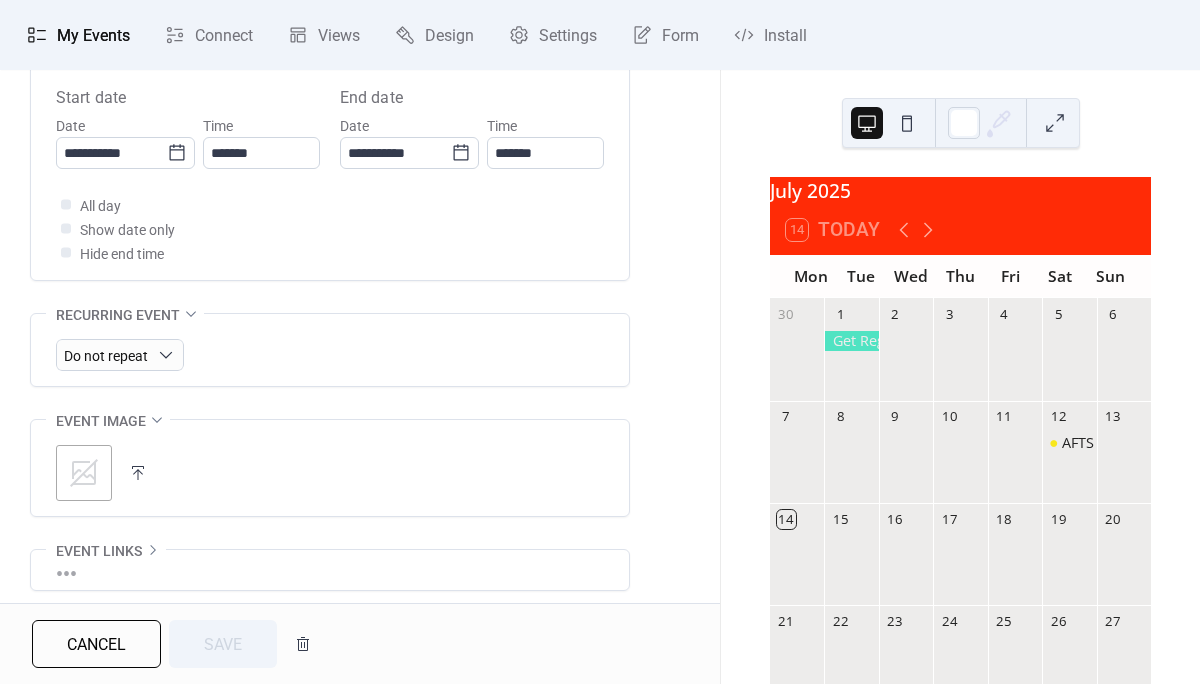 click 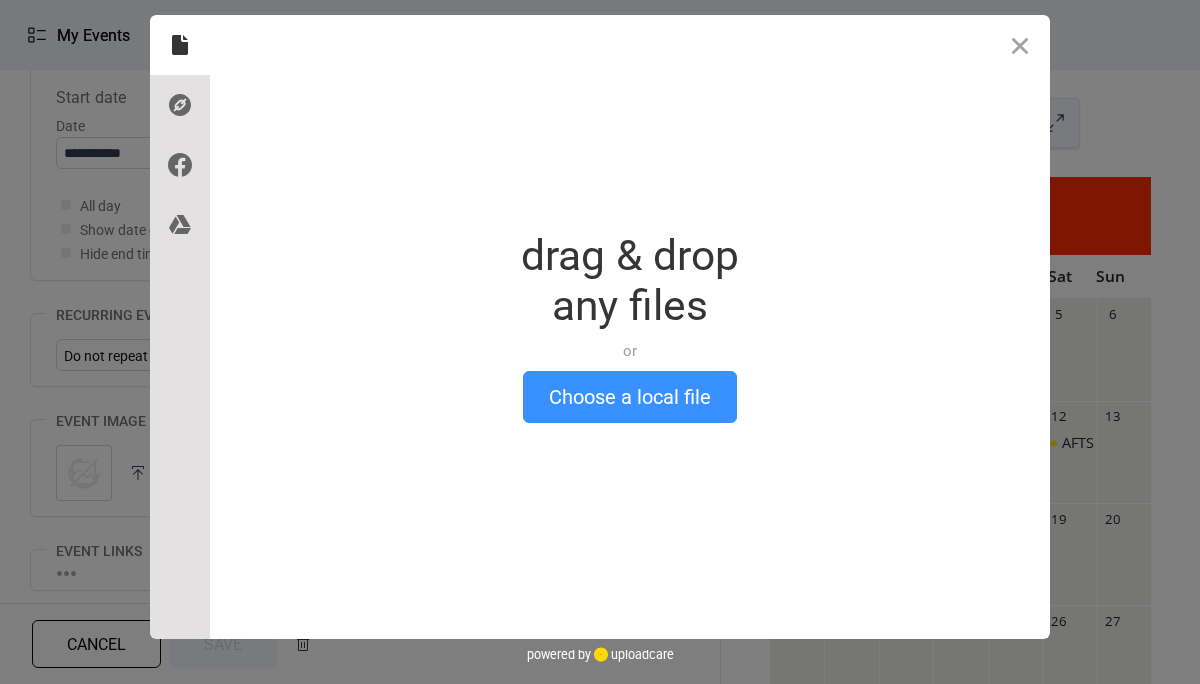 click on "Choose a local file" at bounding box center (630, 397) 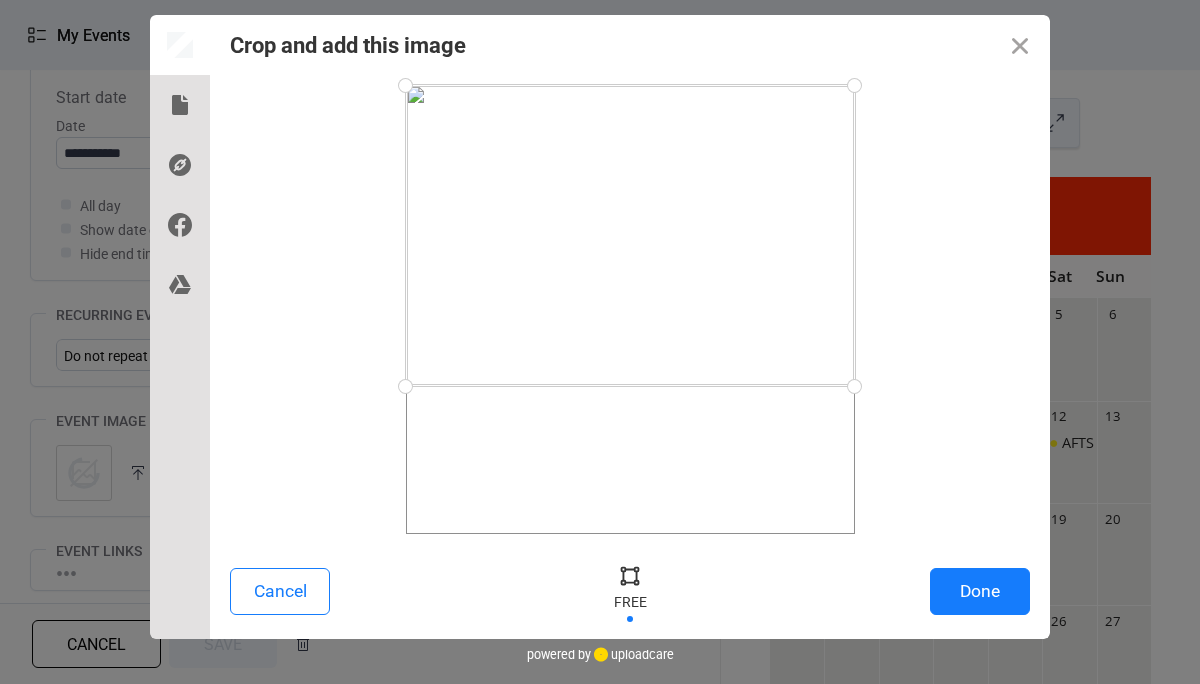 drag, startPoint x: 852, startPoint y: 535, endPoint x: 866, endPoint y: 383, distance: 152.64337 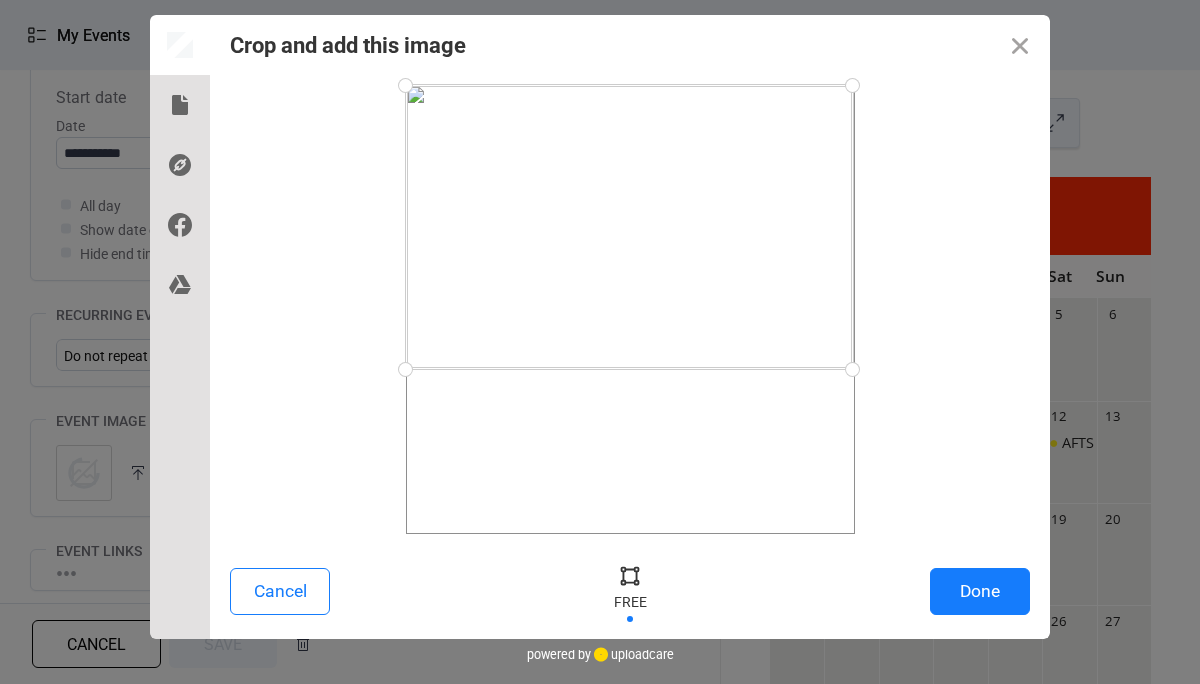 drag, startPoint x: 852, startPoint y: 383, endPoint x: 852, endPoint y: 369, distance: 14 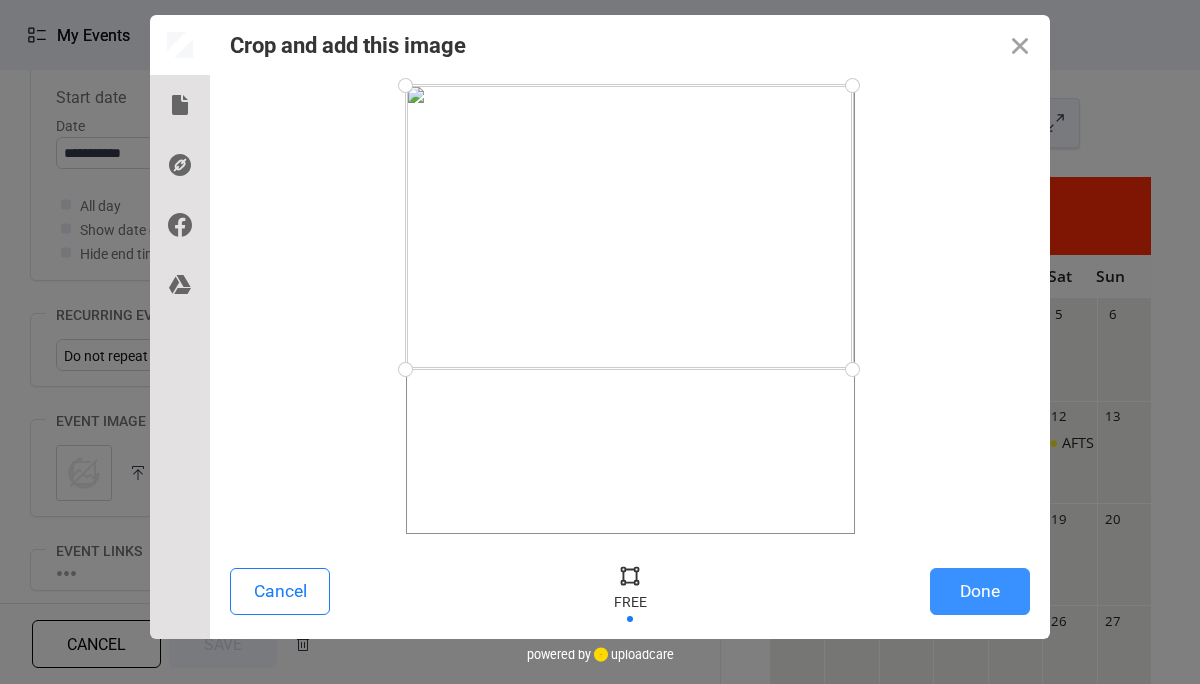 click on "Done" at bounding box center [980, 591] 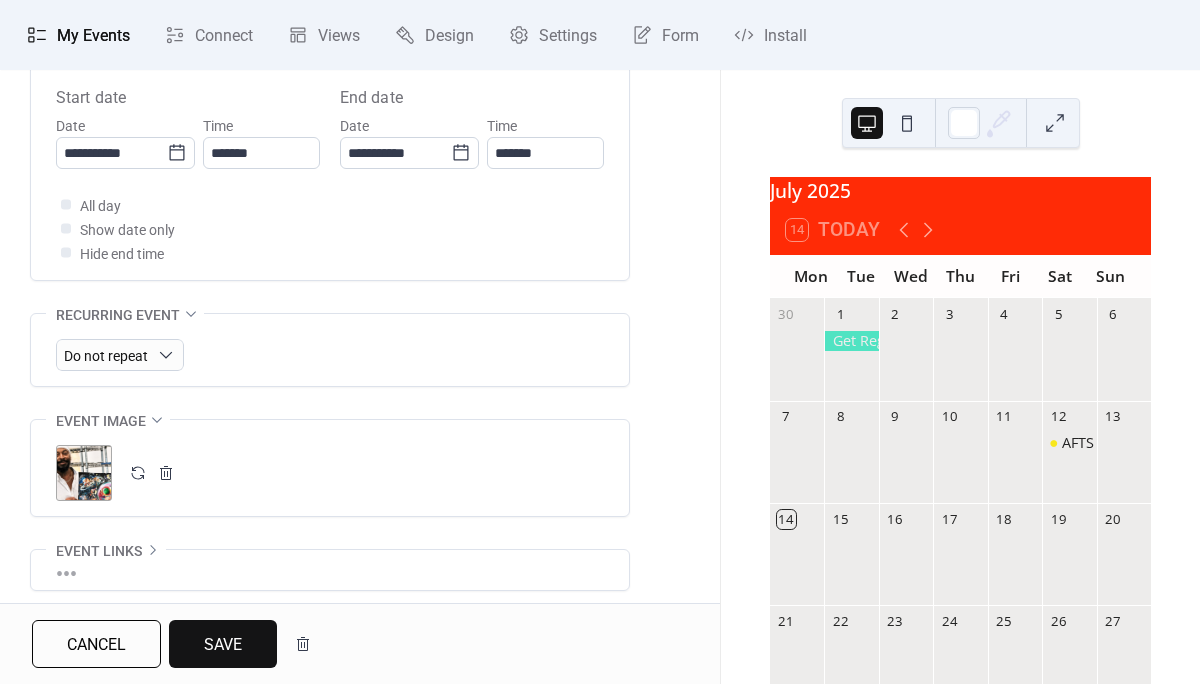 click on "Save" at bounding box center (223, 645) 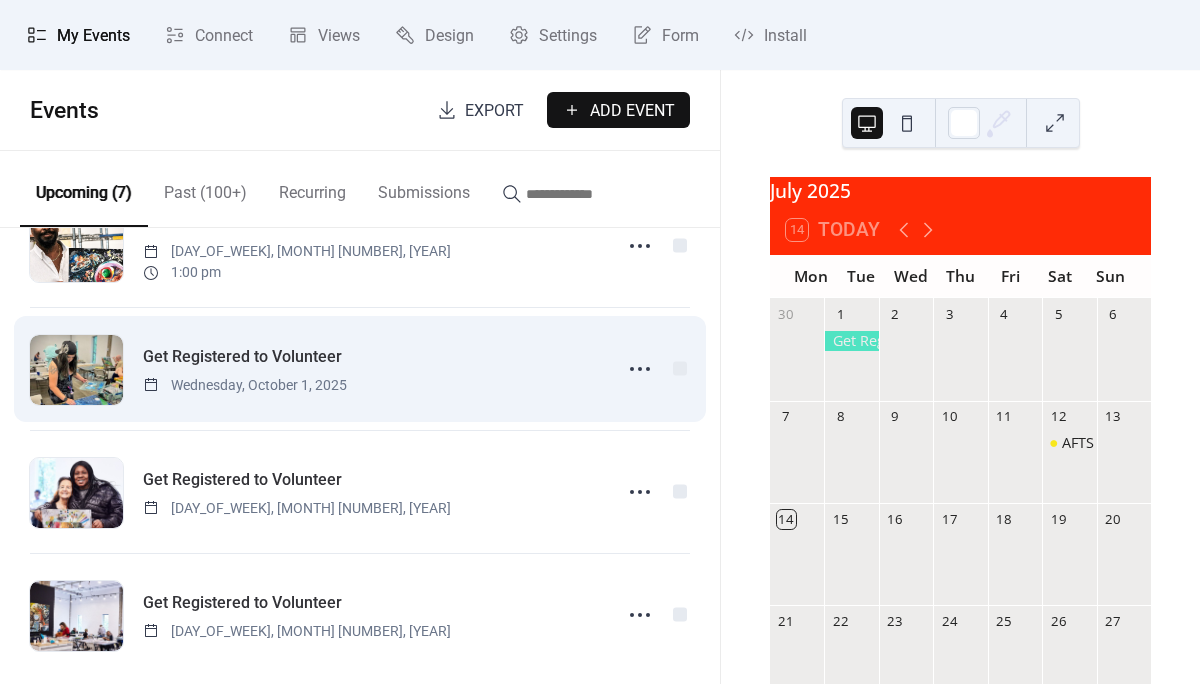 scroll, scrollTop: 433, scrollLeft: 0, axis: vertical 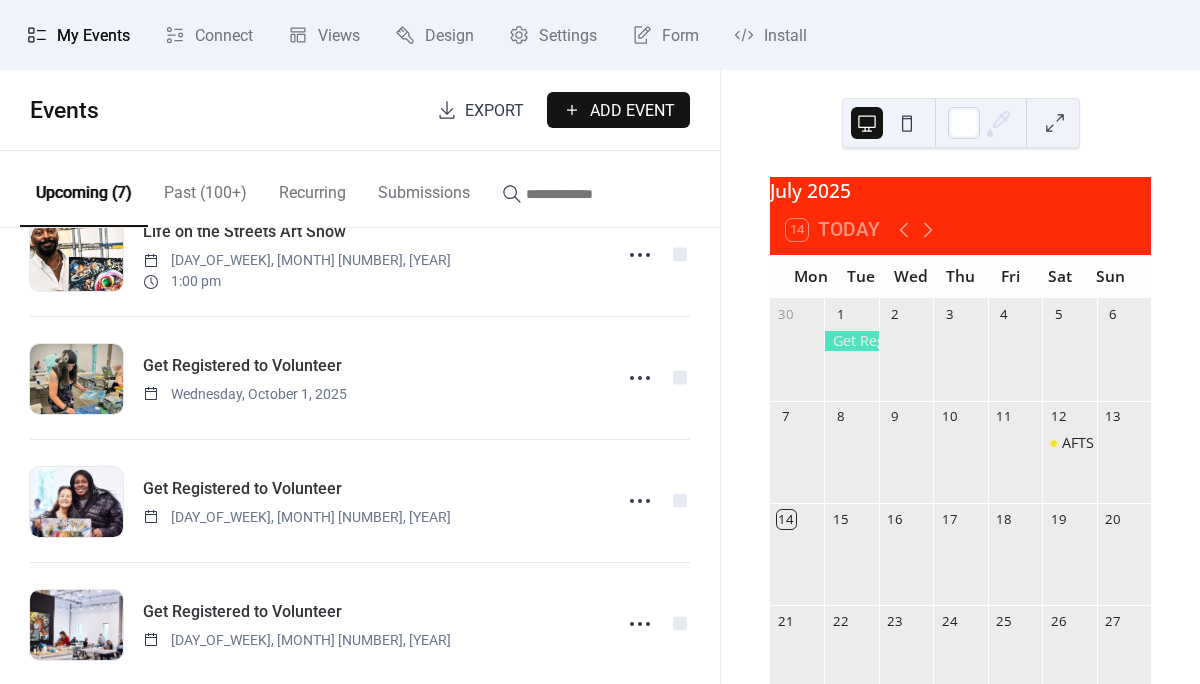 click on "Past (100+)" at bounding box center [205, 188] 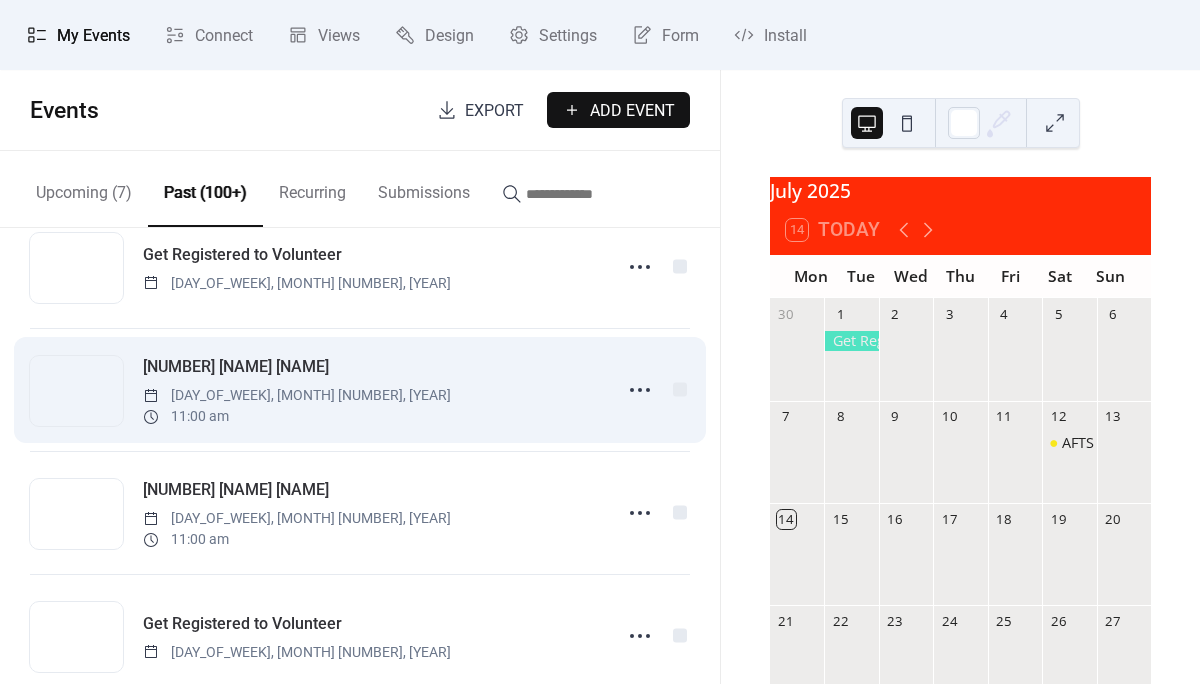 scroll, scrollTop: 3377, scrollLeft: 0, axis: vertical 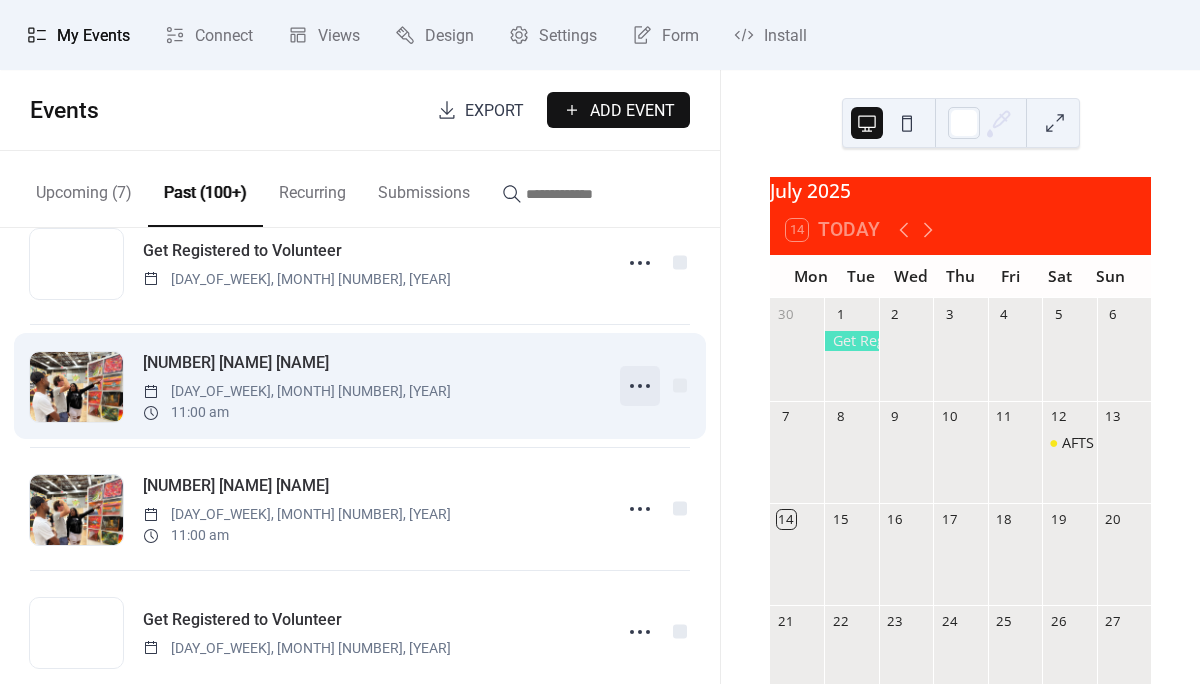 click 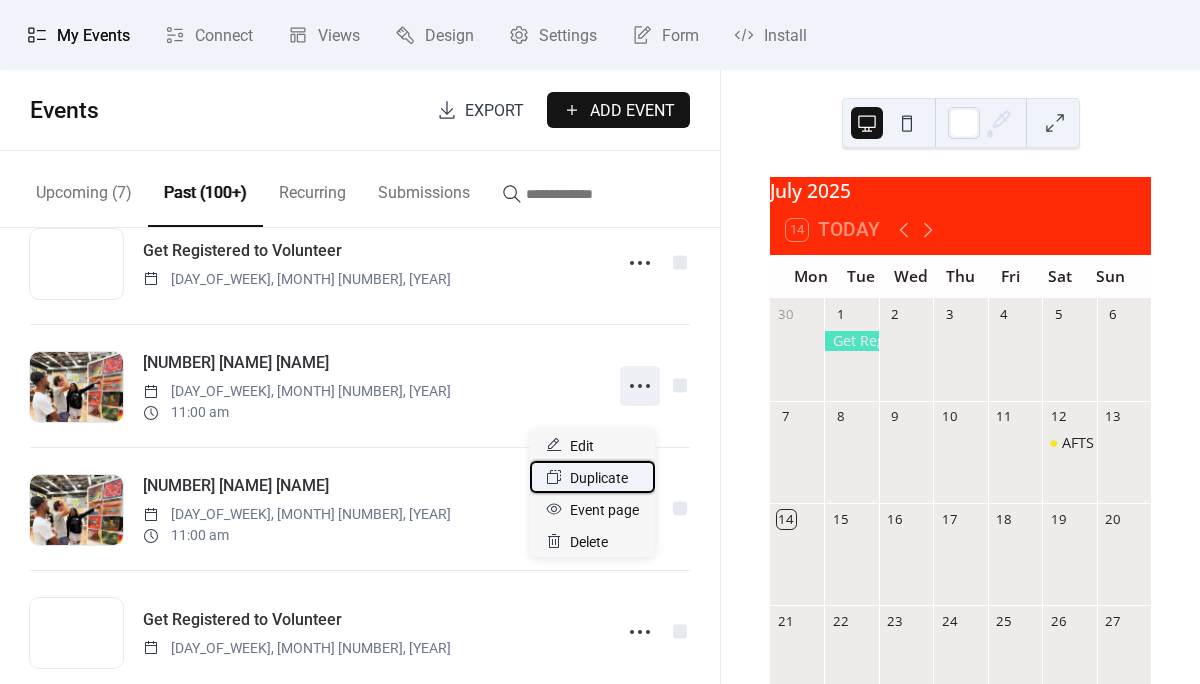 click on "Duplicate" at bounding box center [599, 478] 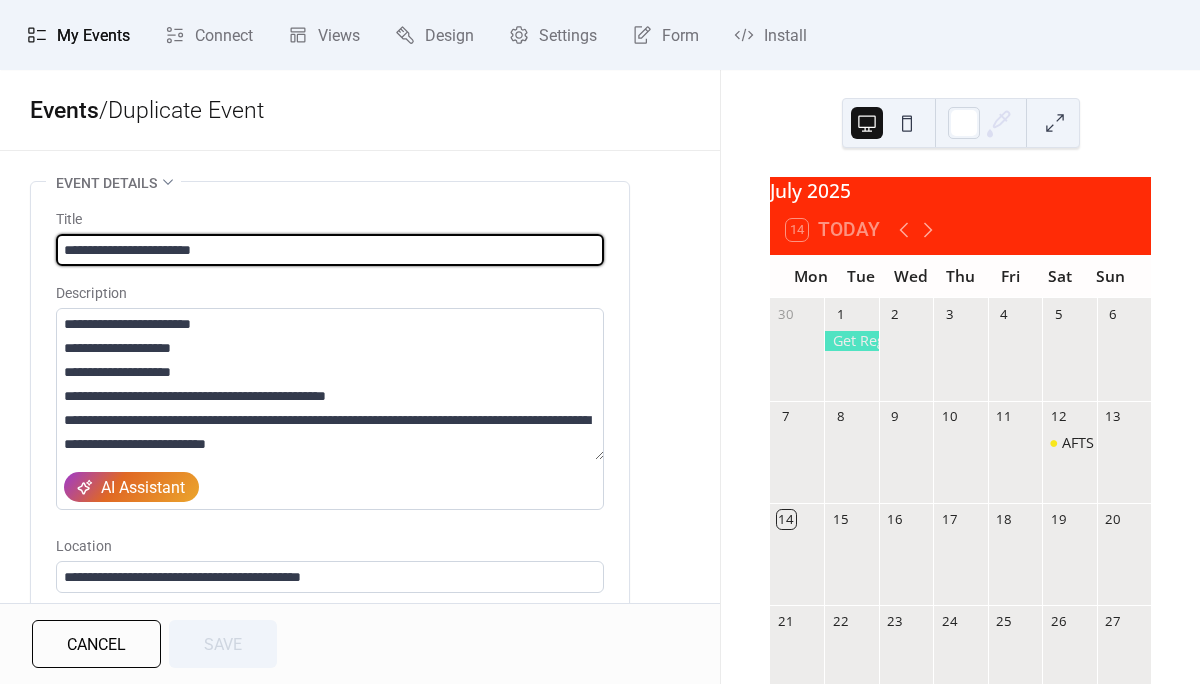 click on "**********" at bounding box center [330, 250] 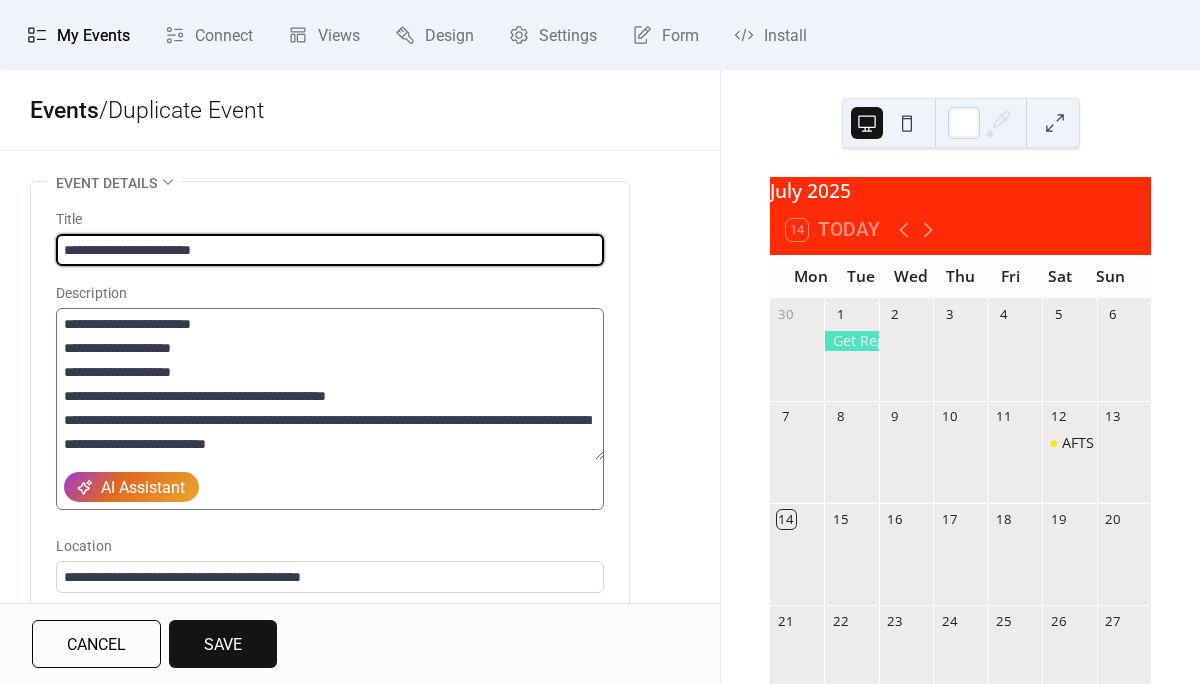 type on "**********" 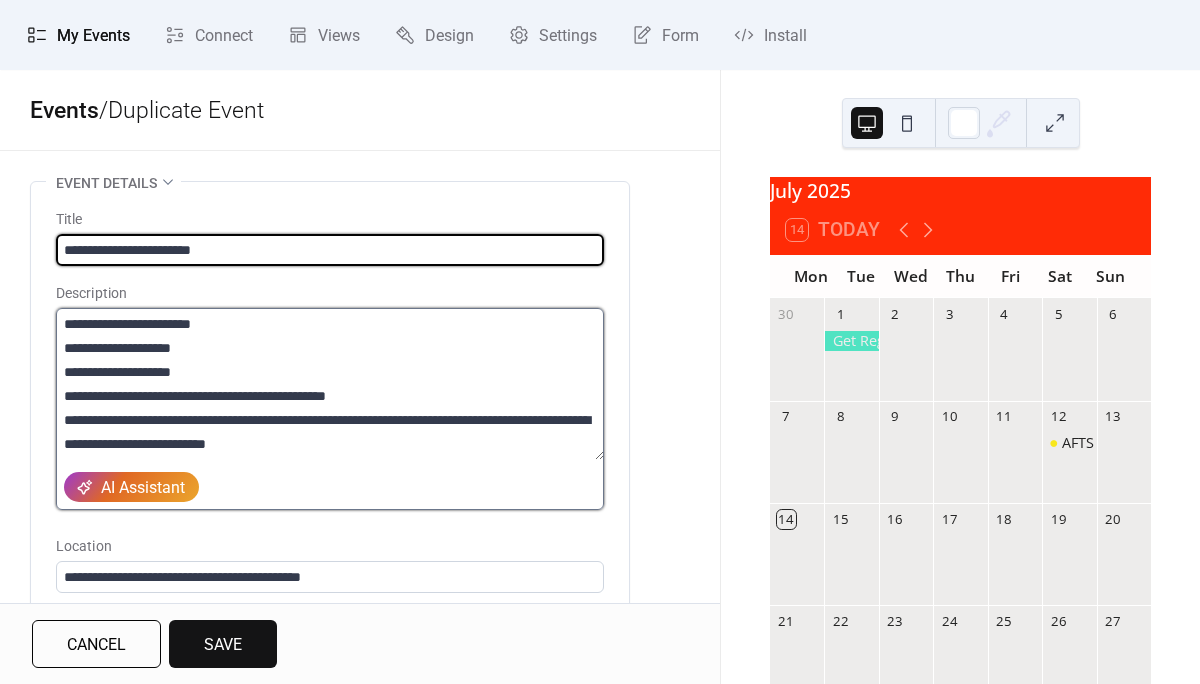 click at bounding box center [330, 384] 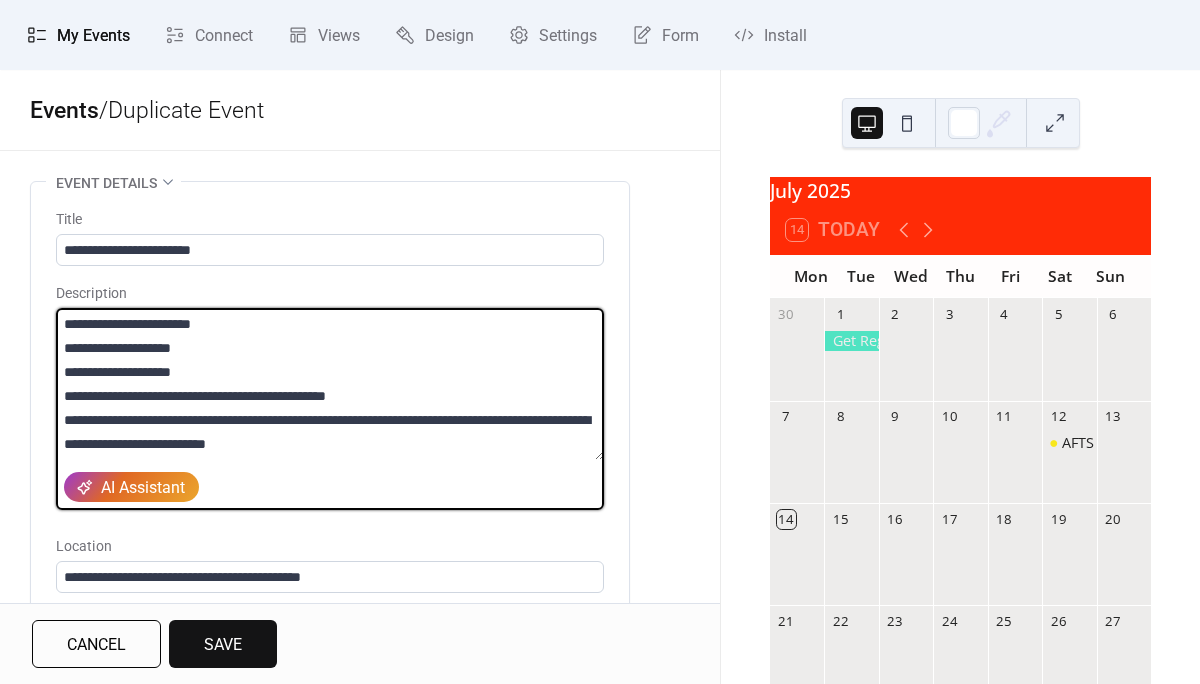 click at bounding box center [330, 384] 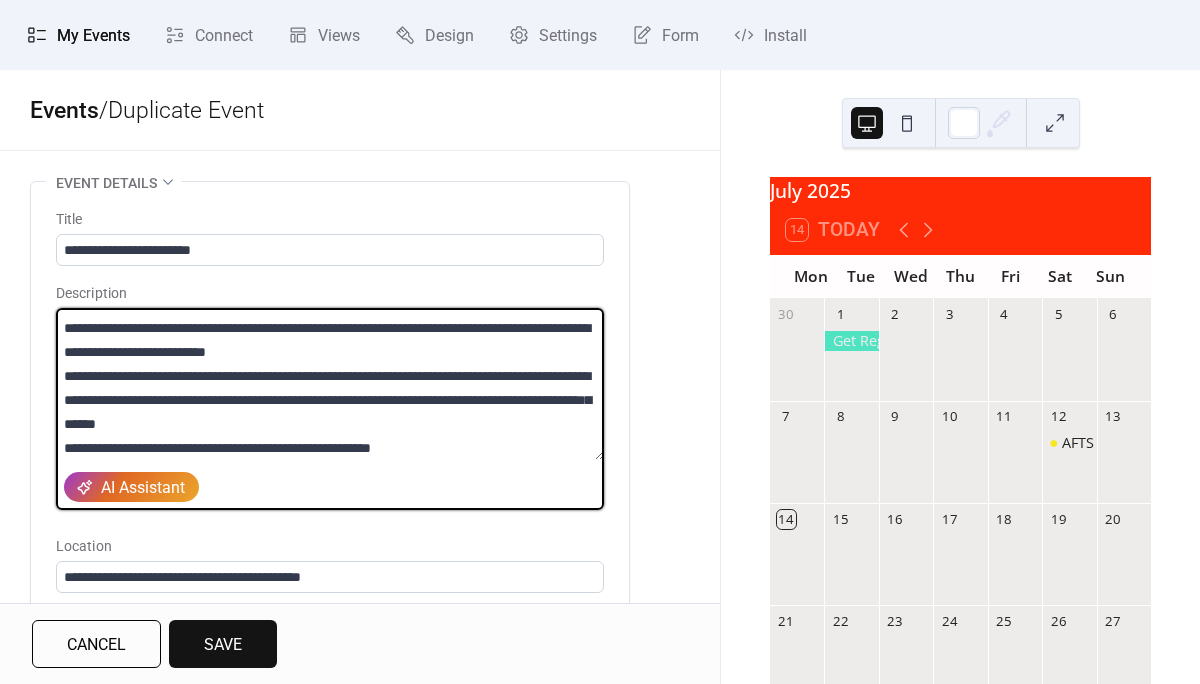 scroll, scrollTop: 94, scrollLeft: 0, axis: vertical 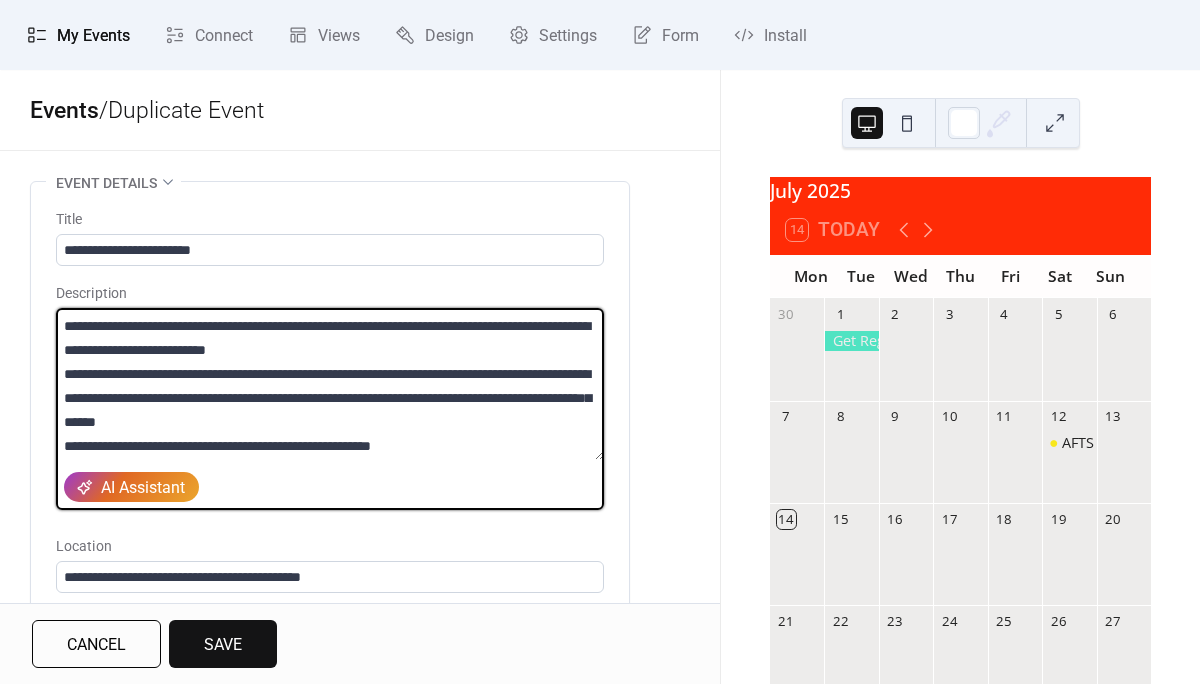 click at bounding box center [330, 384] 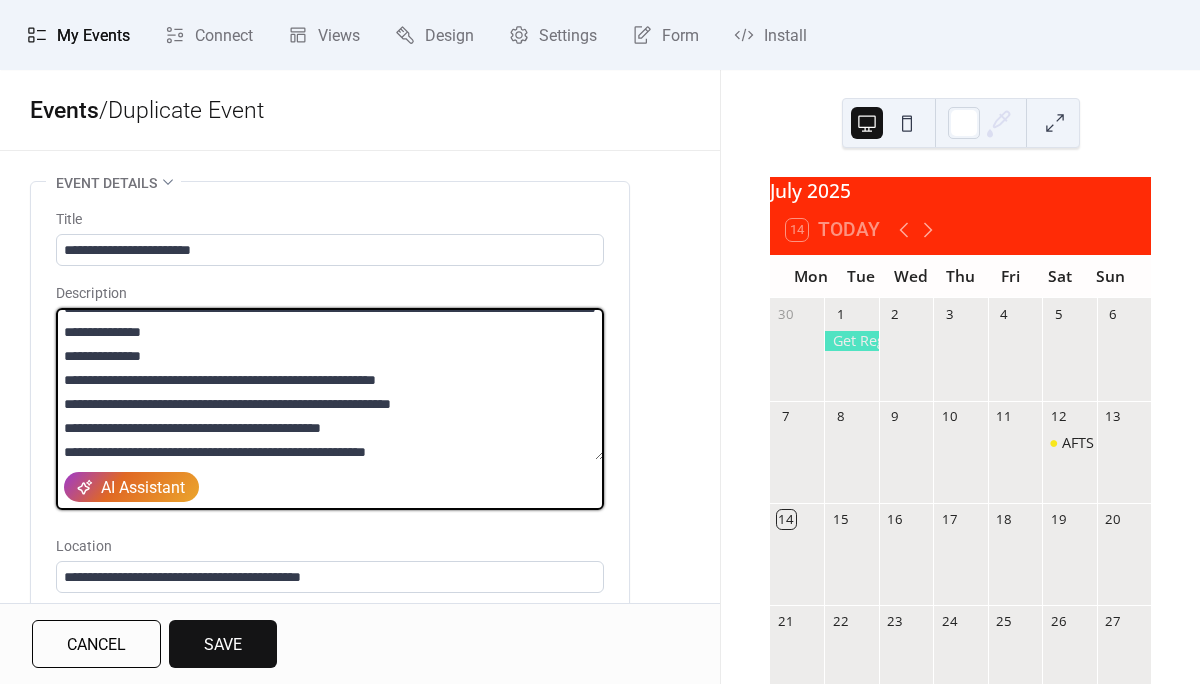 scroll, scrollTop: 270, scrollLeft: 0, axis: vertical 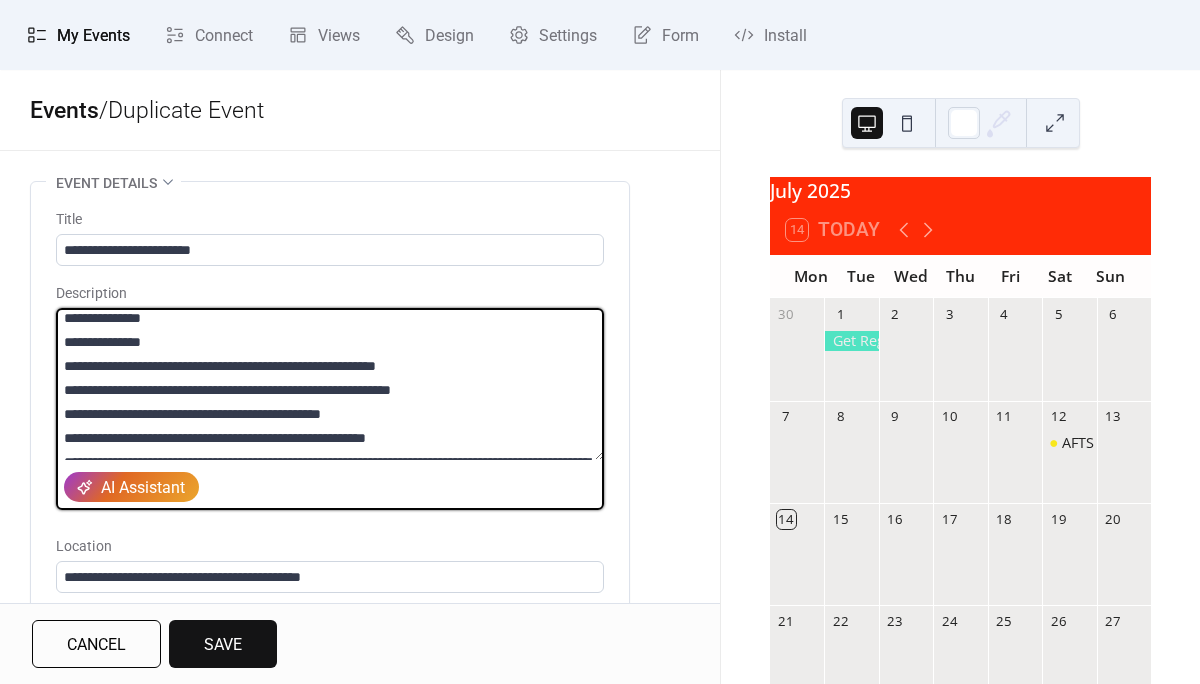 drag, startPoint x: 166, startPoint y: 369, endPoint x: 37, endPoint y: 369, distance: 129 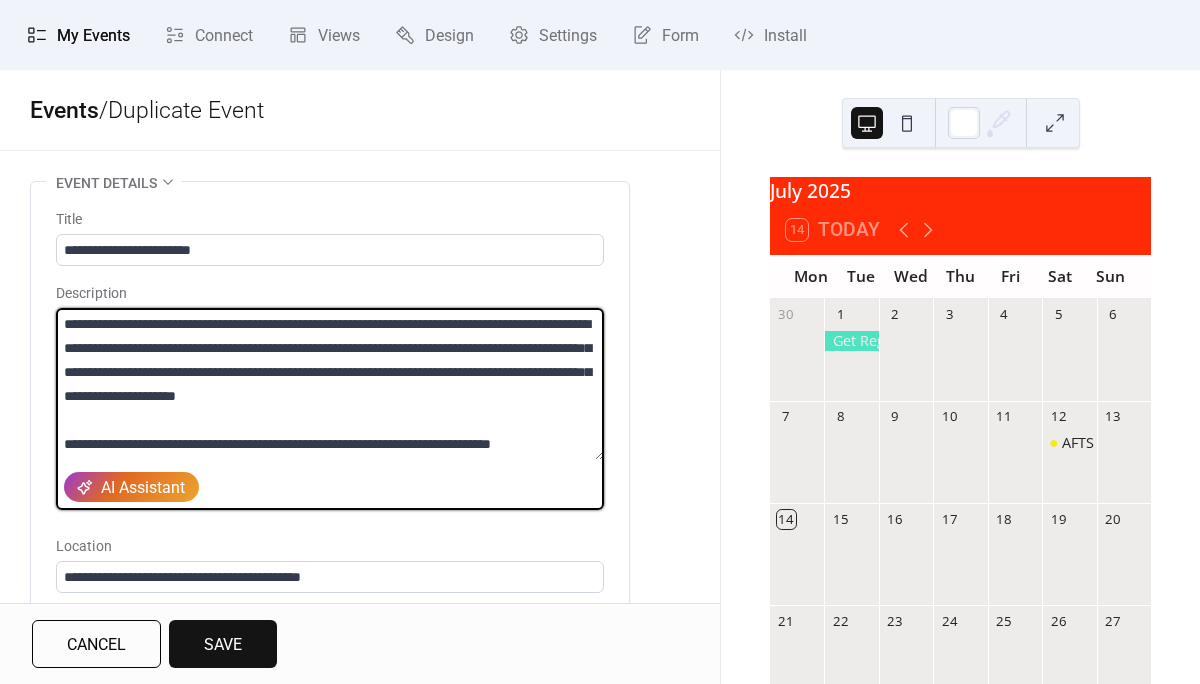 scroll, scrollTop: 432, scrollLeft: 0, axis: vertical 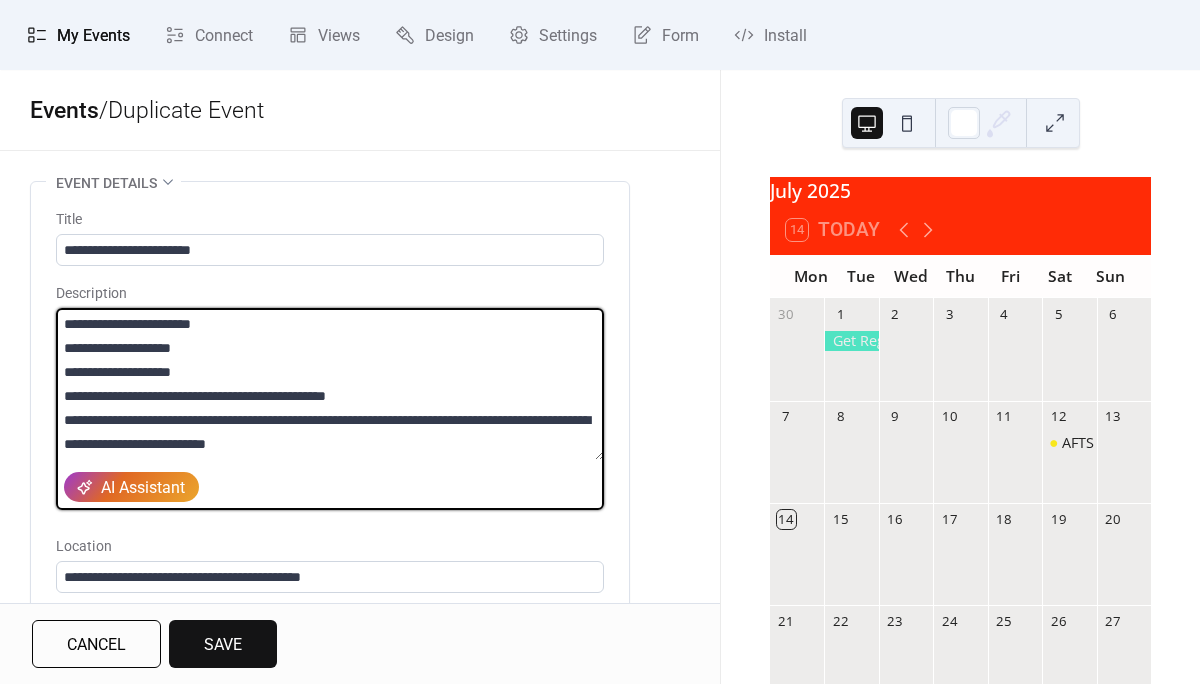 click at bounding box center (330, 384) 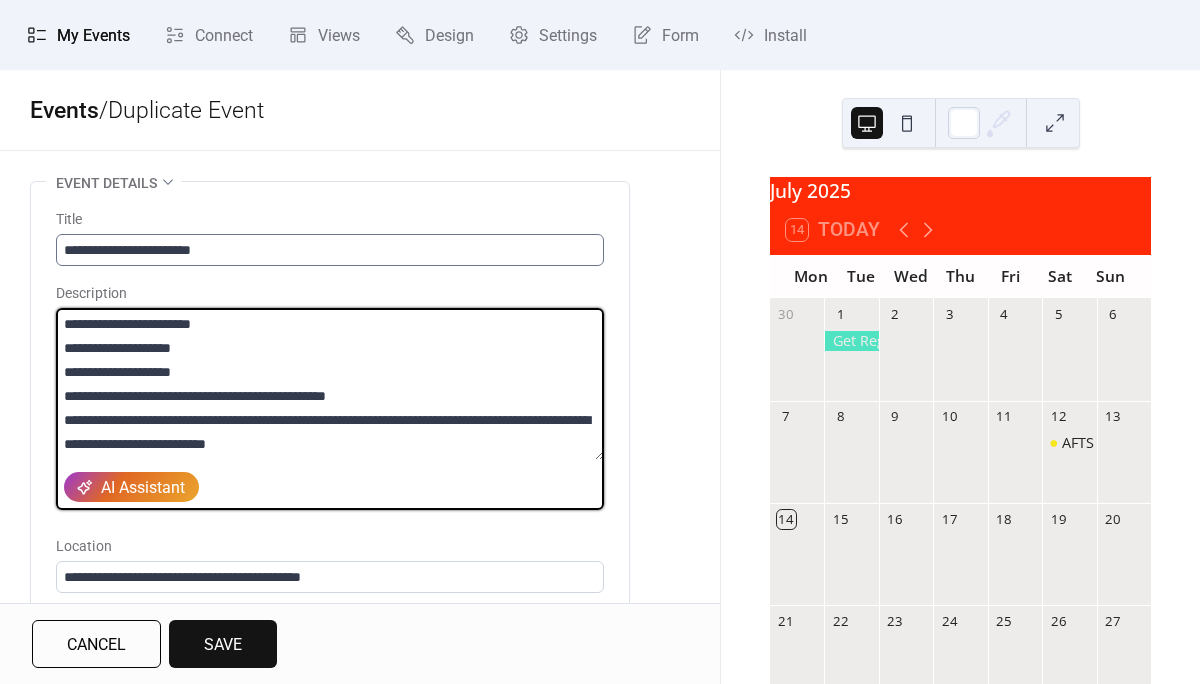 type on "**********" 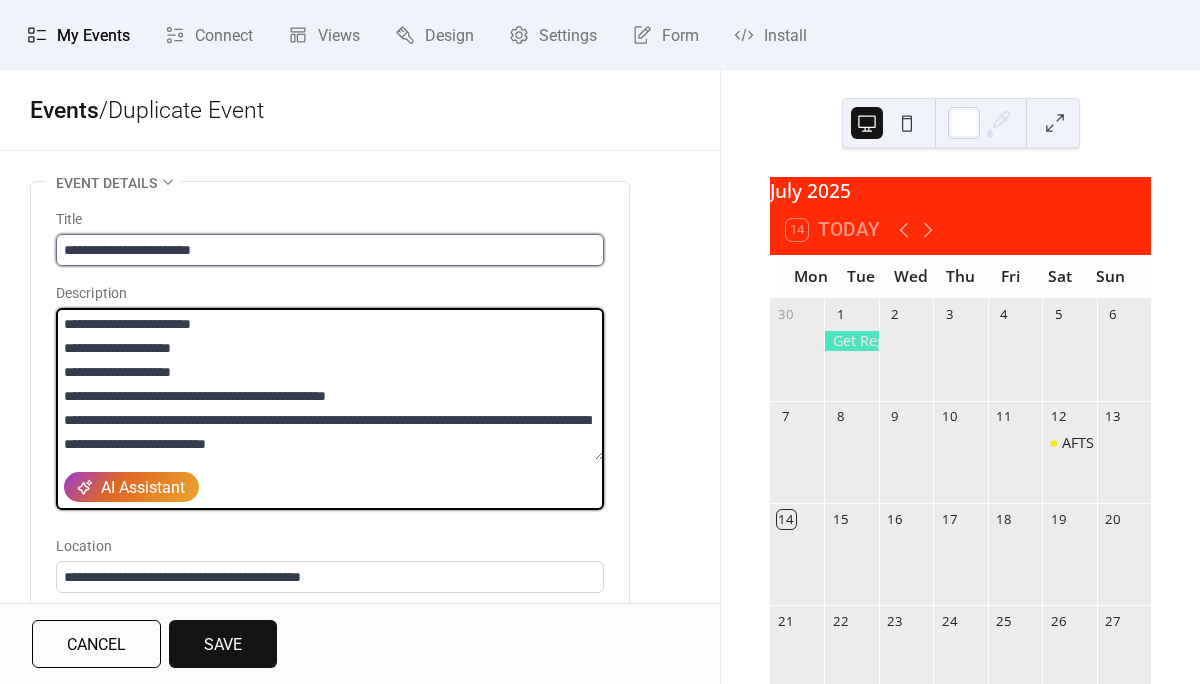 click on "**********" at bounding box center [330, 250] 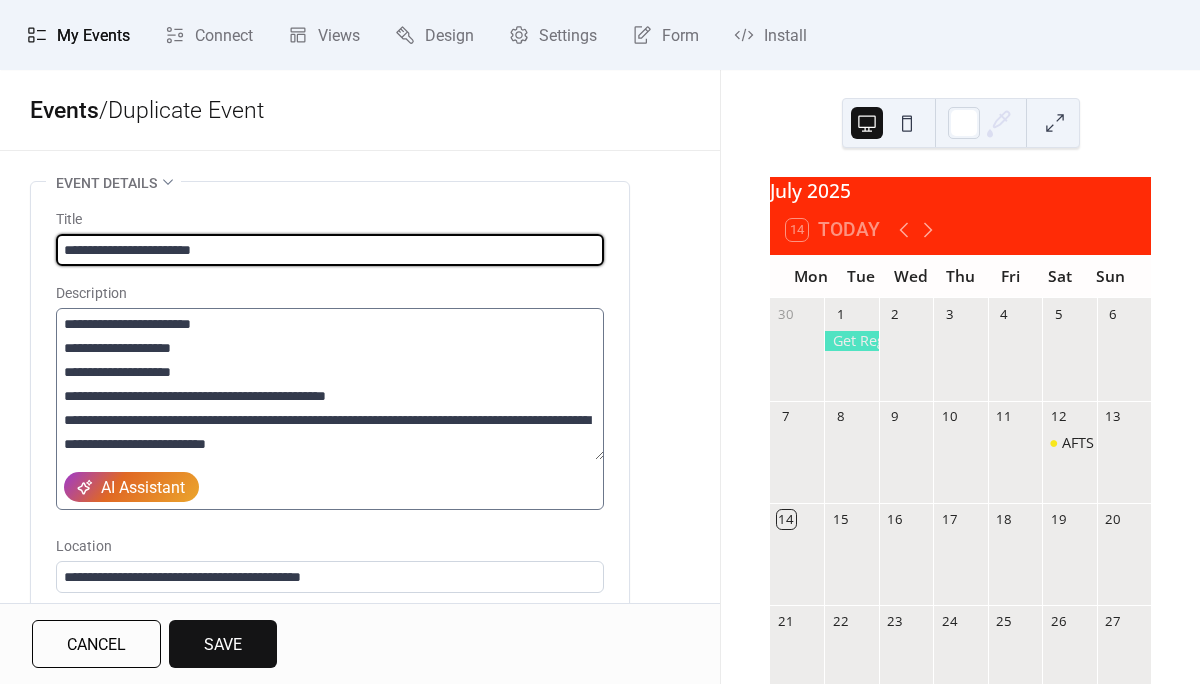 type on "**********" 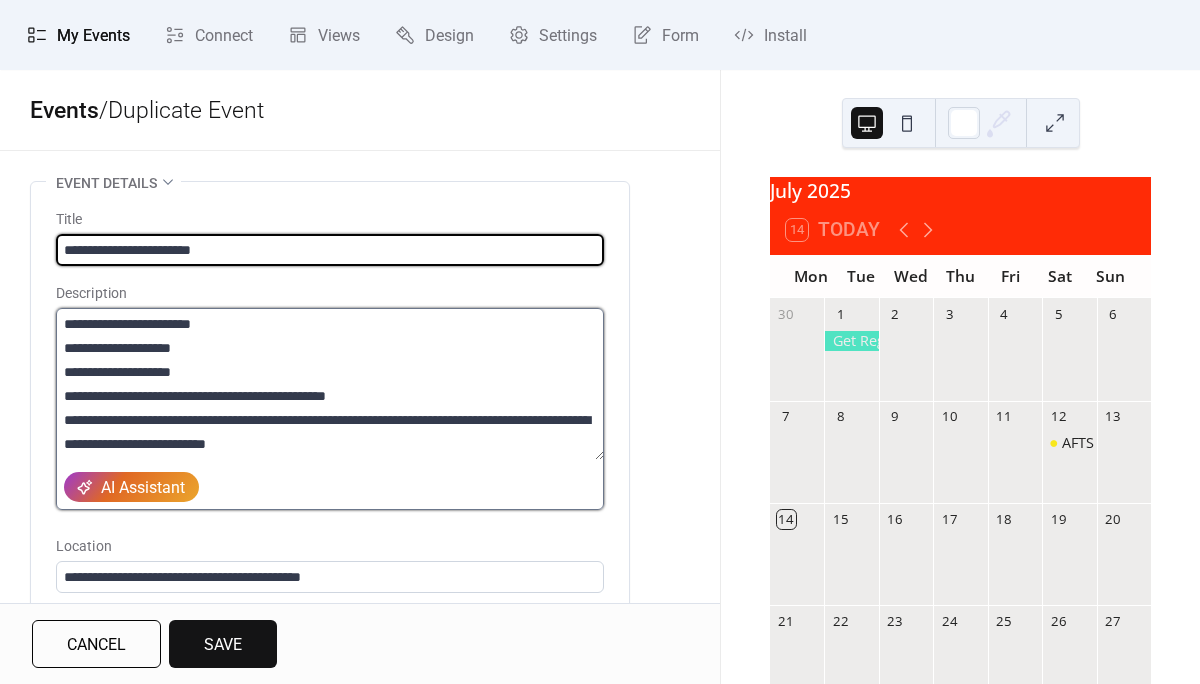 click at bounding box center (330, 384) 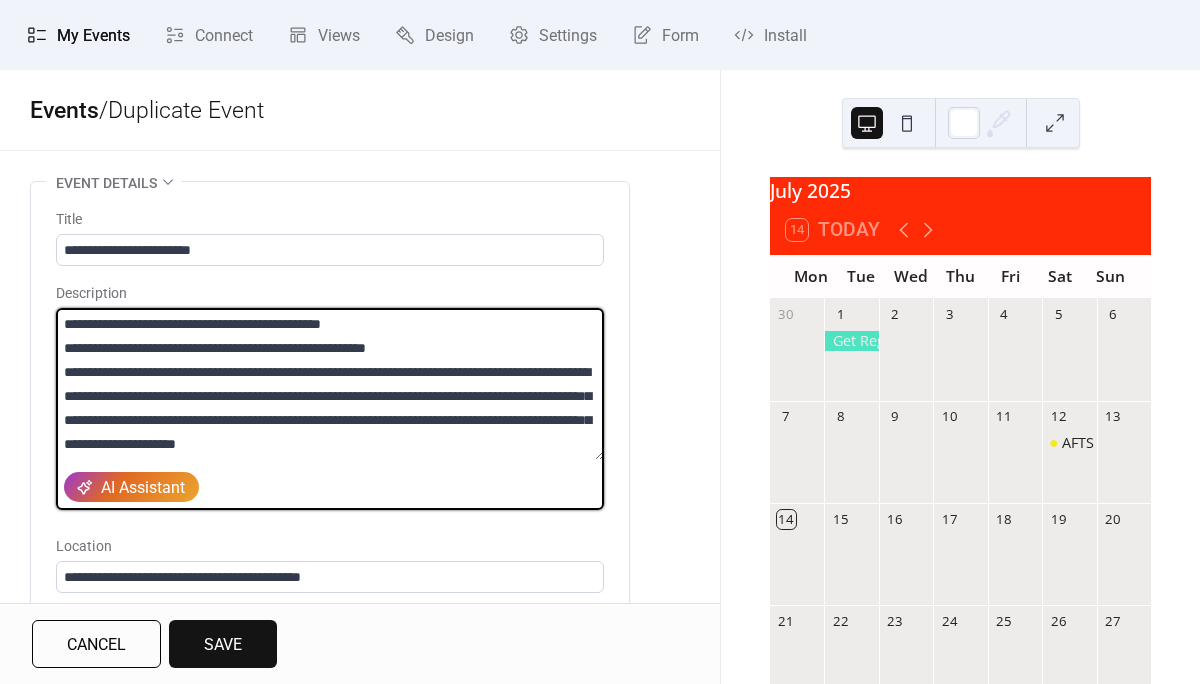 scroll, scrollTop: 384, scrollLeft: 0, axis: vertical 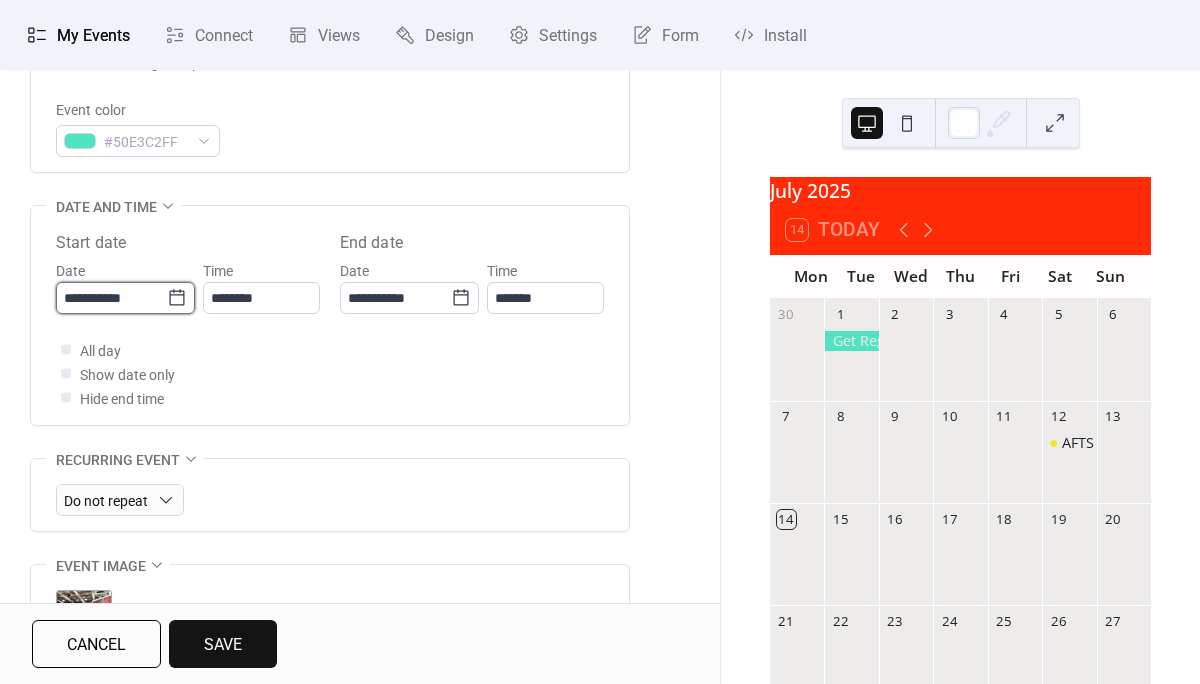 click on "**********" at bounding box center [111, 298] 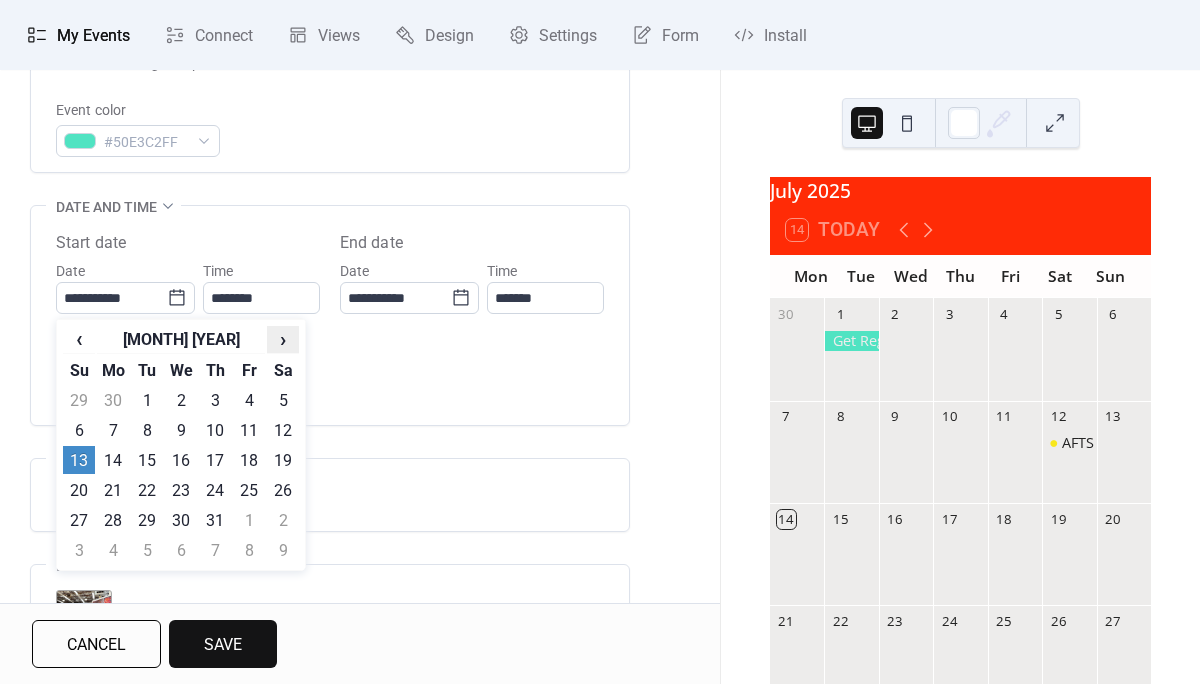 click on "›" at bounding box center [283, 339] 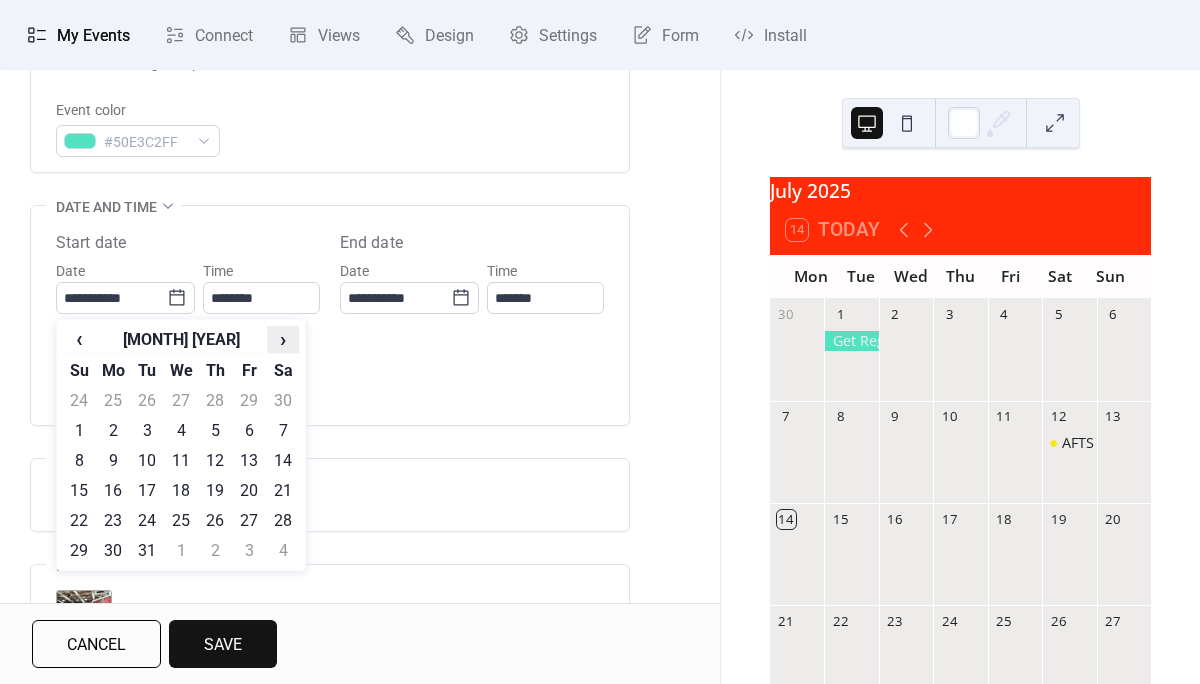 click on "›" at bounding box center (283, 339) 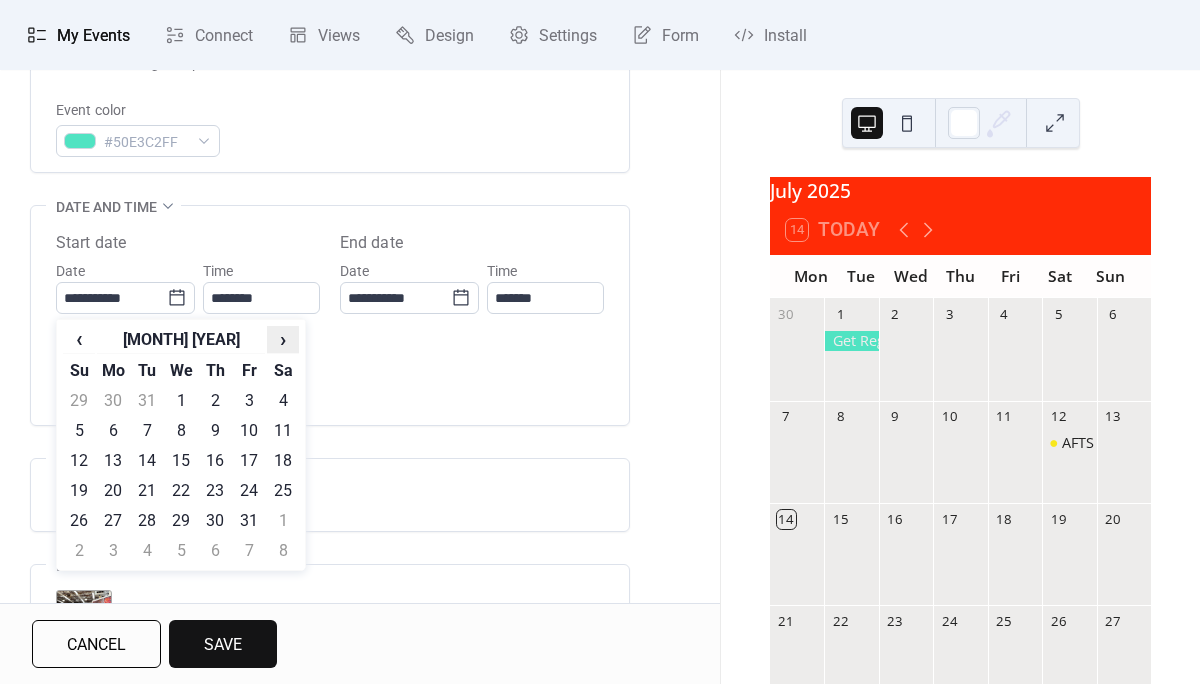 click on "›" at bounding box center (283, 339) 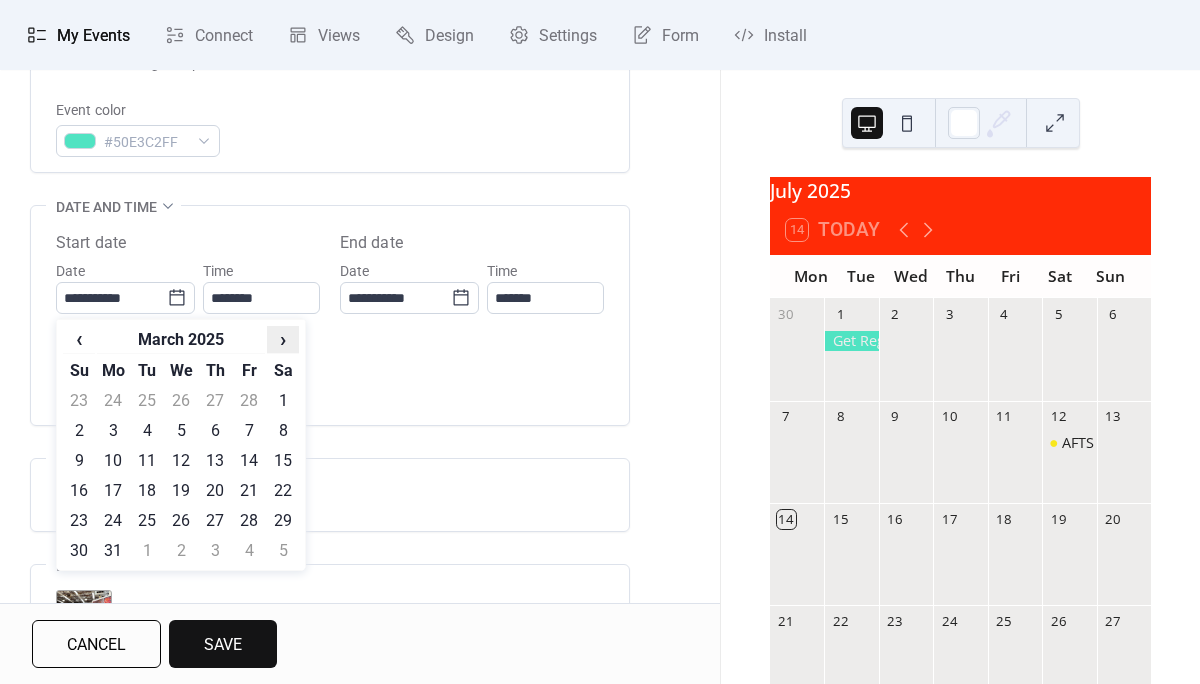 click on "›" at bounding box center (283, 339) 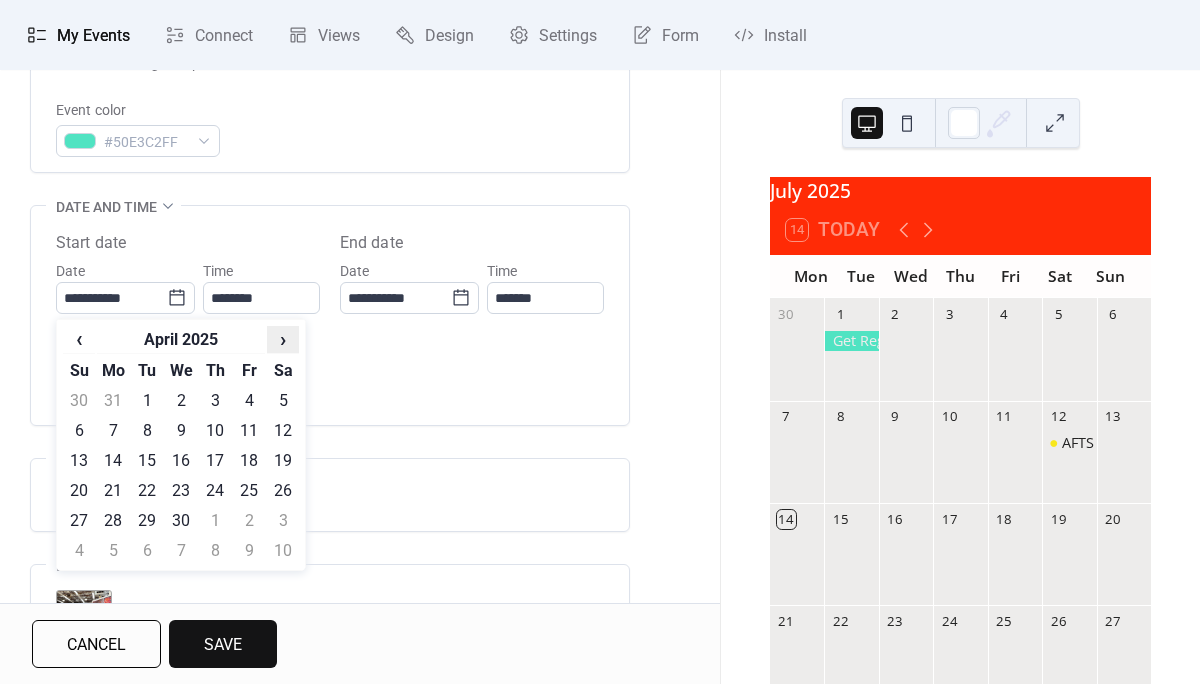 click on "›" at bounding box center (283, 339) 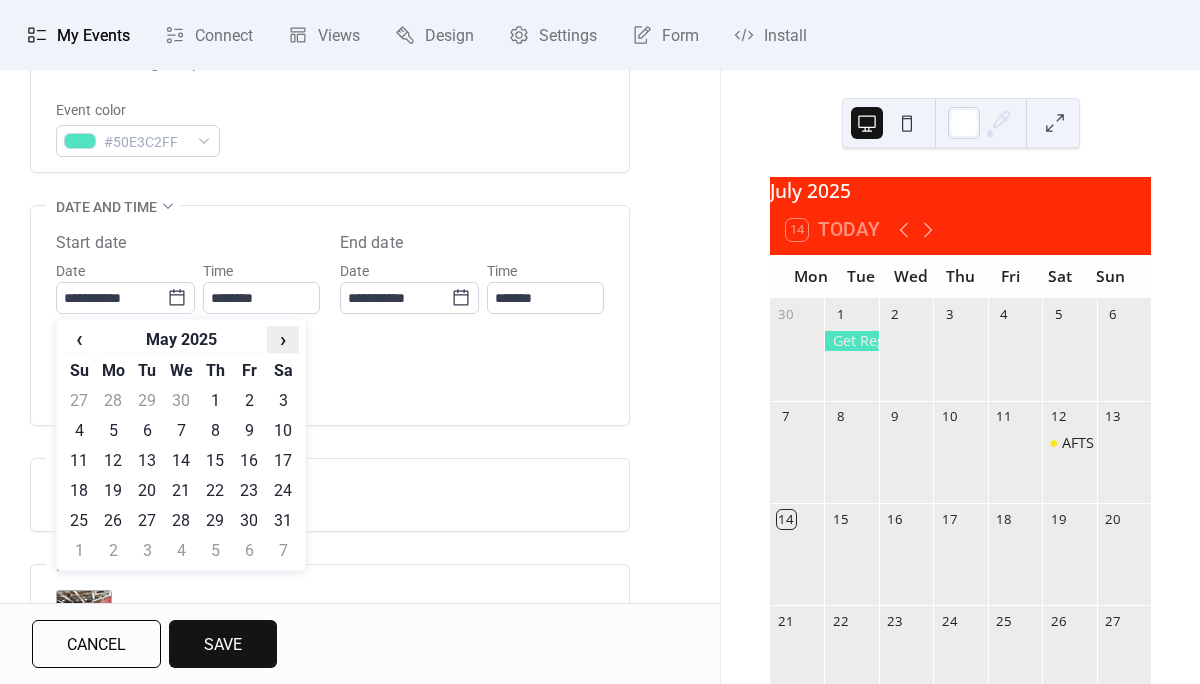 click on "›" at bounding box center (283, 339) 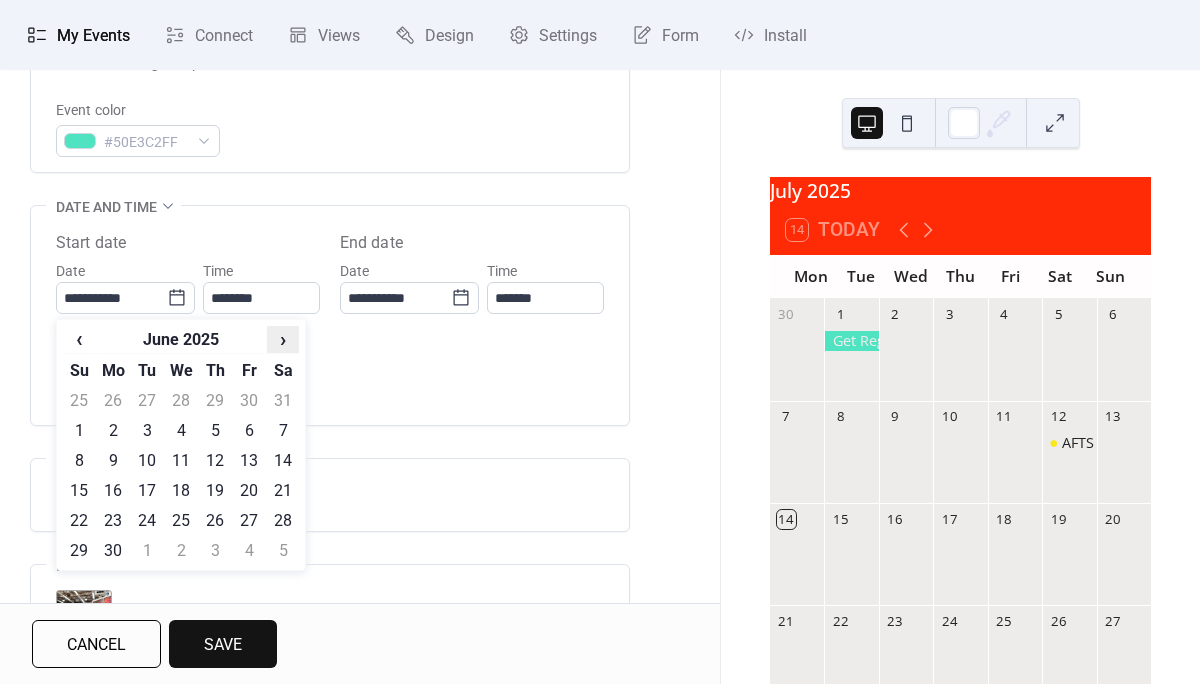 click on "›" at bounding box center [283, 339] 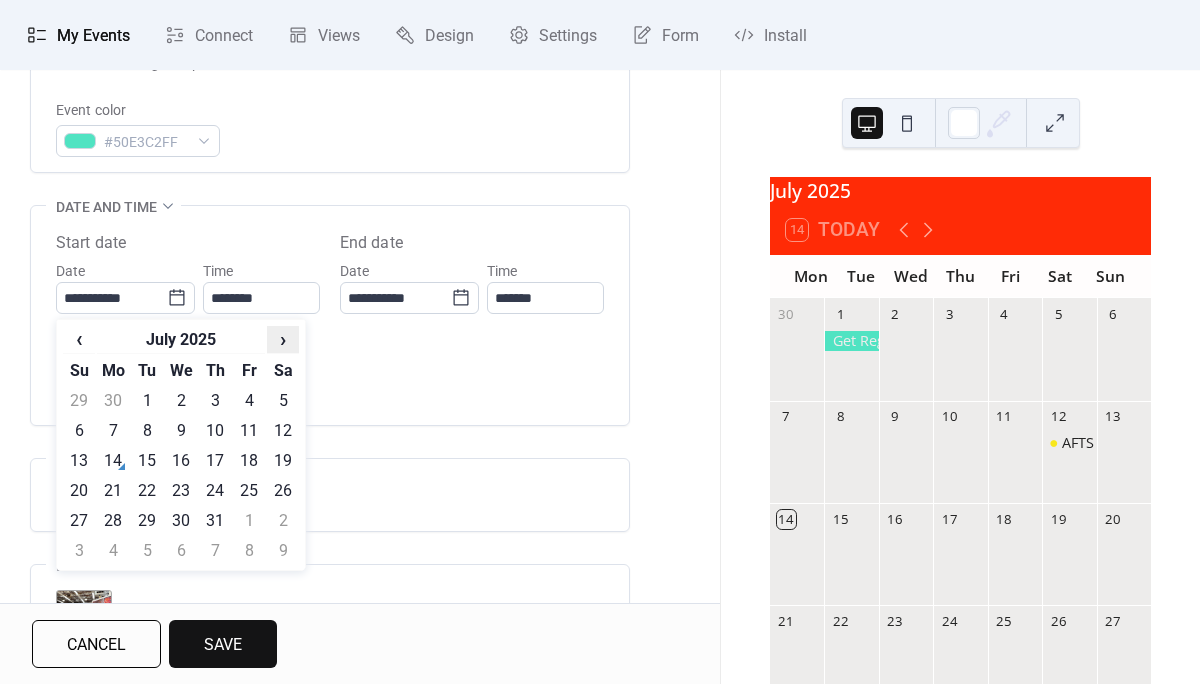 click on "›" at bounding box center (283, 339) 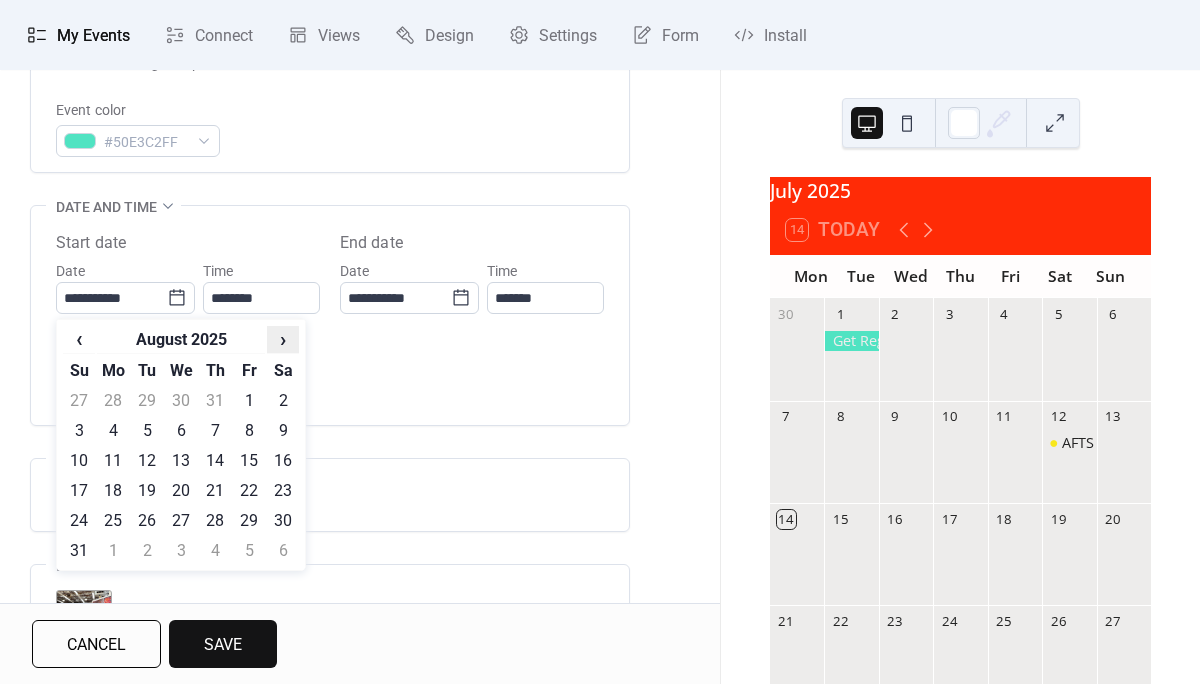 click on "›" at bounding box center [283, 339] 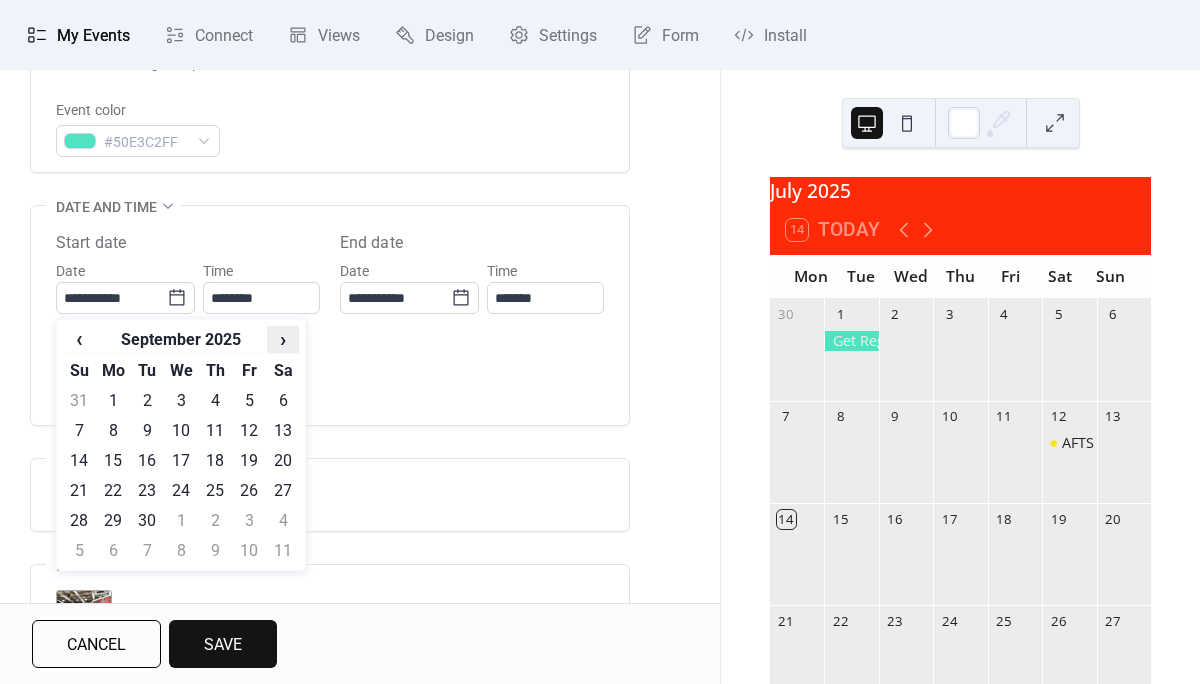 click on "›" at bounding box center [283, 339] 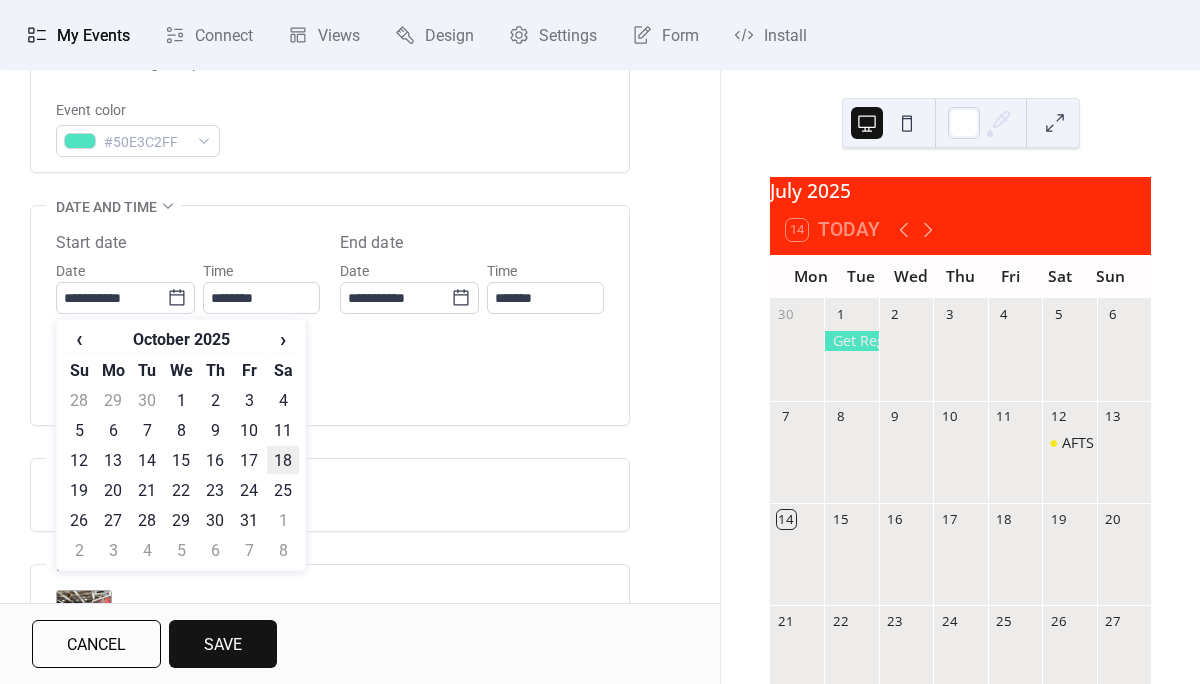 click on "18" at bounding box center [283, 460] 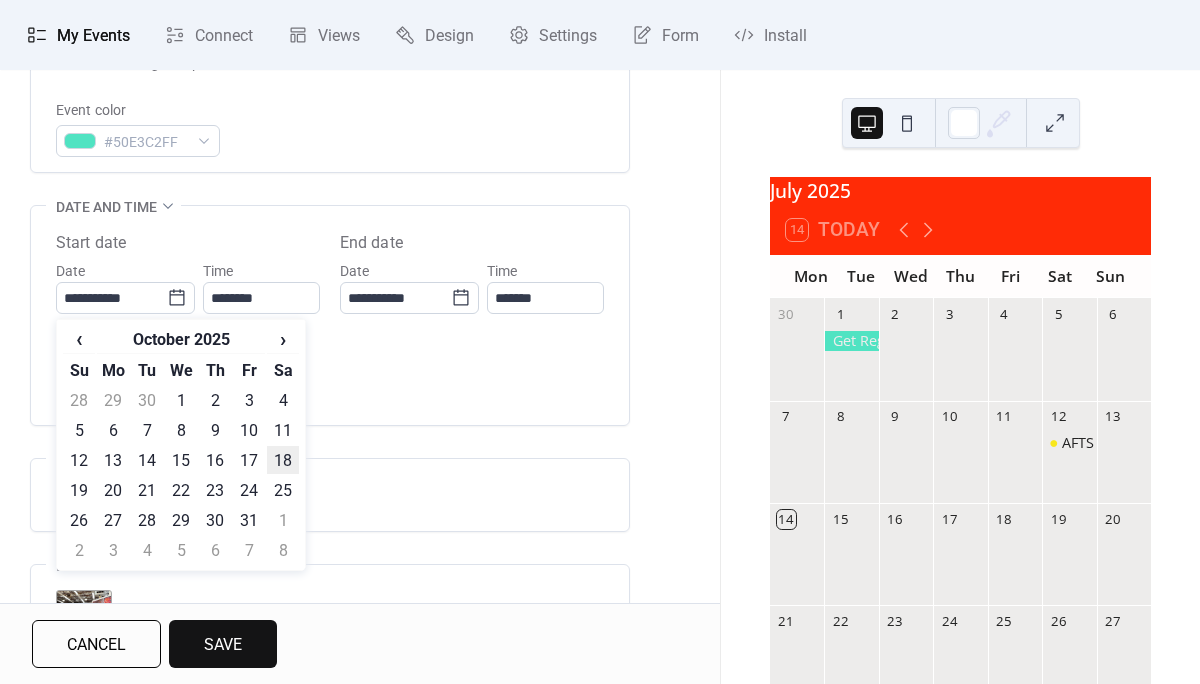 type on "**********" 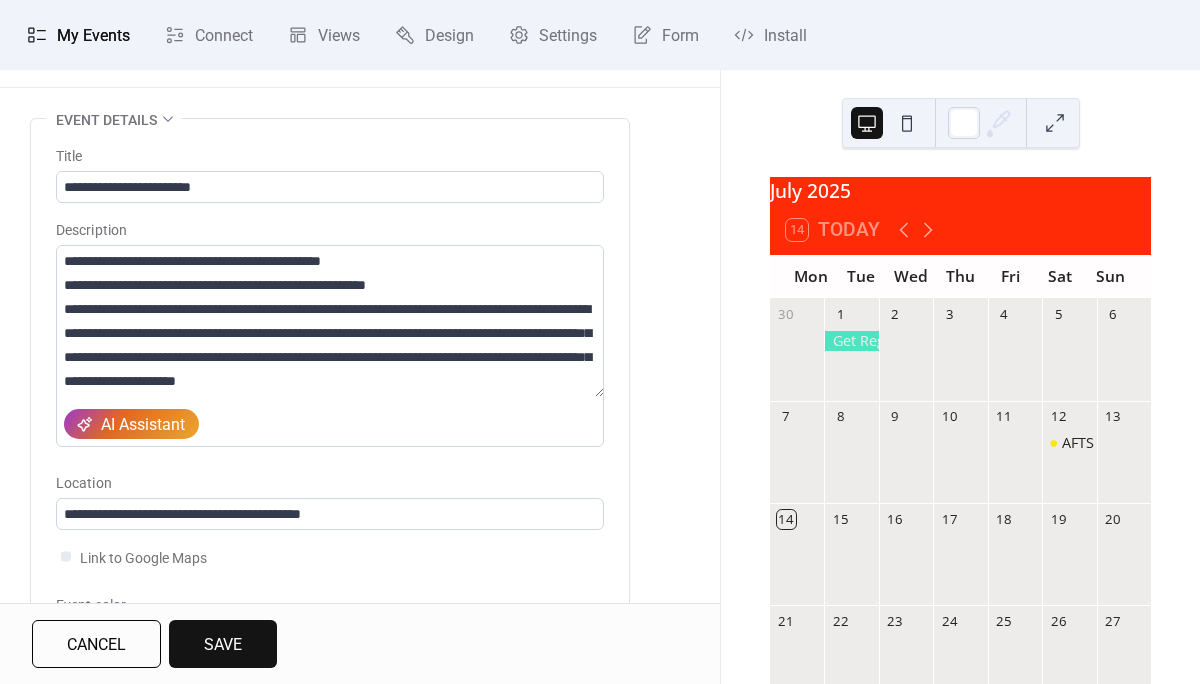 scroll, scrollTop: 6, scrollLeft: 0, axis: vertical 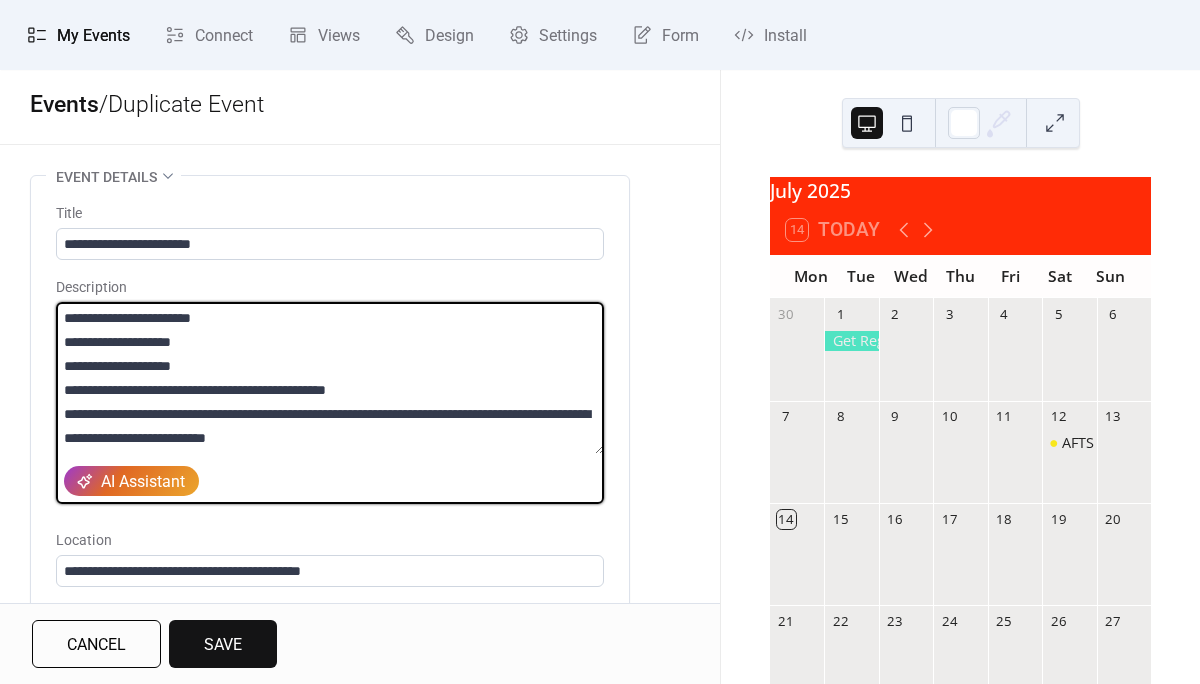 drag, startPoint x: 216, startPoint y: 446, endPoint x: 39, endPoint y: 290, distance: 235.93431 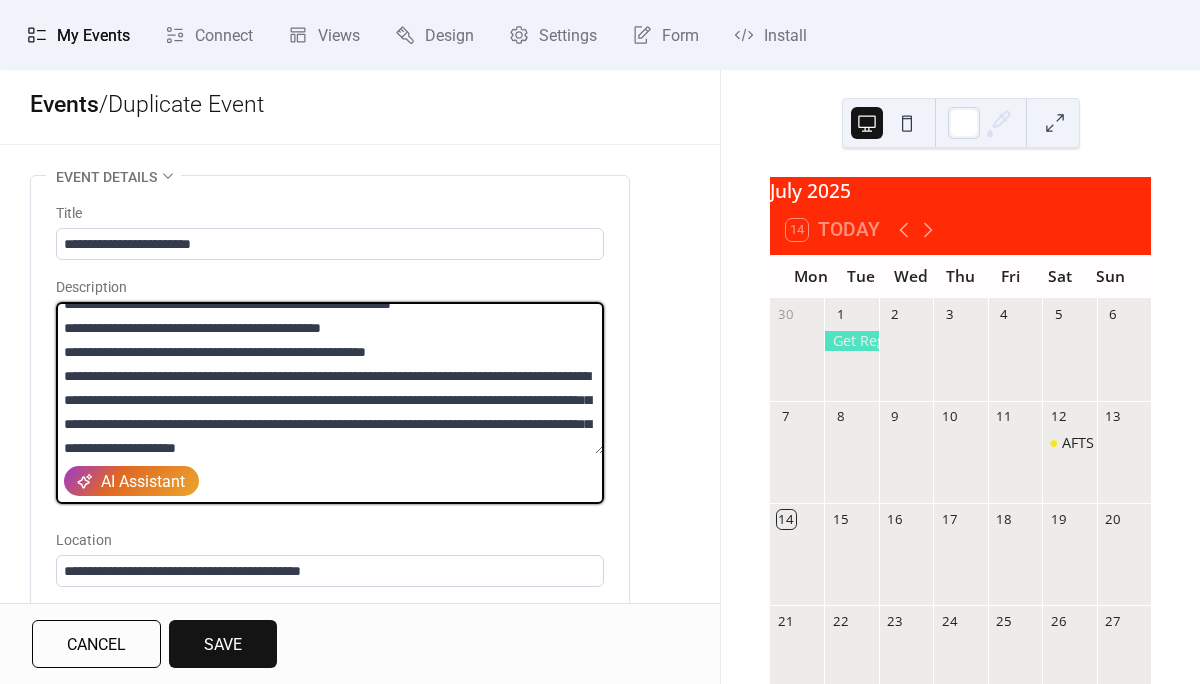 scroll, scrollTop: 384, scrollLeft: 0, axis: vertical 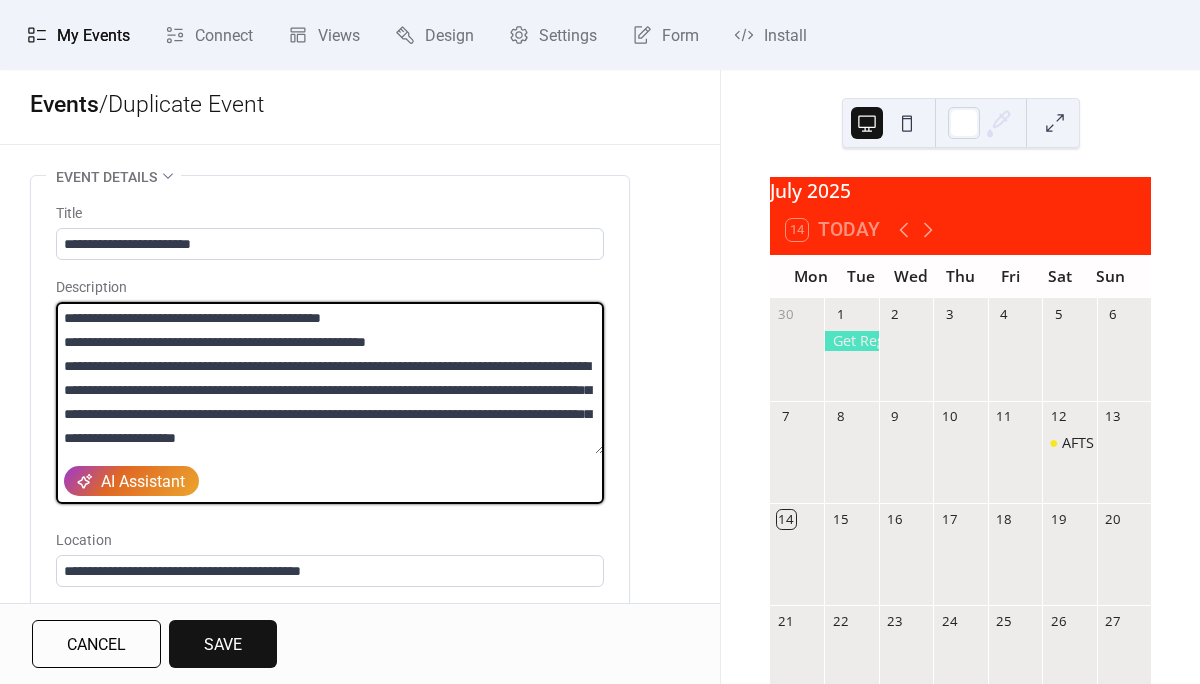 drag, startPoint x: 66, startPoint y: 320, endPoint x: 131, endPoint y: 521, distance: 211.24867 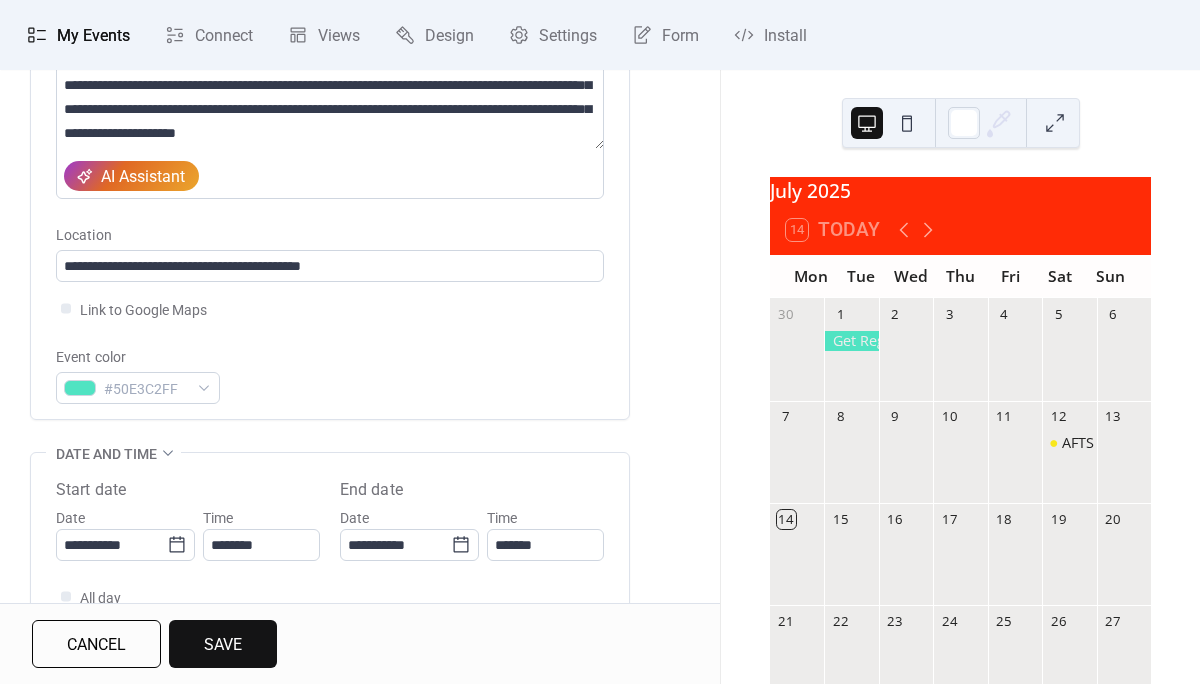 scroll, scrollTop: 329, scrollLeft: 0, axis: vertical 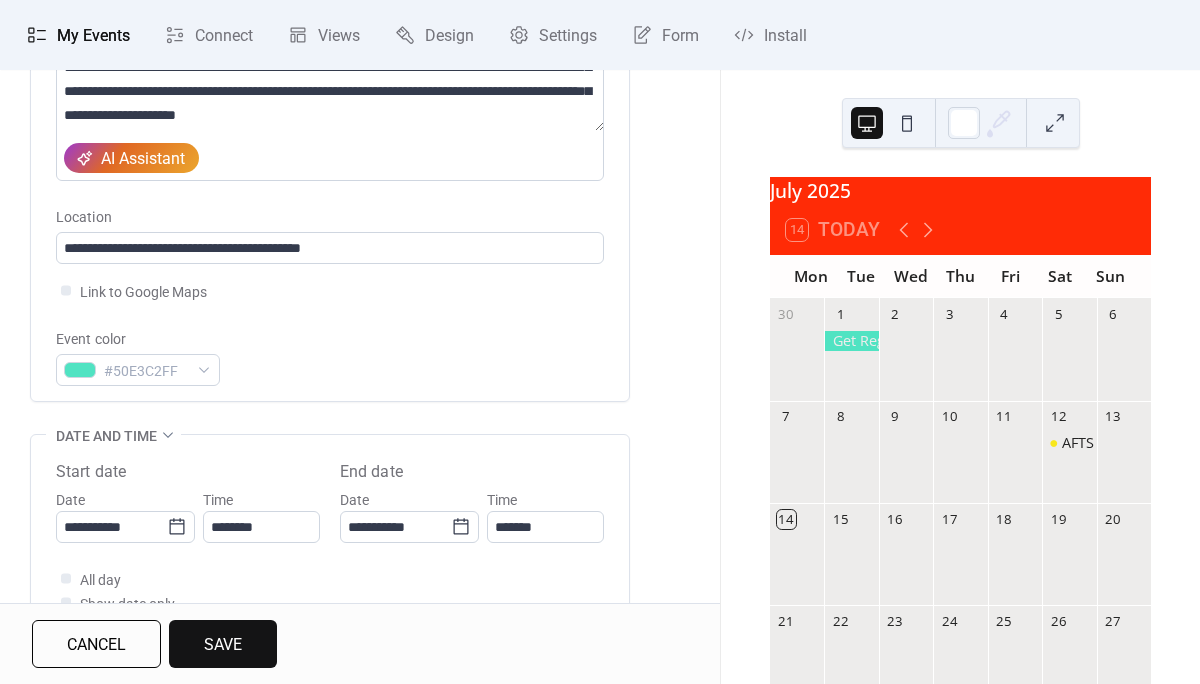 click on "Save" at bounding box center [223, 645] 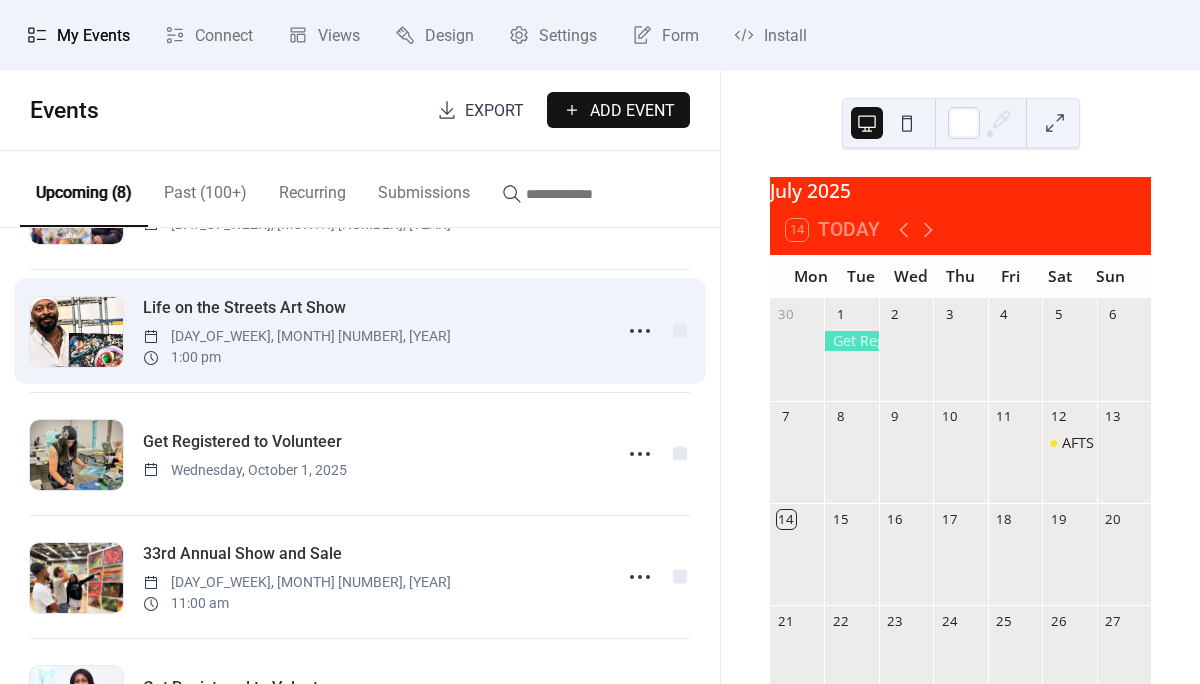 scroll, scrollTop: 395, scrollLeft: 0, axis: vertical 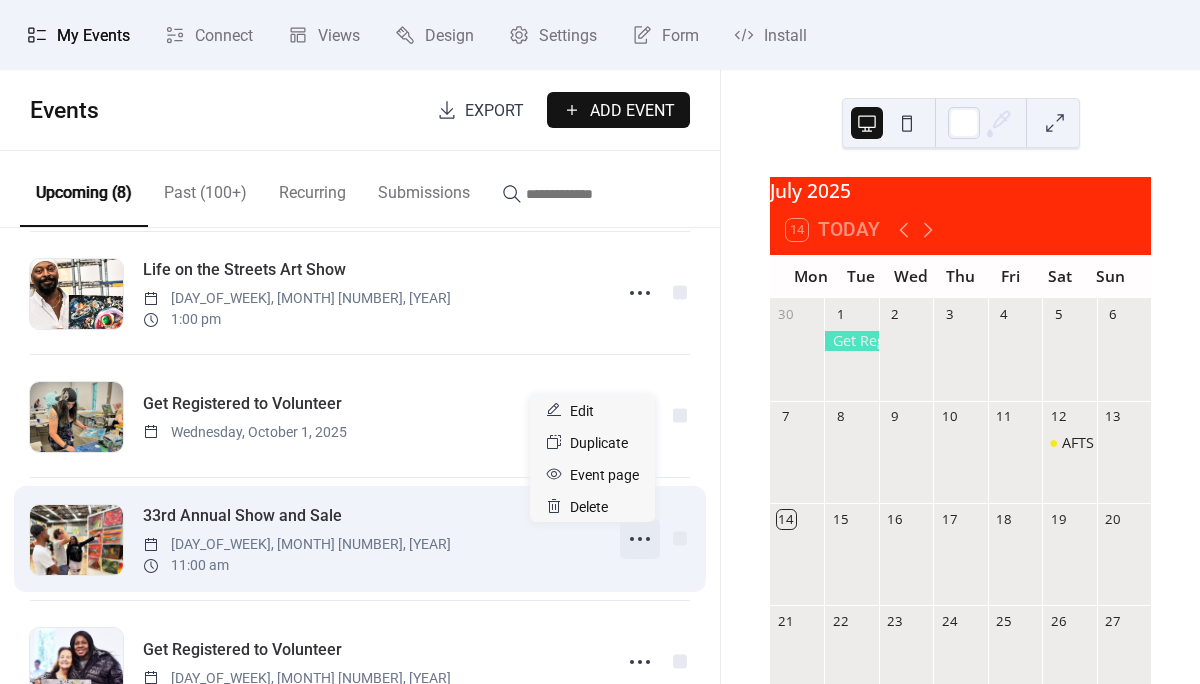 click 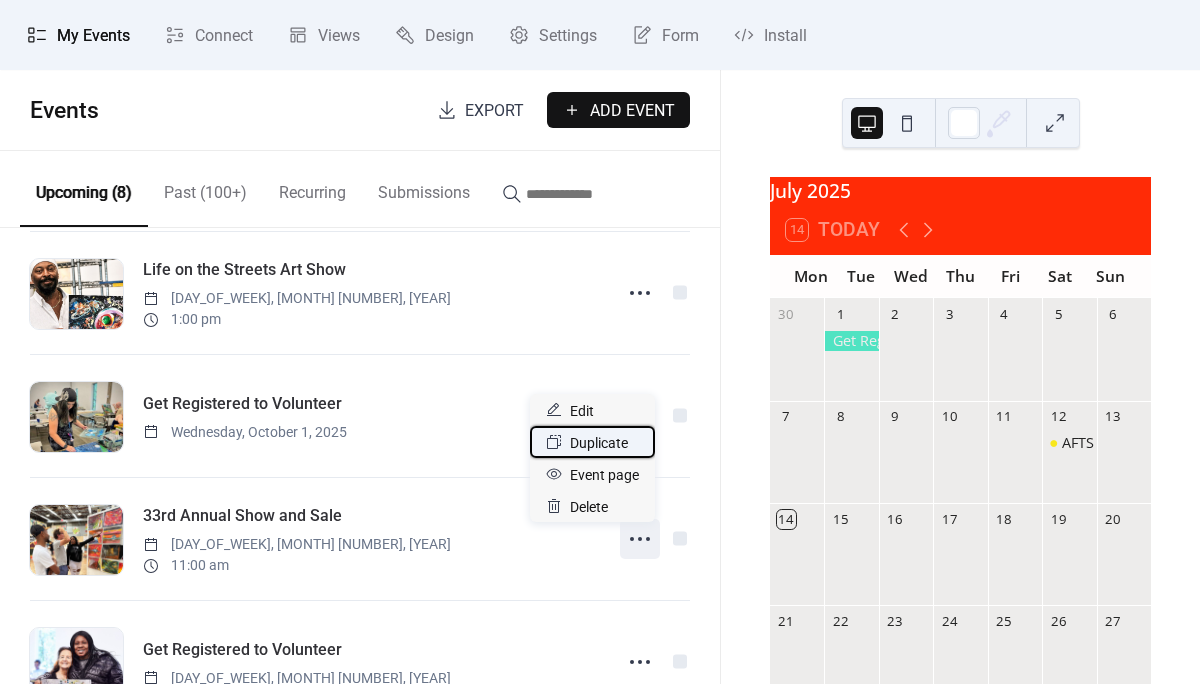 click on "Duplicate" at bounding box center [599, 443] 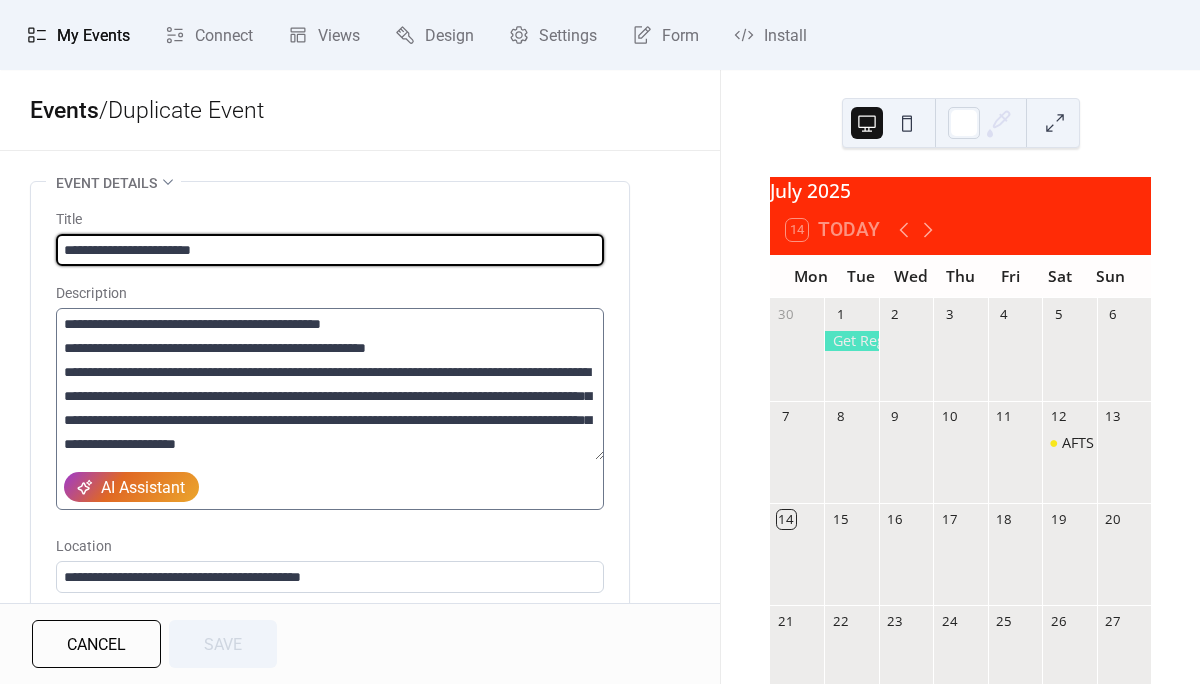 scroll, scrollTop: 384, scrollLeft: 0, axis: vertical 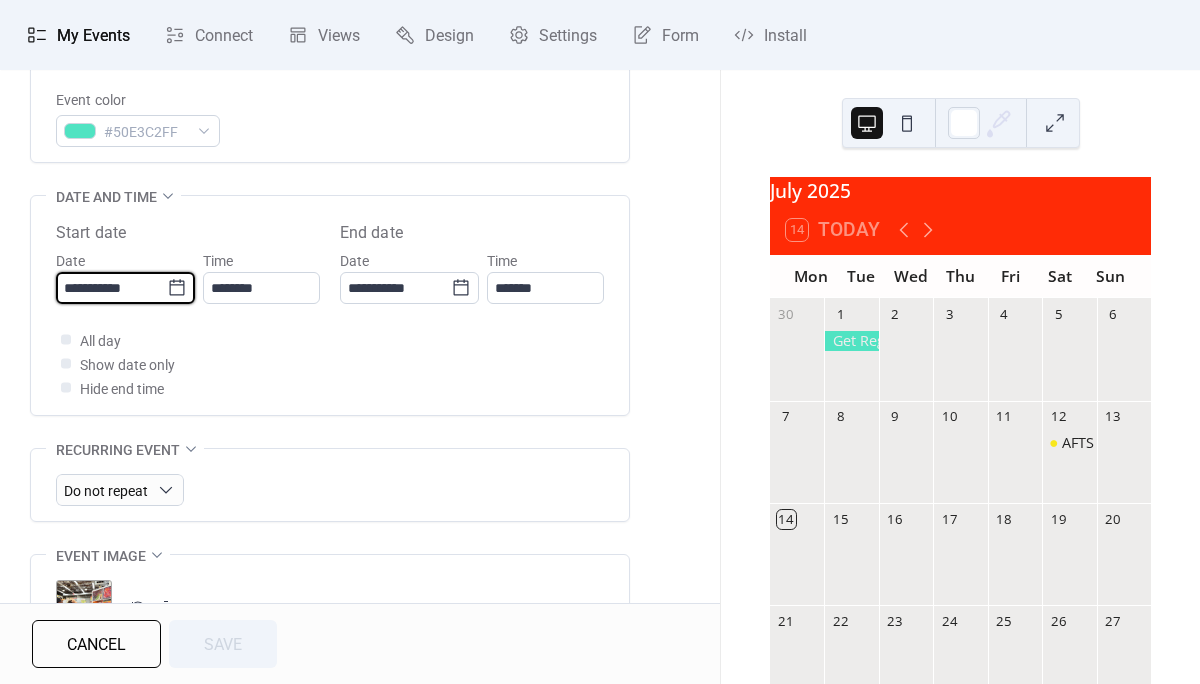 click on "**********" at bounding box center (111, 288) 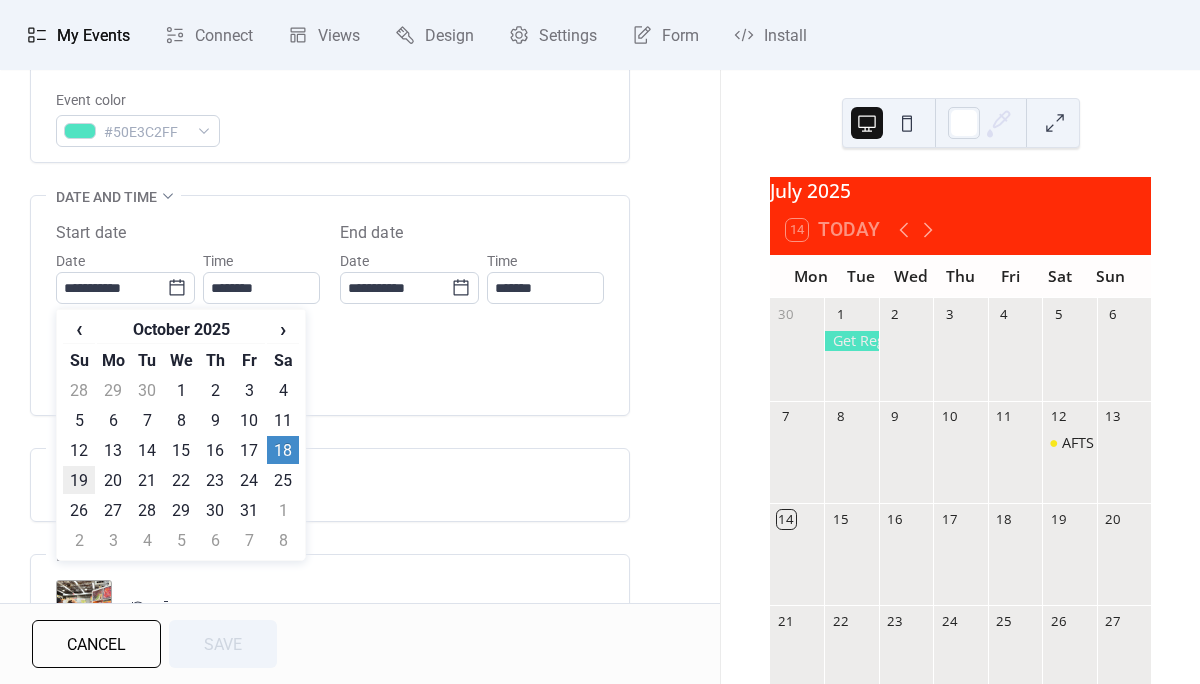 click on "19" at bounding box center [79, 480] 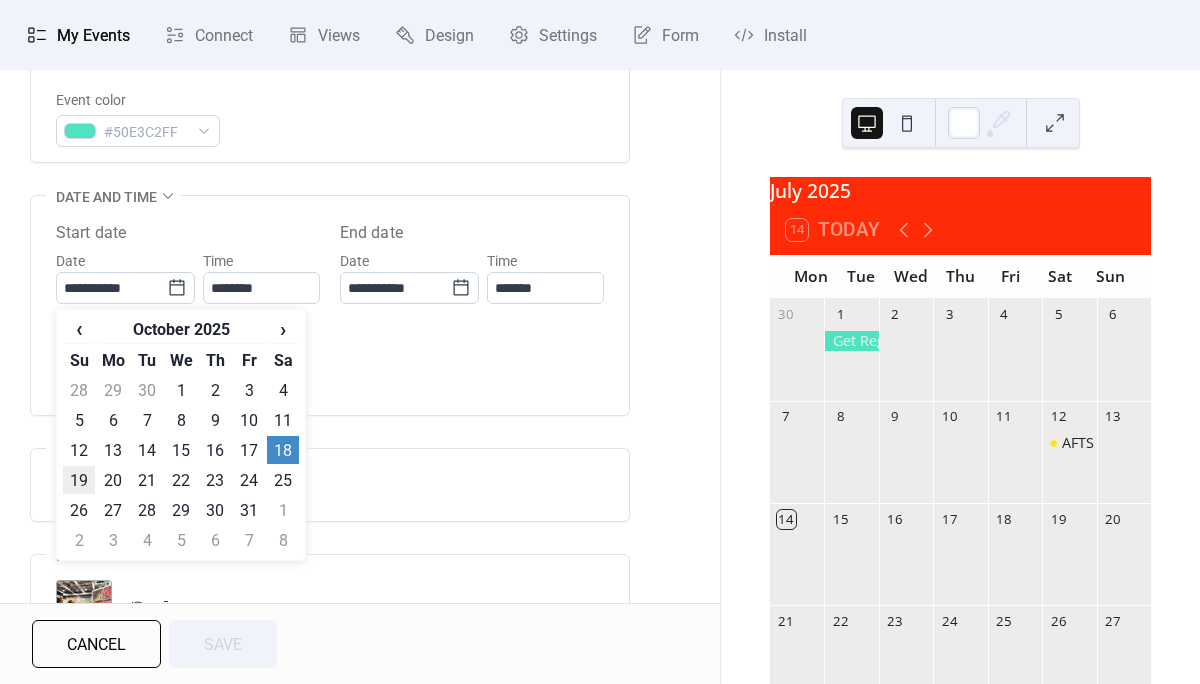 type on "**********" 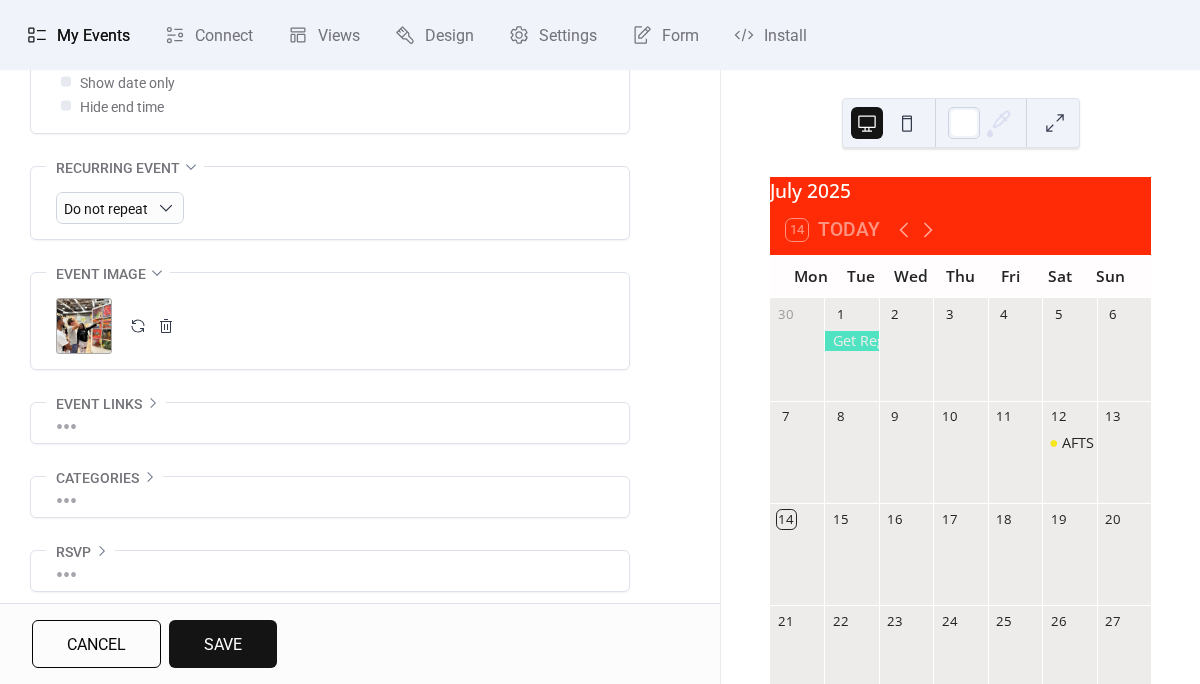 scroll, scrollTop: 852, scrollLeft: 0, axis: vertical 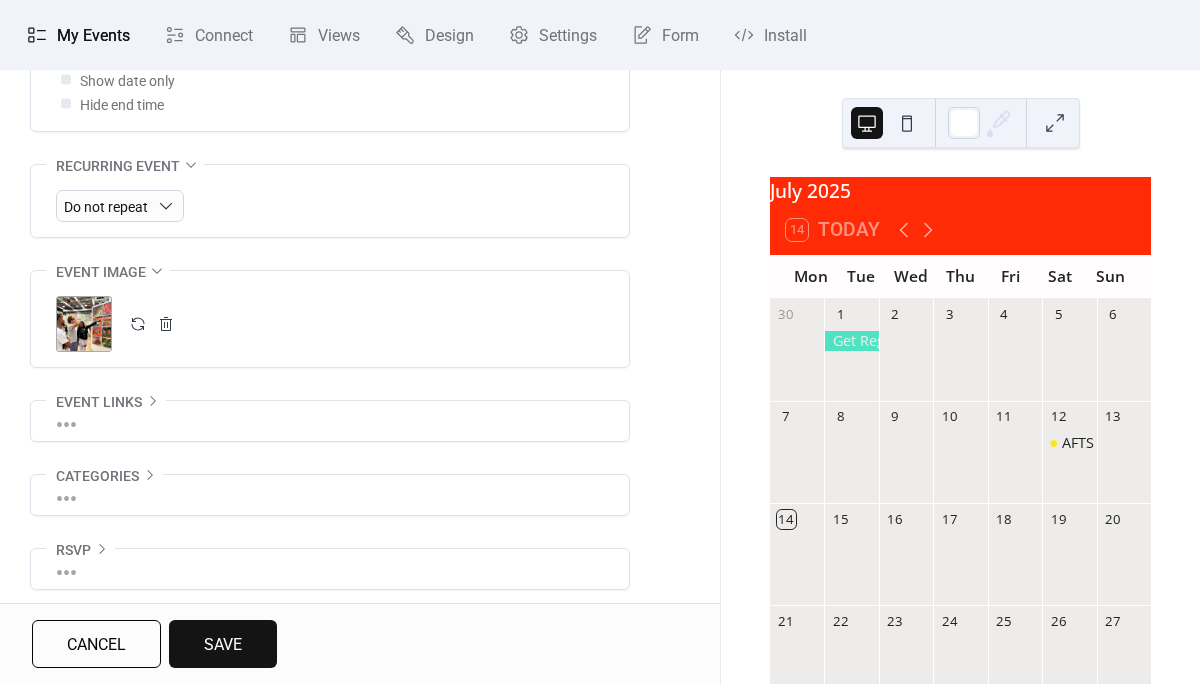 click on "Save" at bounding box center [223, 645] 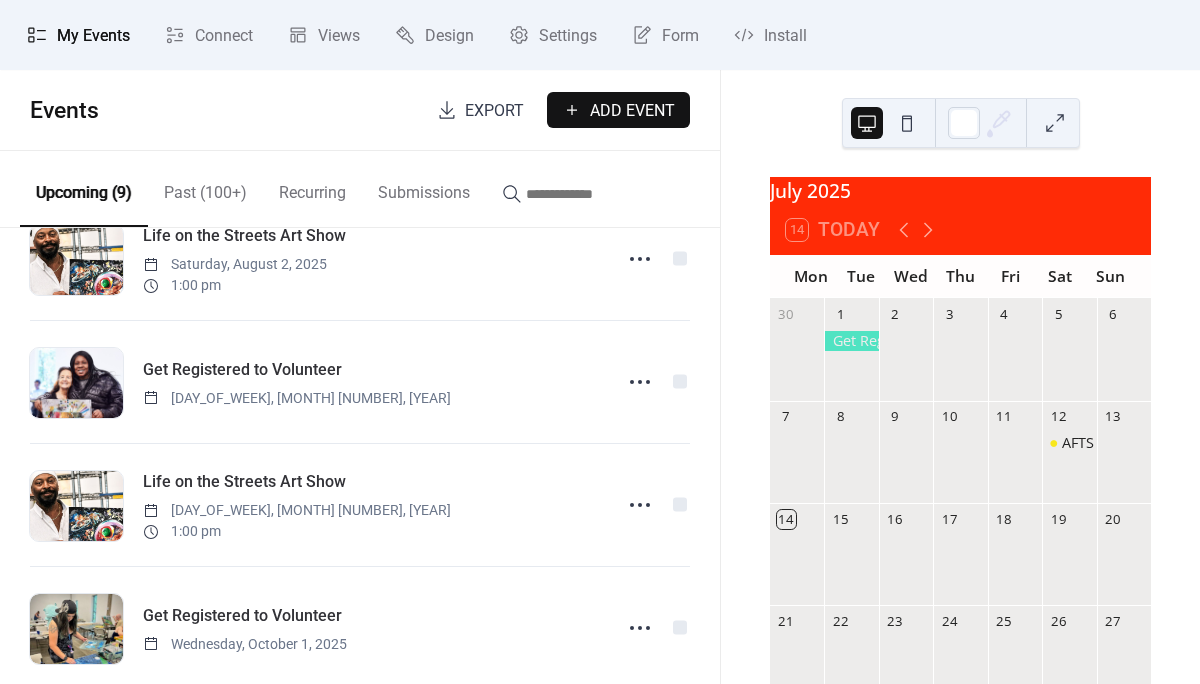 scroll, scrollTop: 71, scrollLeft: 0, axis: vertical 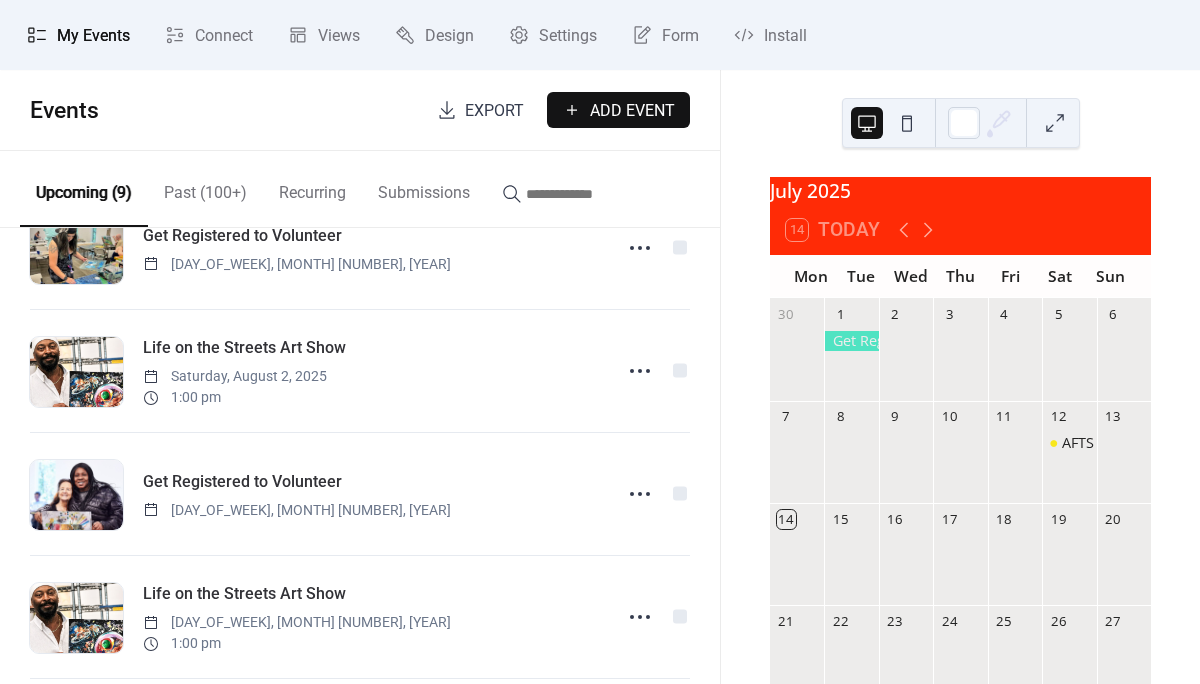 click on "Past (100+)" at bounding box center (205, 188) 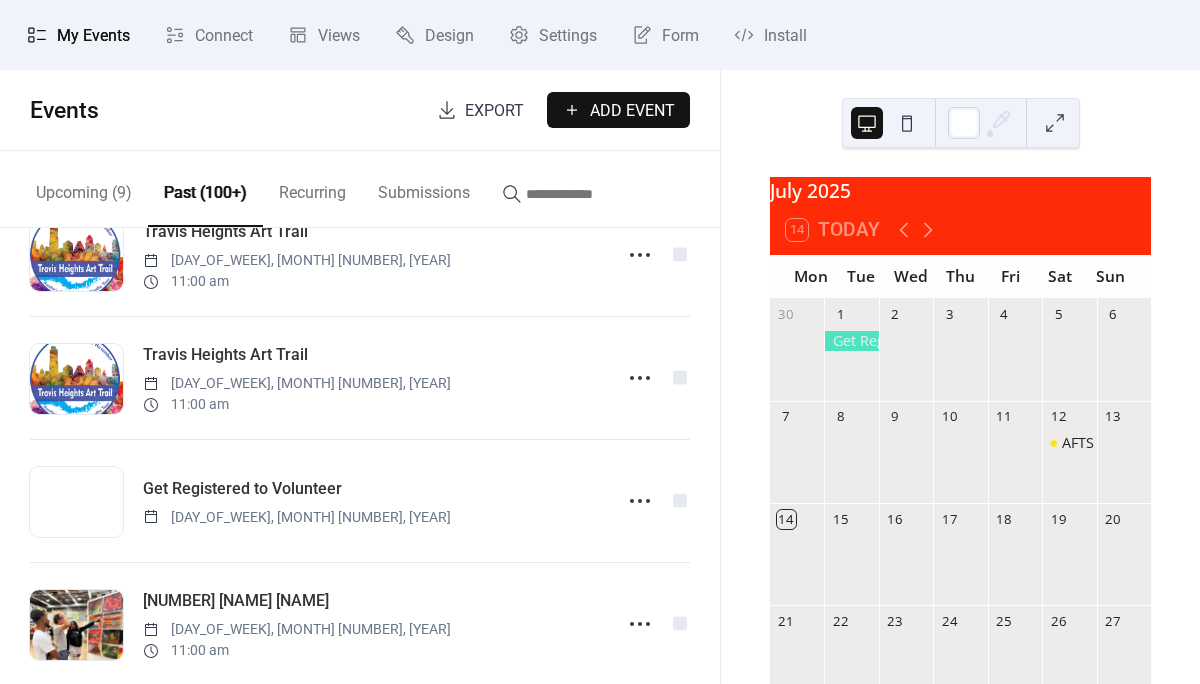 scroll, scrollTop: 3038, scrollLeft: 0, axis: vertical 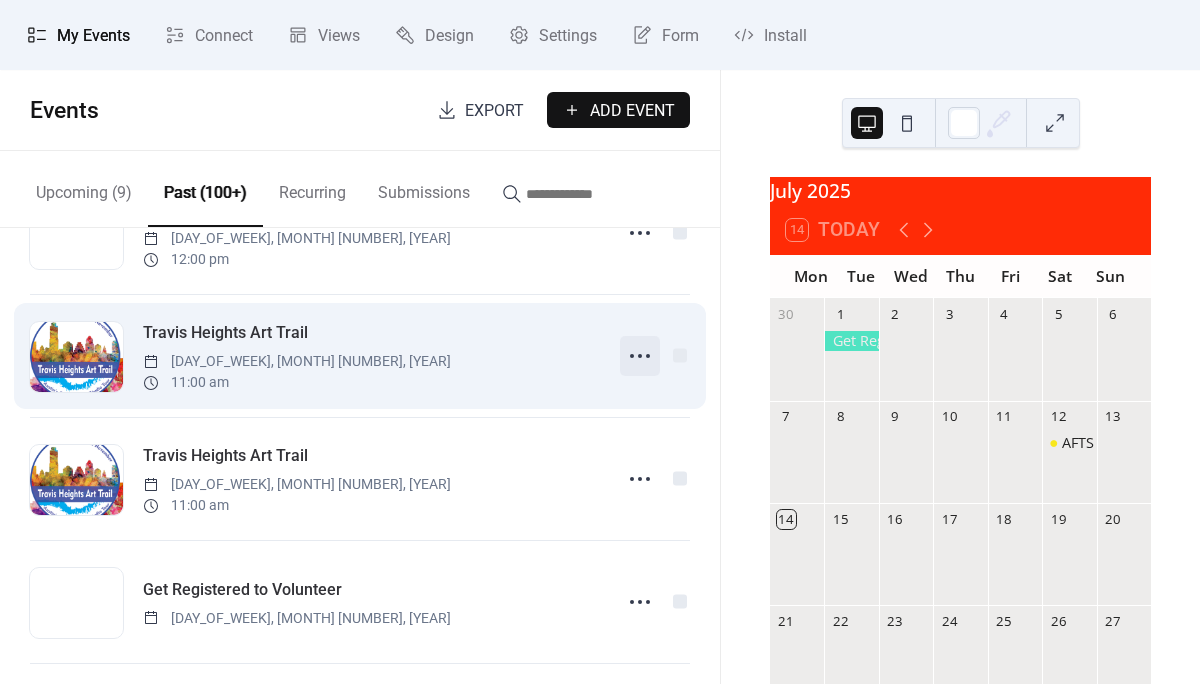 click 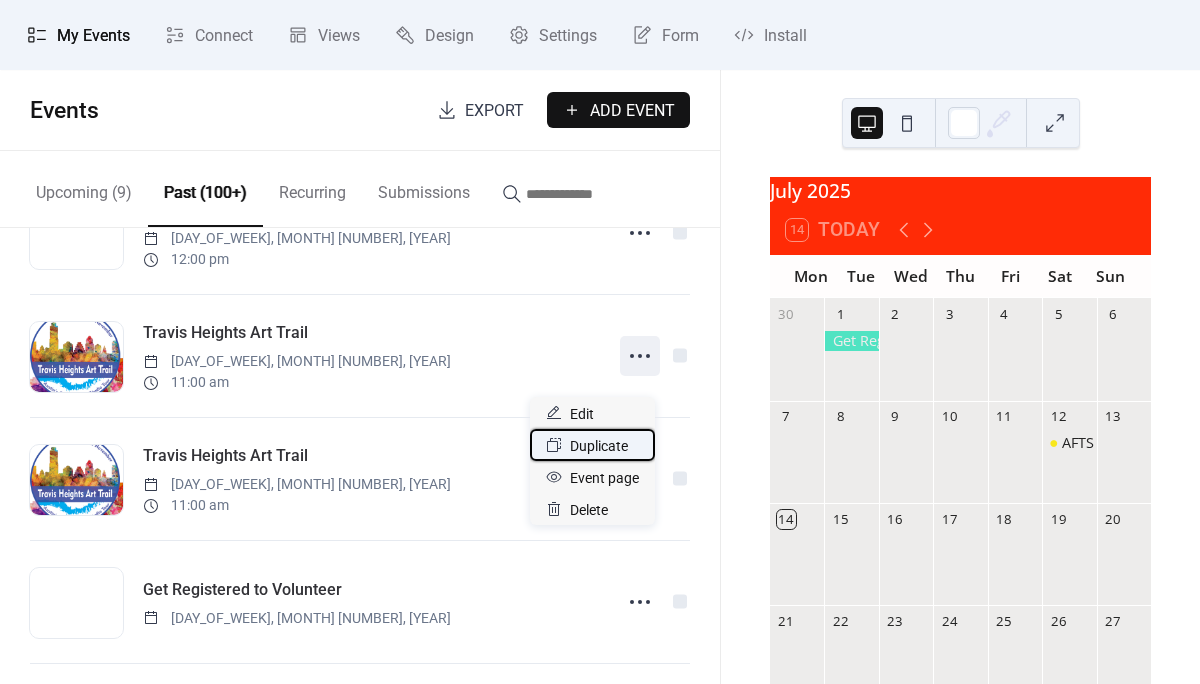 click on "Duplicate" at bounding box center (599, 446) 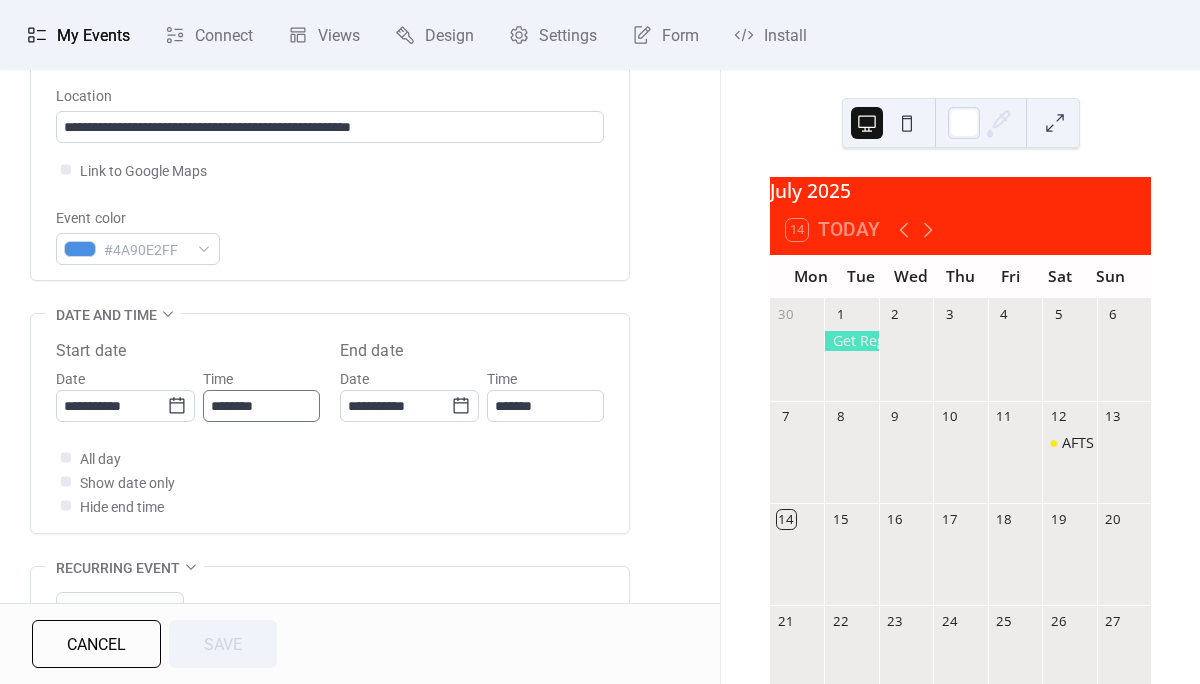 scroll, scrollTop: 453, scrollLeft: 0, axis: vertical 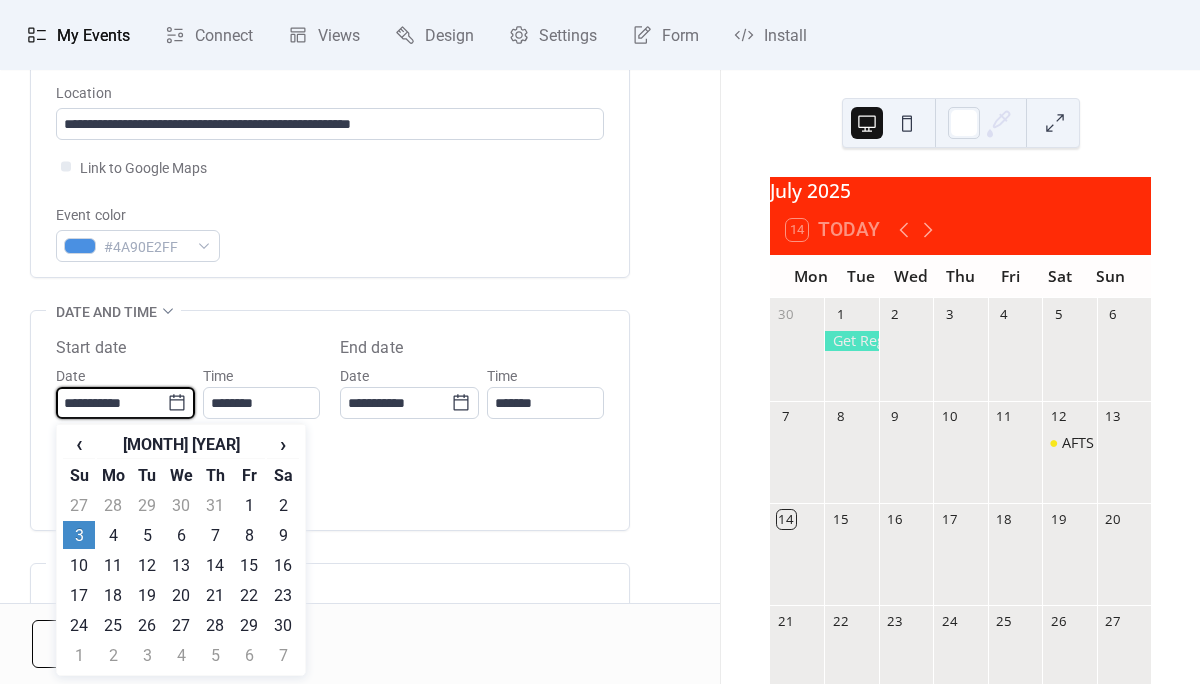 click on "**********" at bounding box center (111, 403) 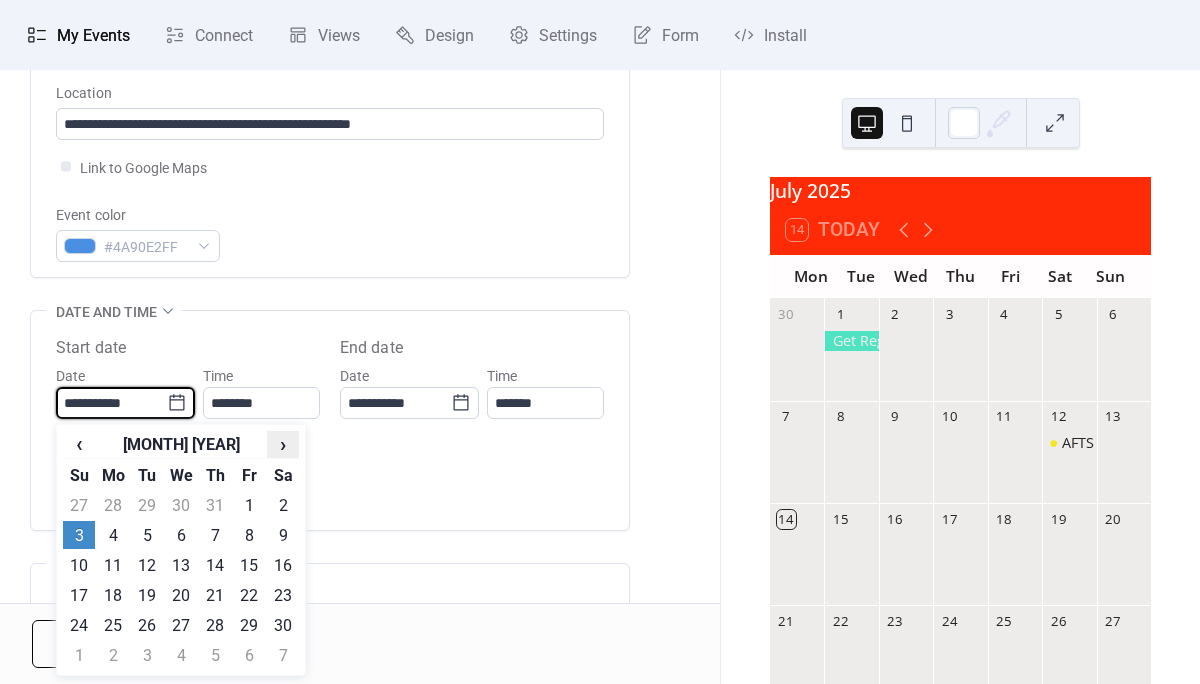 click on "›" at bounding box center (283, 444) 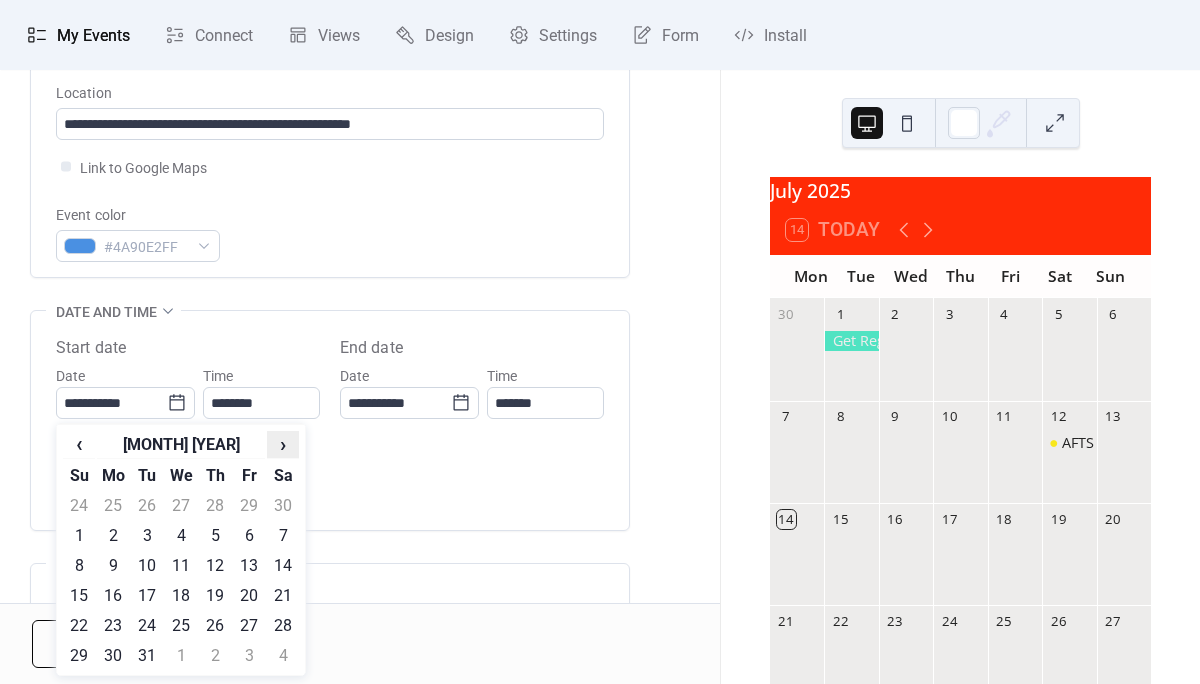 click on "›" at bounding box center (283, 444) 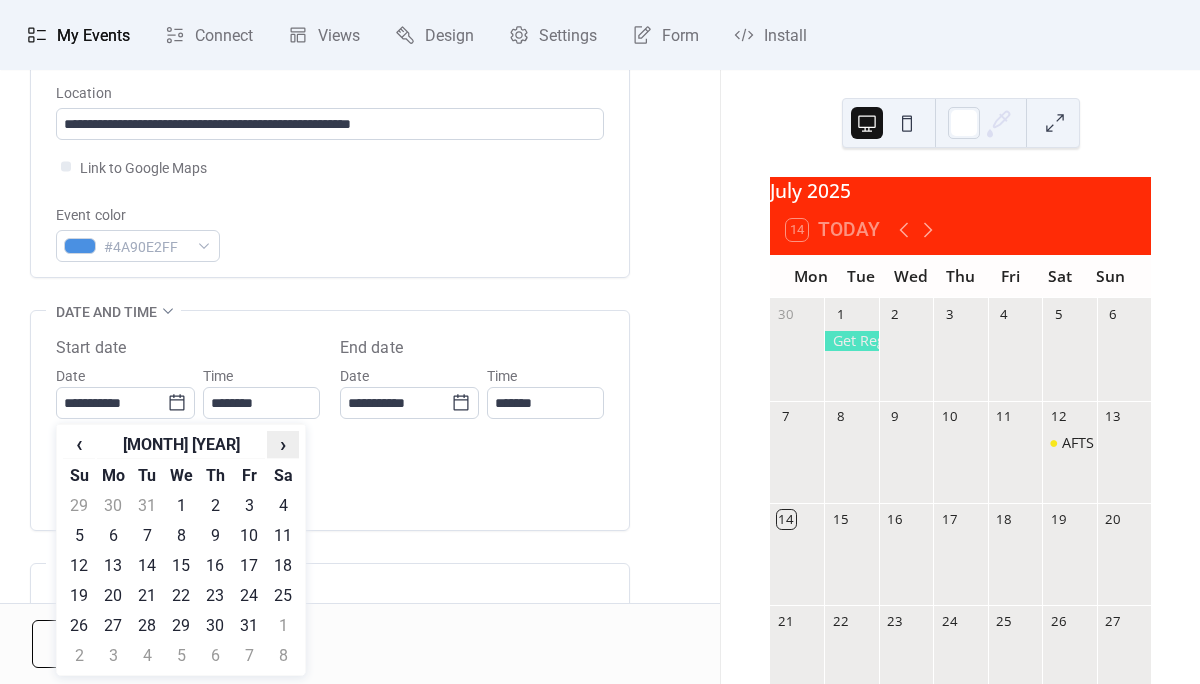 click on "›" at bounding box center [283, 444] 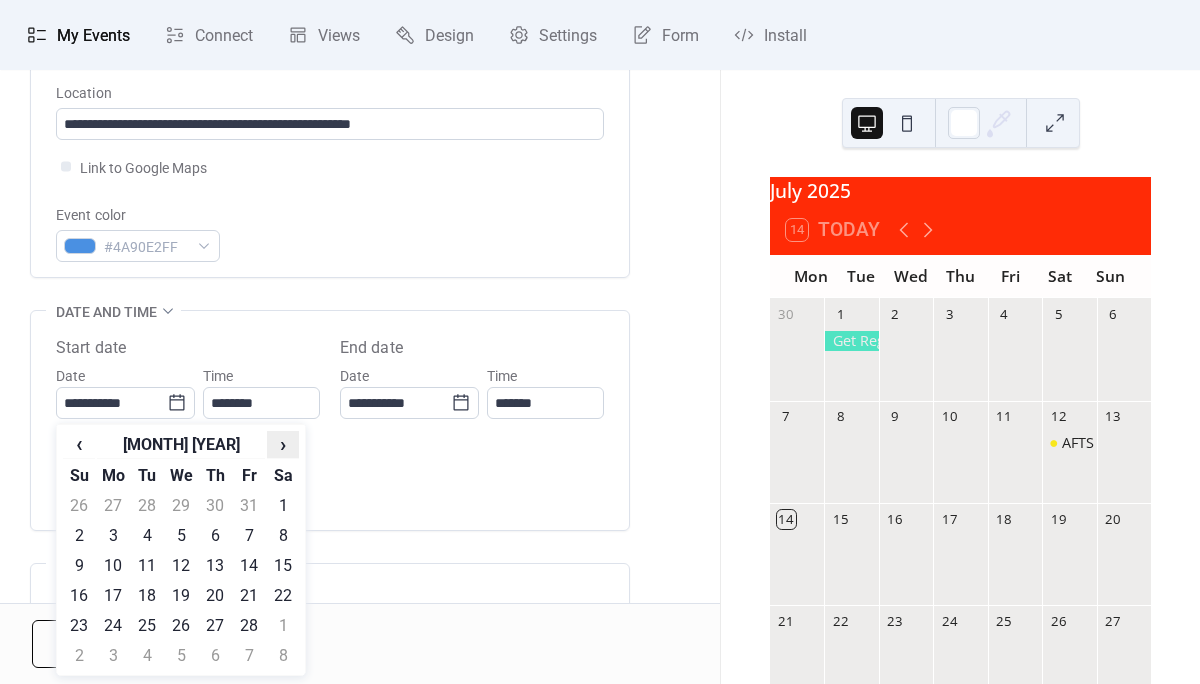 click on "›" at bounding box center [283, 444] 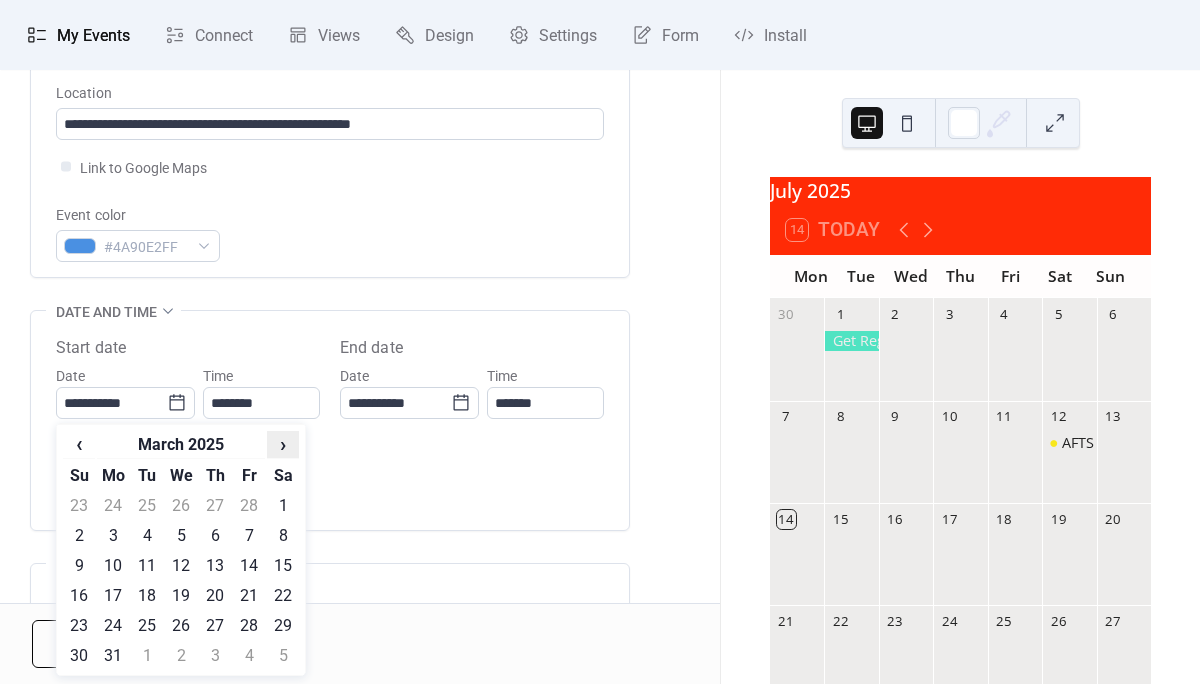click on "›" at bounding box center (283, 444) 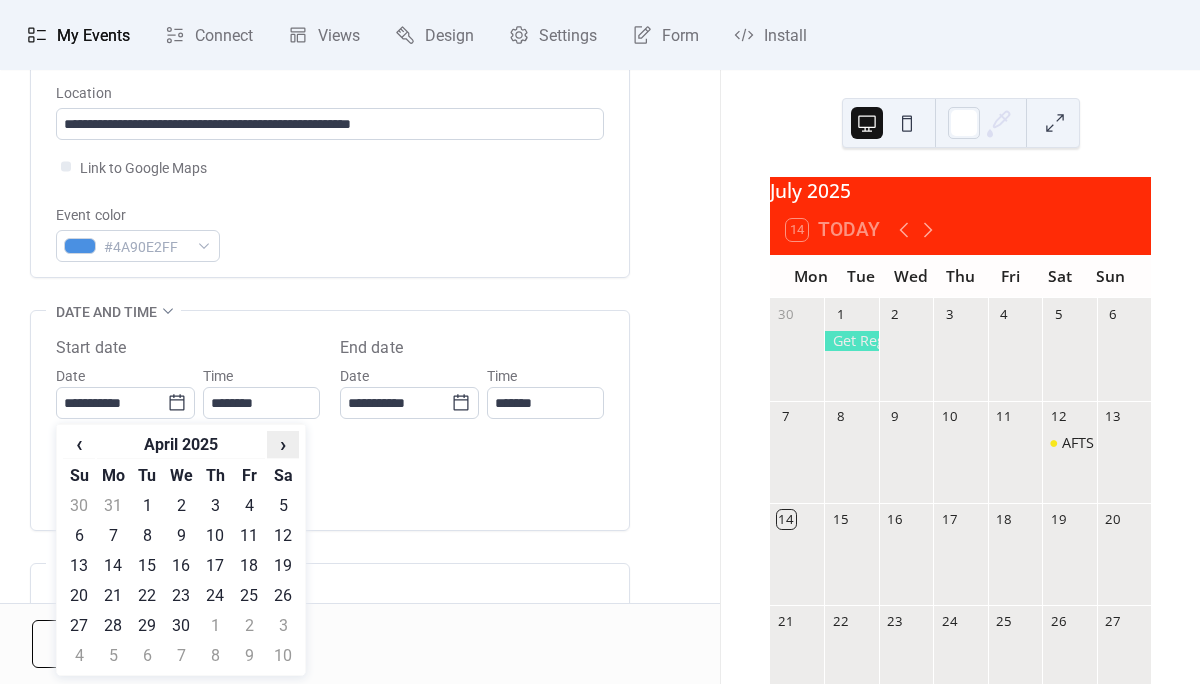 click on "›" at bounding box center (283, 444) 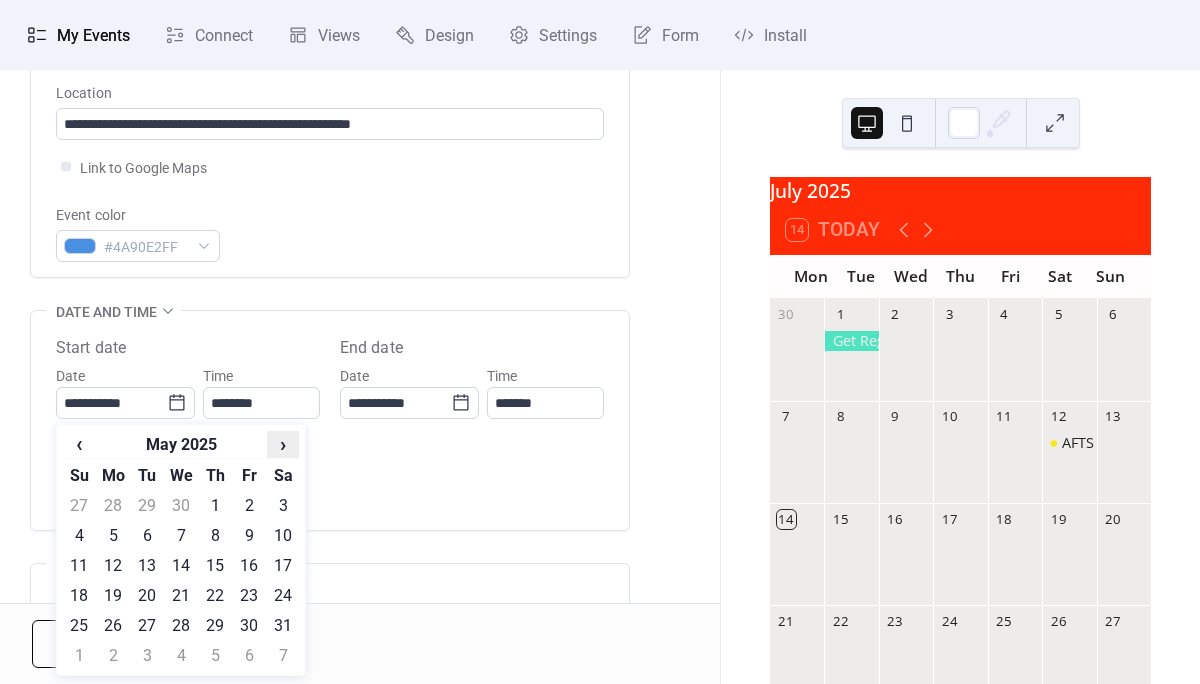 click on "›" at bounding box center (283, 444) 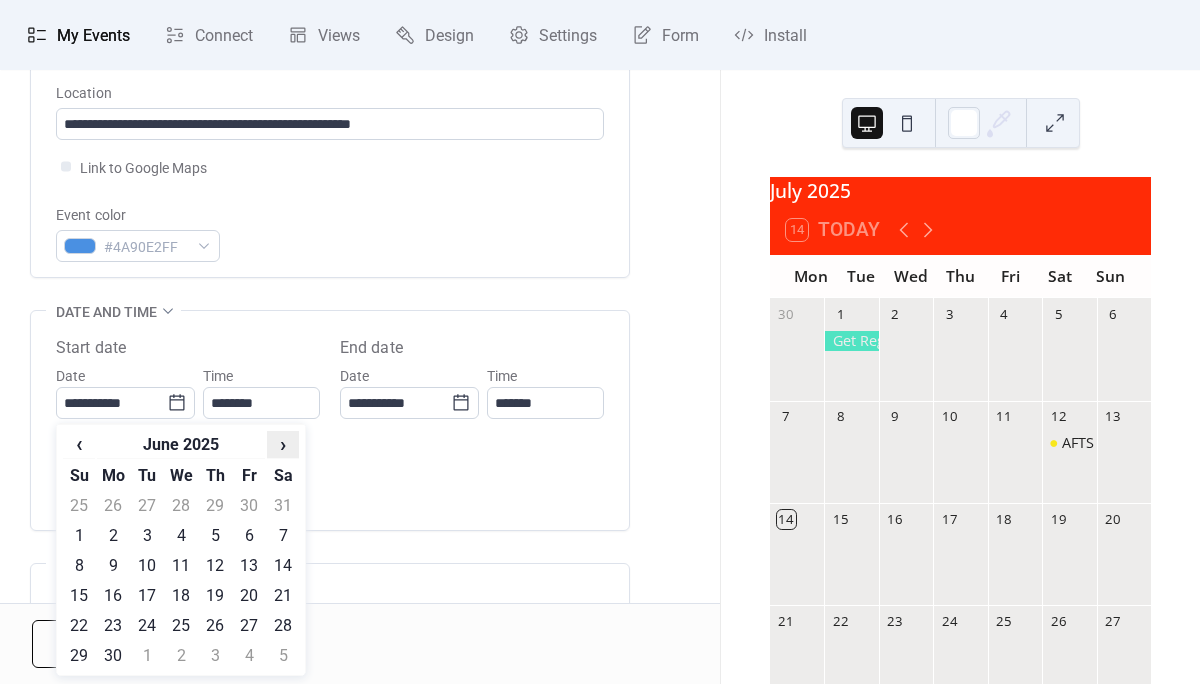 click on "›" at bounding box center (283, 444) 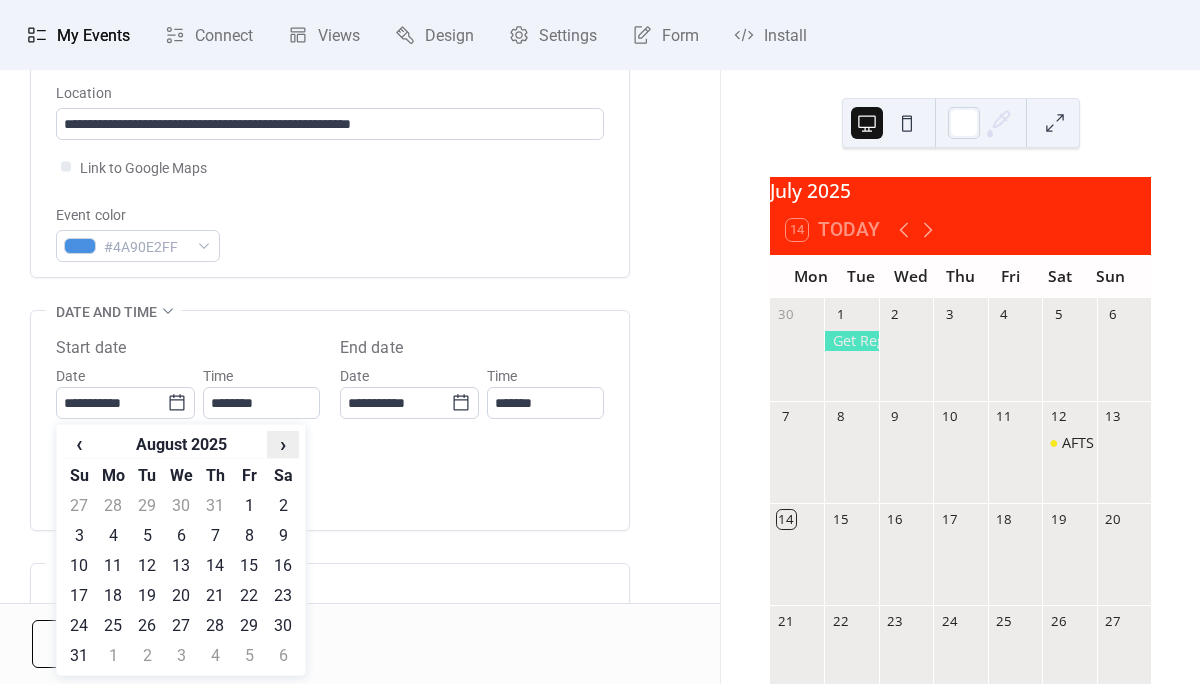 click on "›" at bounding box center (283, 444) 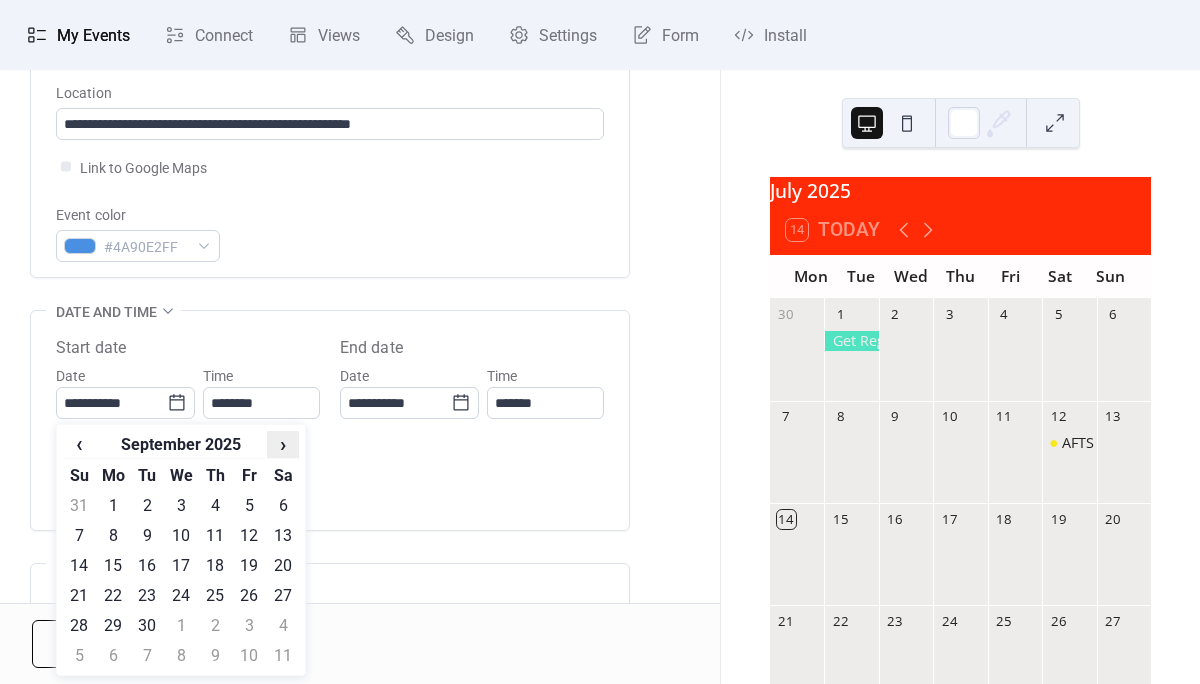 click on "›" at bounding box center (283, 444) 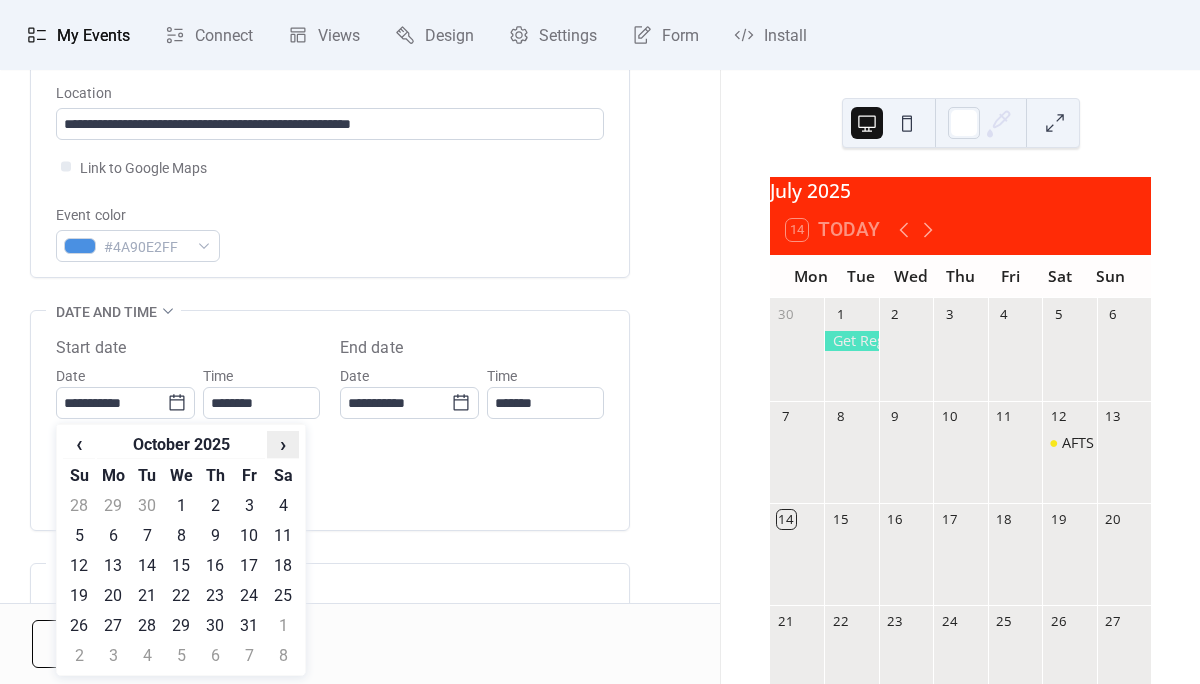 click on "›" at bounding box center (283, 444) 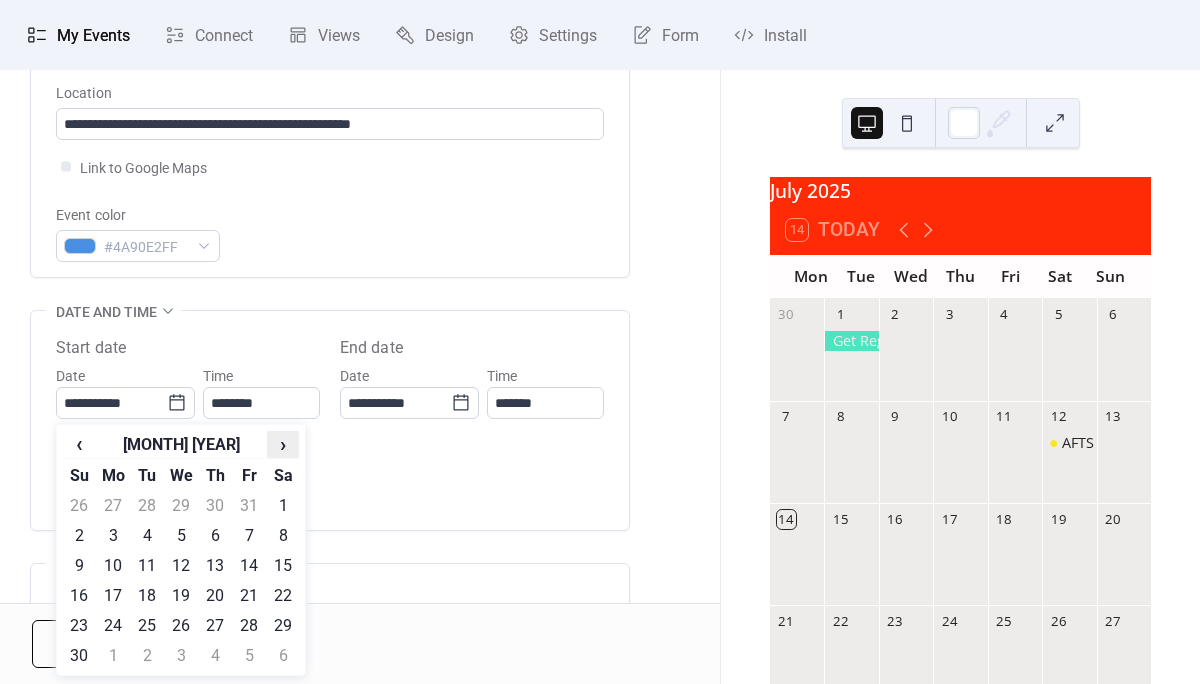 click on "›" at bounding box center [283, 444] 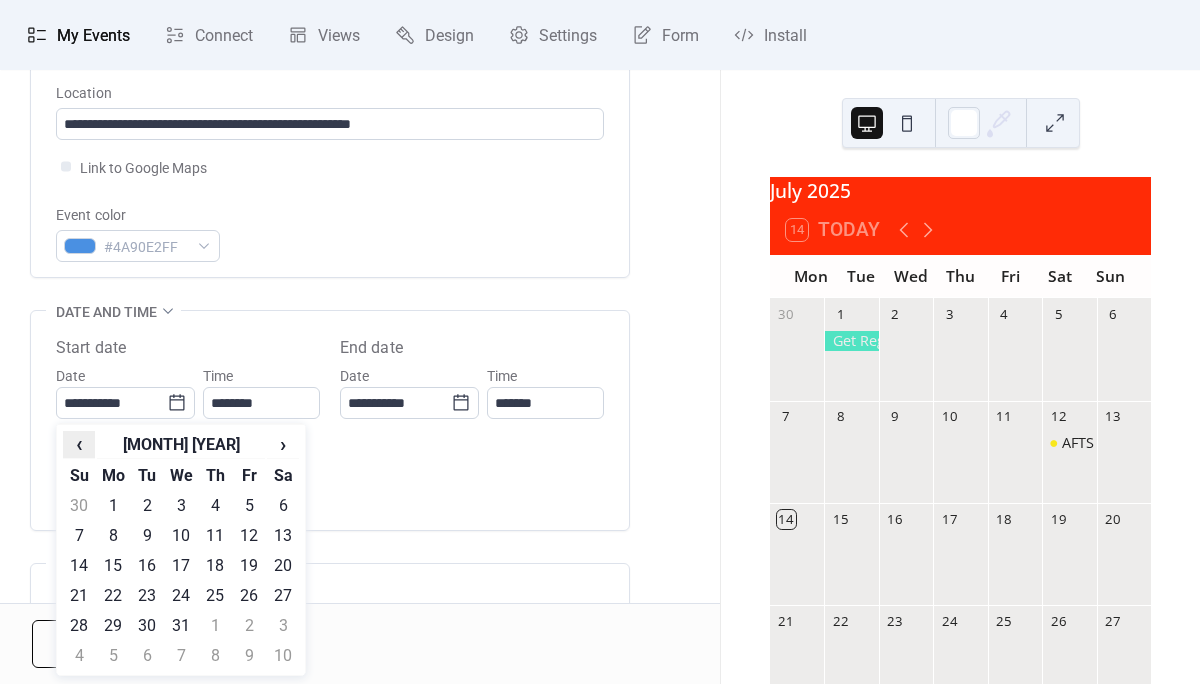click on "‹" at bounding box center (79, 444) 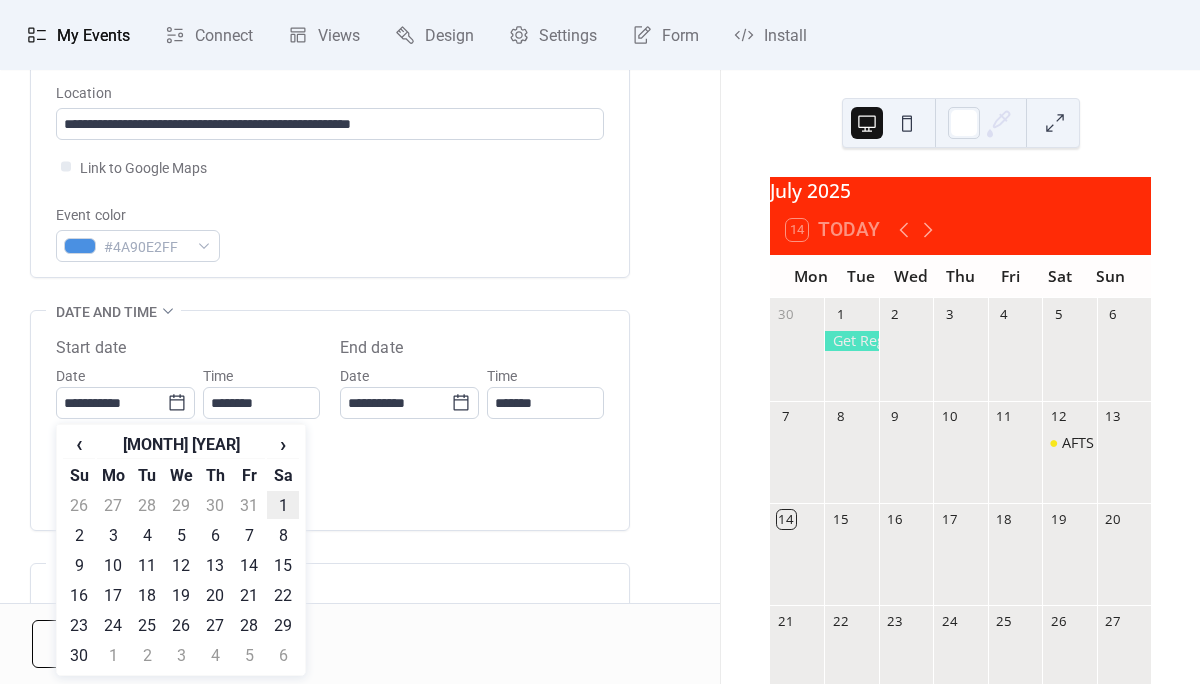 click on "1" at bounding box center (283, 505) 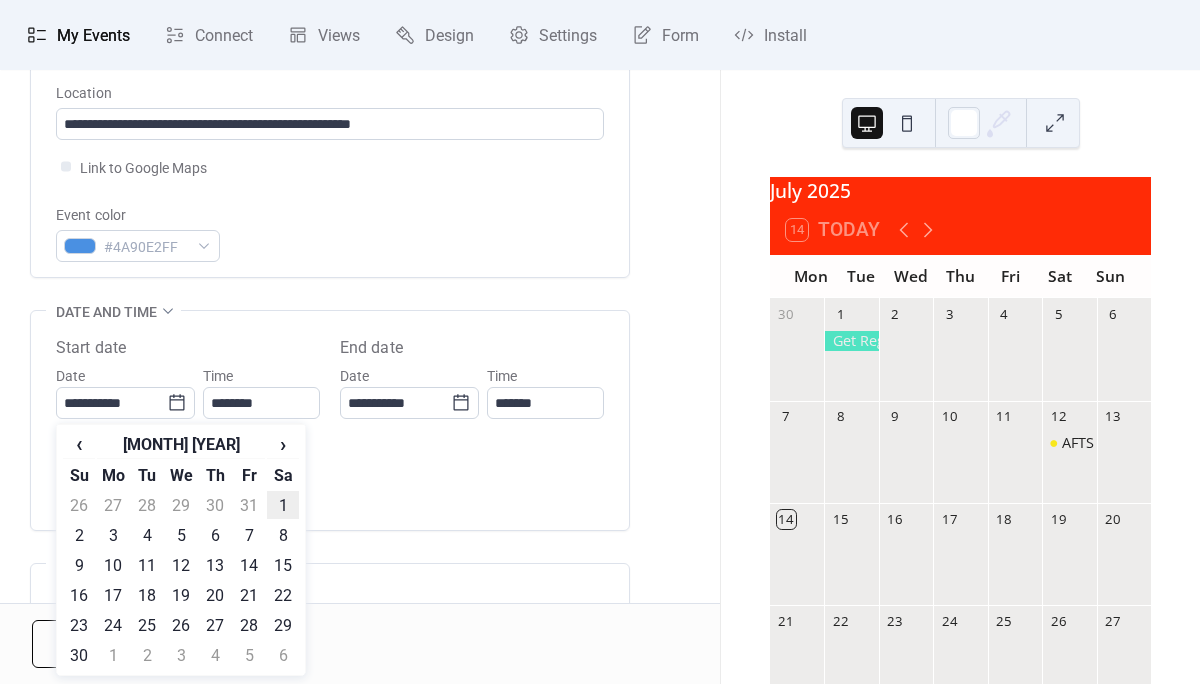 type on "**********" 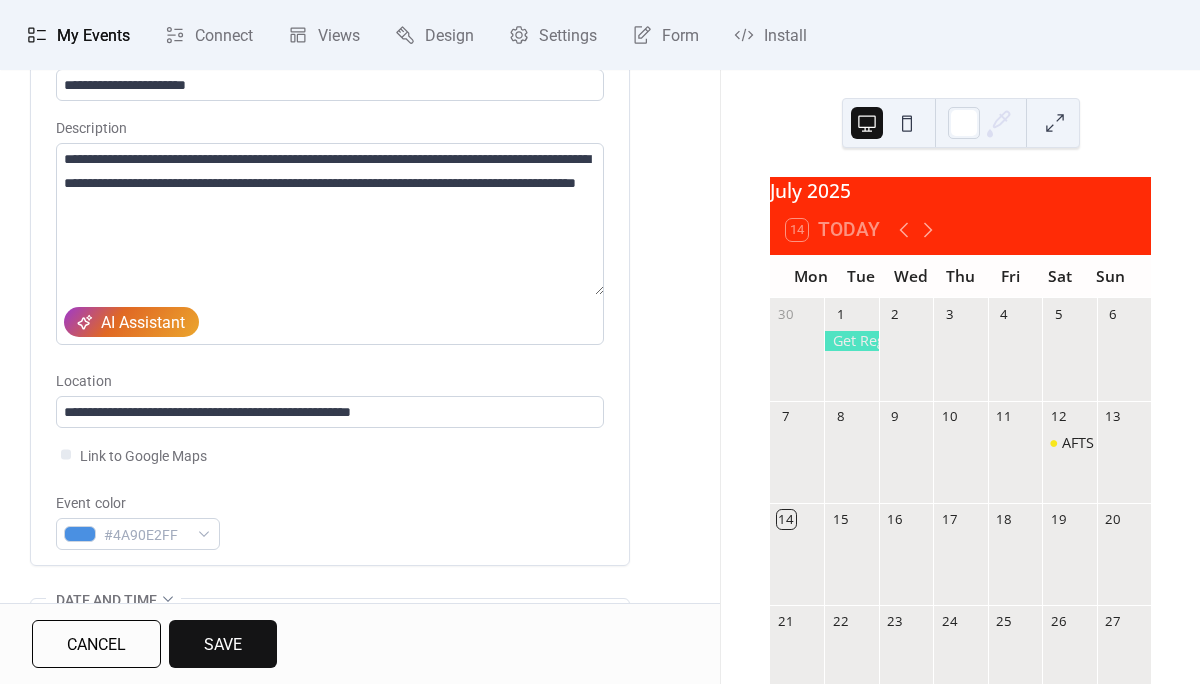 click on "Save" at bounding box center [223, 645] 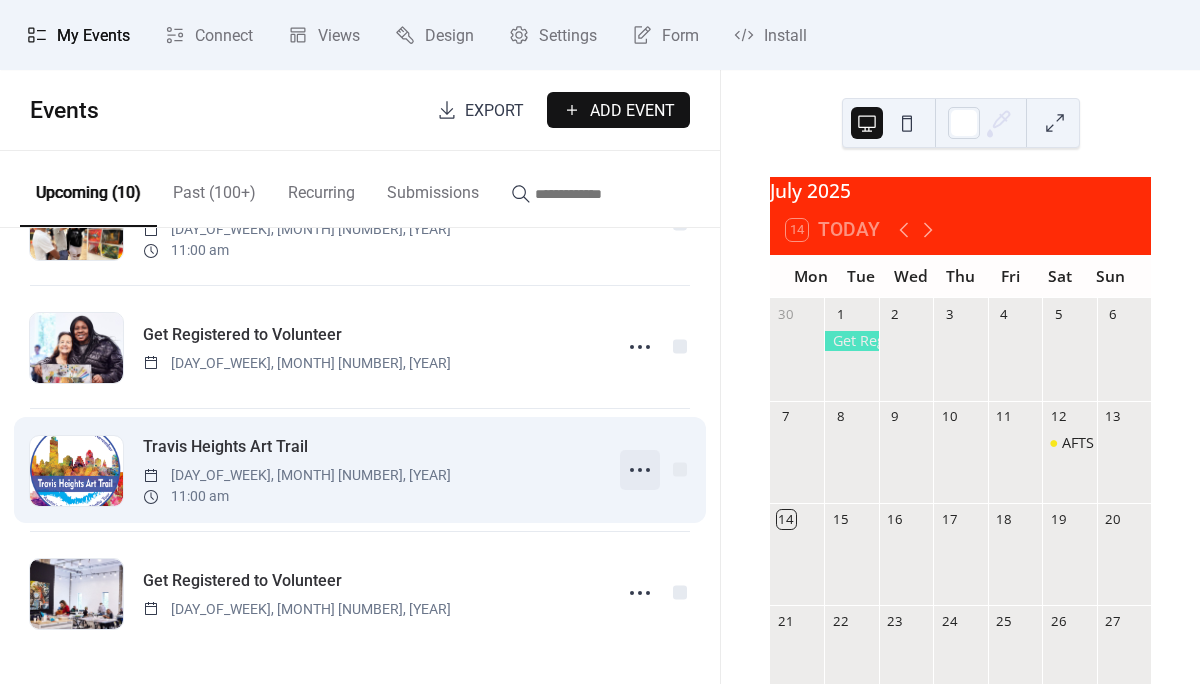 scroll, scrollTop: 838, scrollLeft: 0, axis: vertical 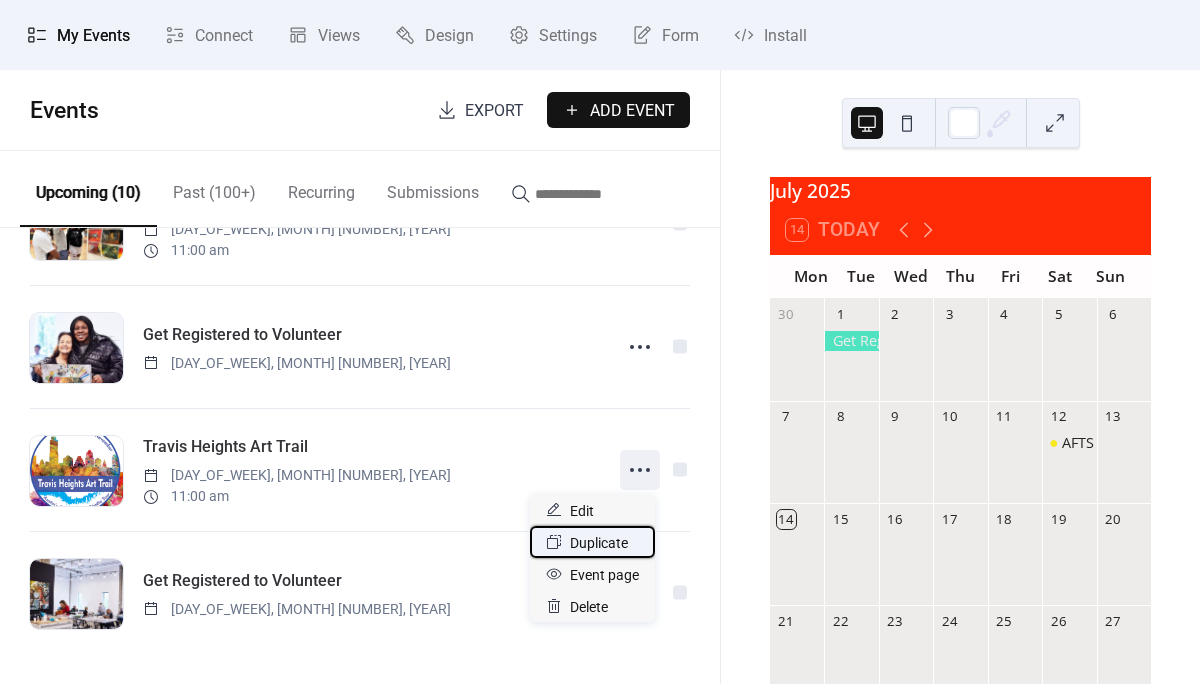 click on "Duplicate" at bounding box center [599, 543] 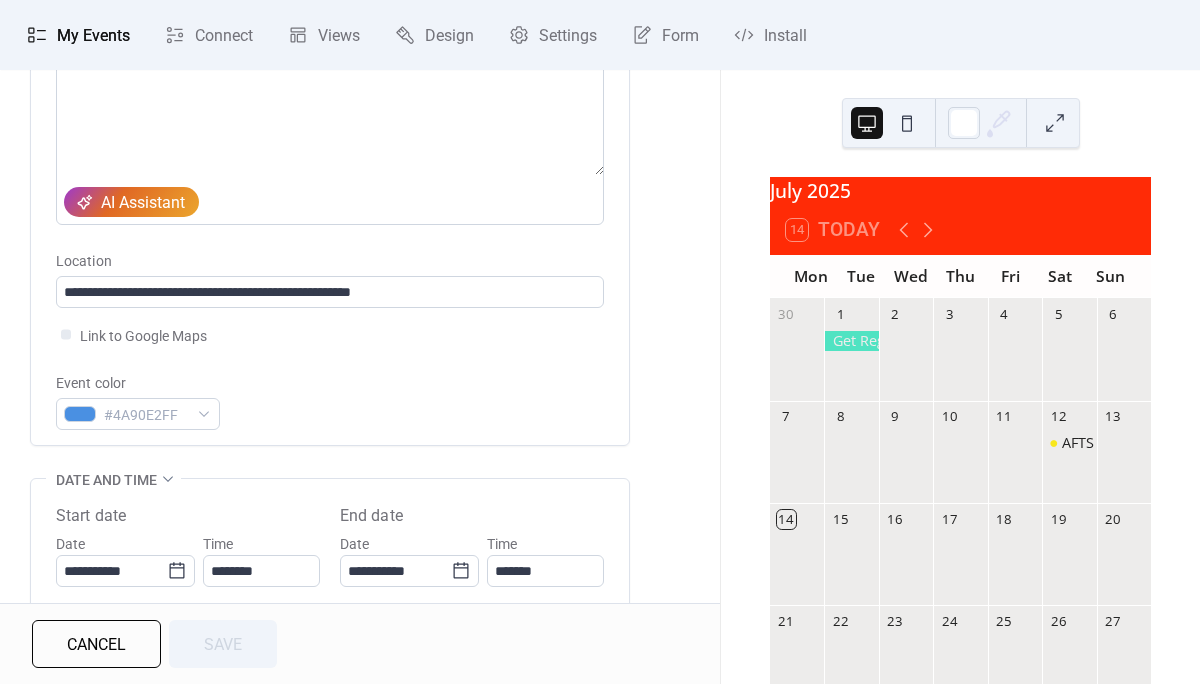 scroll, scrollTop: 367, scrollLeft: 0, axis: vertical 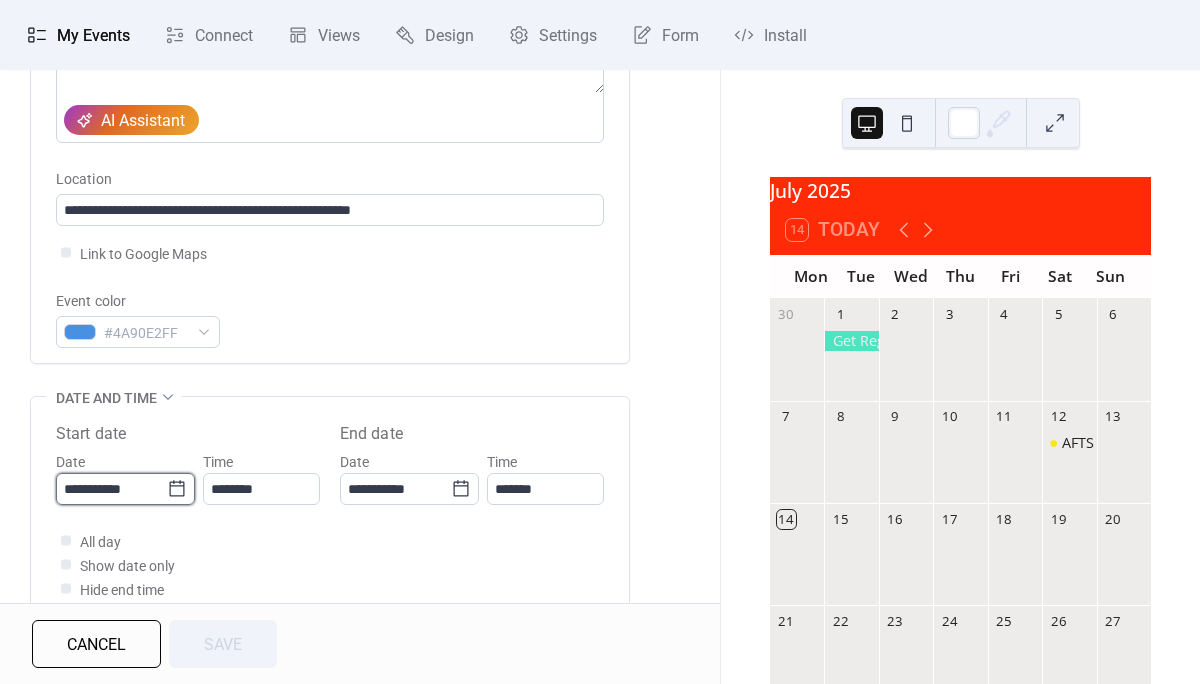 click on "**********" at bounding box center (111, 489) 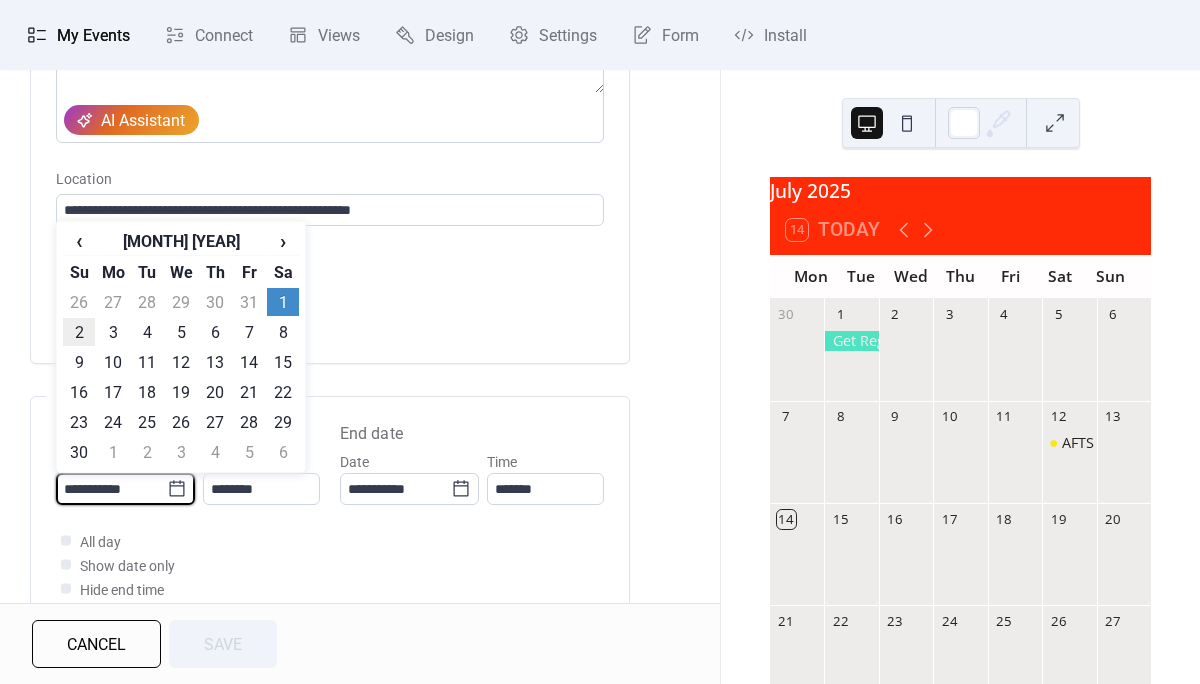 click on "2" at bounding box center (79, 332) 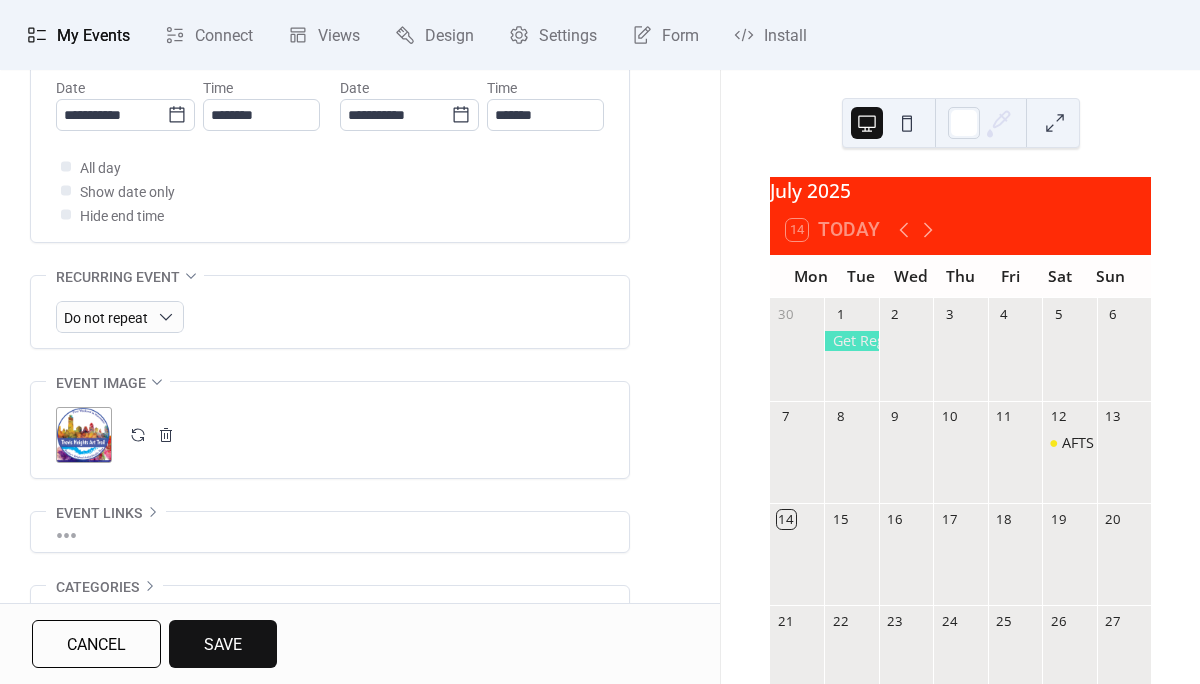 scroll, scrollTop: 744, scrollLeft: 0, axis: vertical 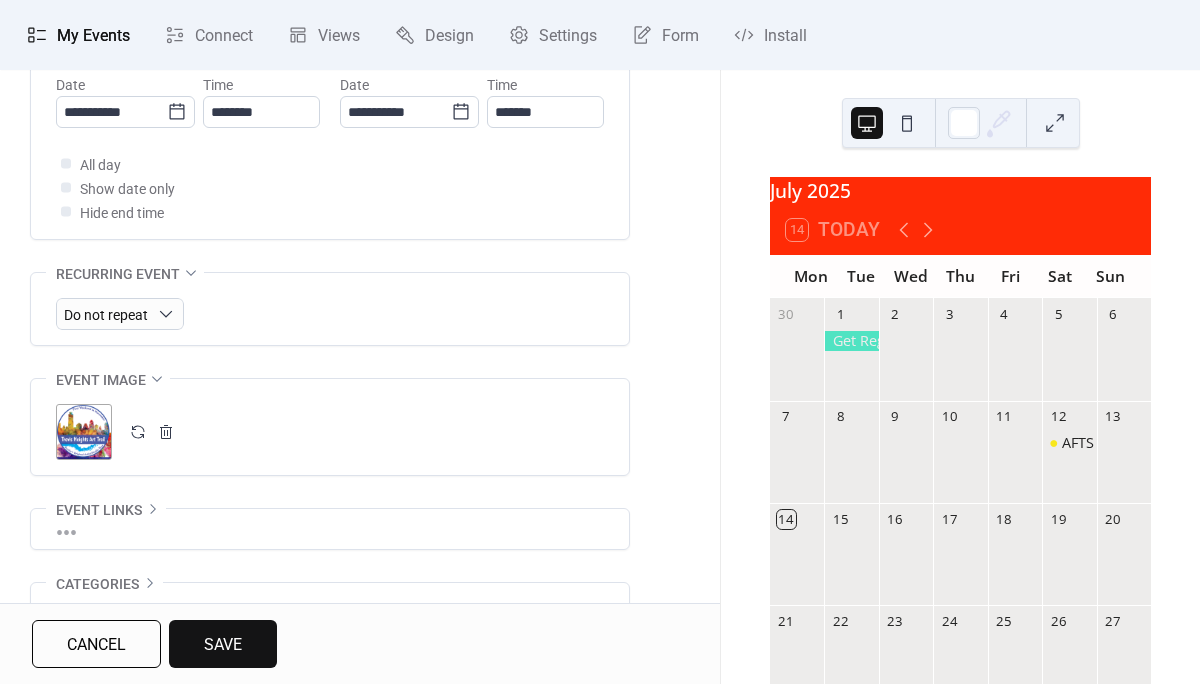 click on "Save" at bounding box center [223, 644] 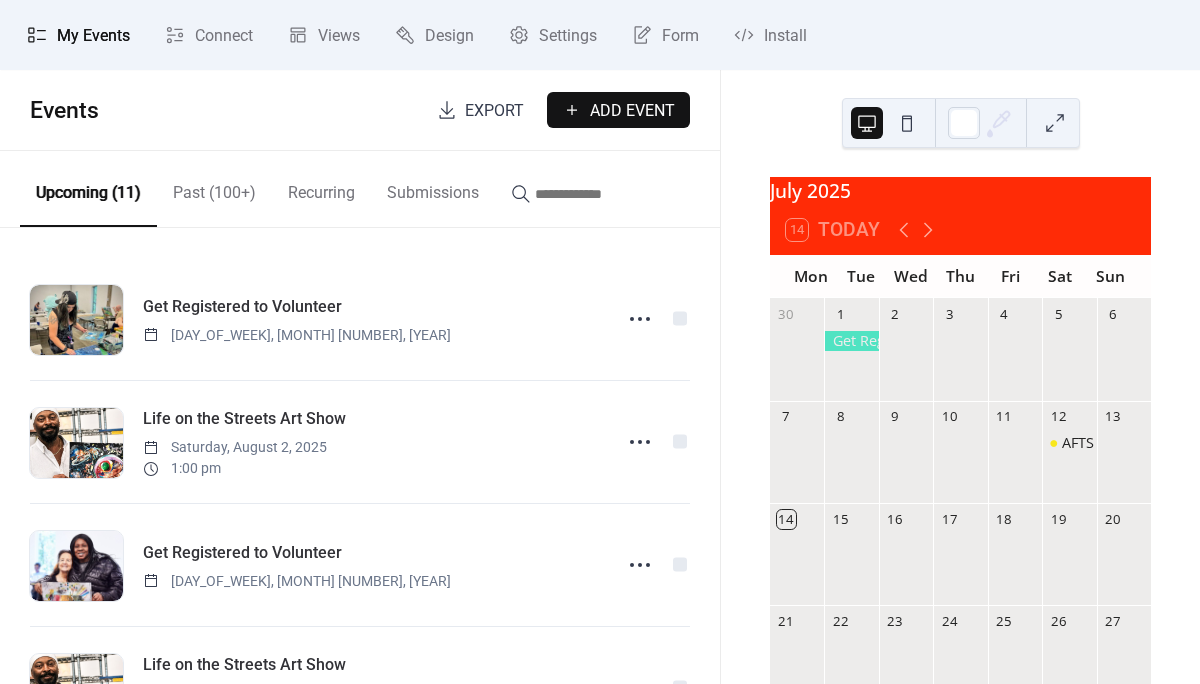 scroll, scrollTop: 0, scrollLeft: 0, axis: both 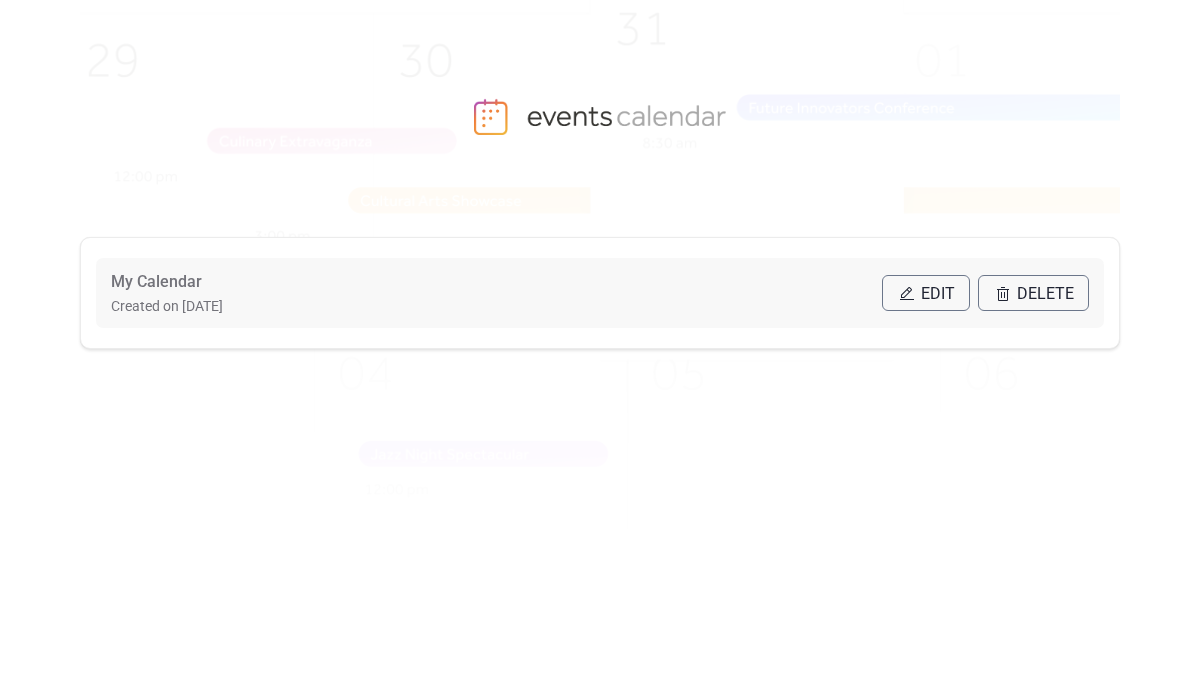 click on "Edit" at bounding box center (926, 293) 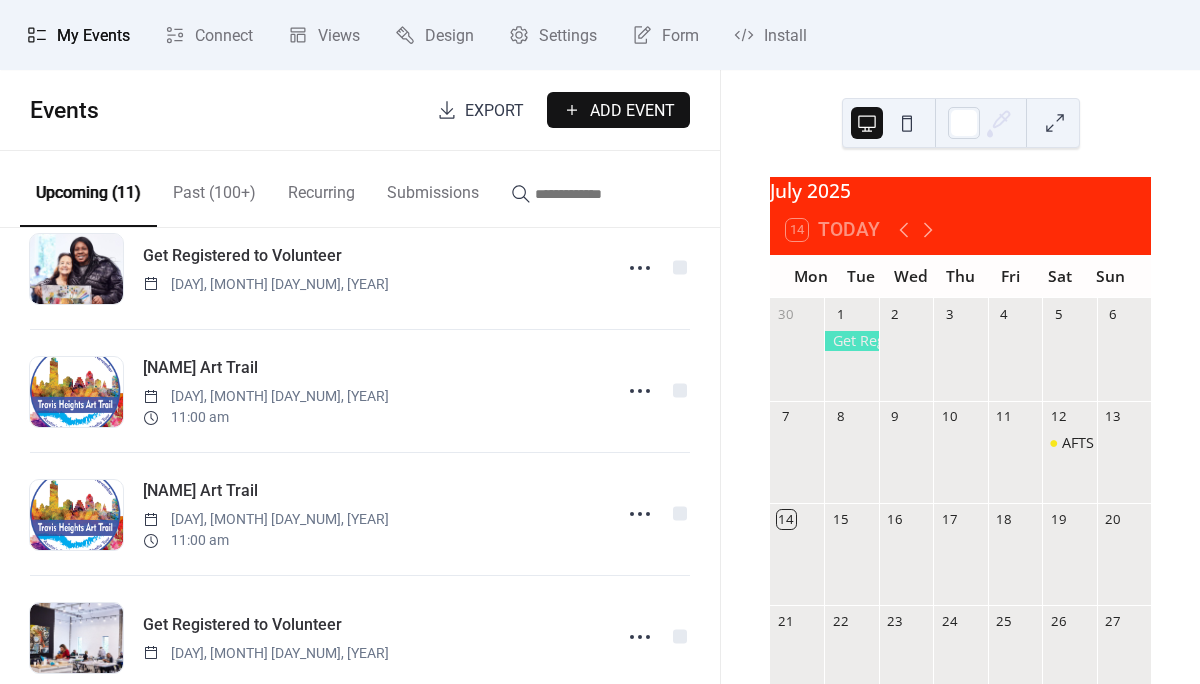scroll, scrollTop: 914, scrollLeft: 0, axis: vertical 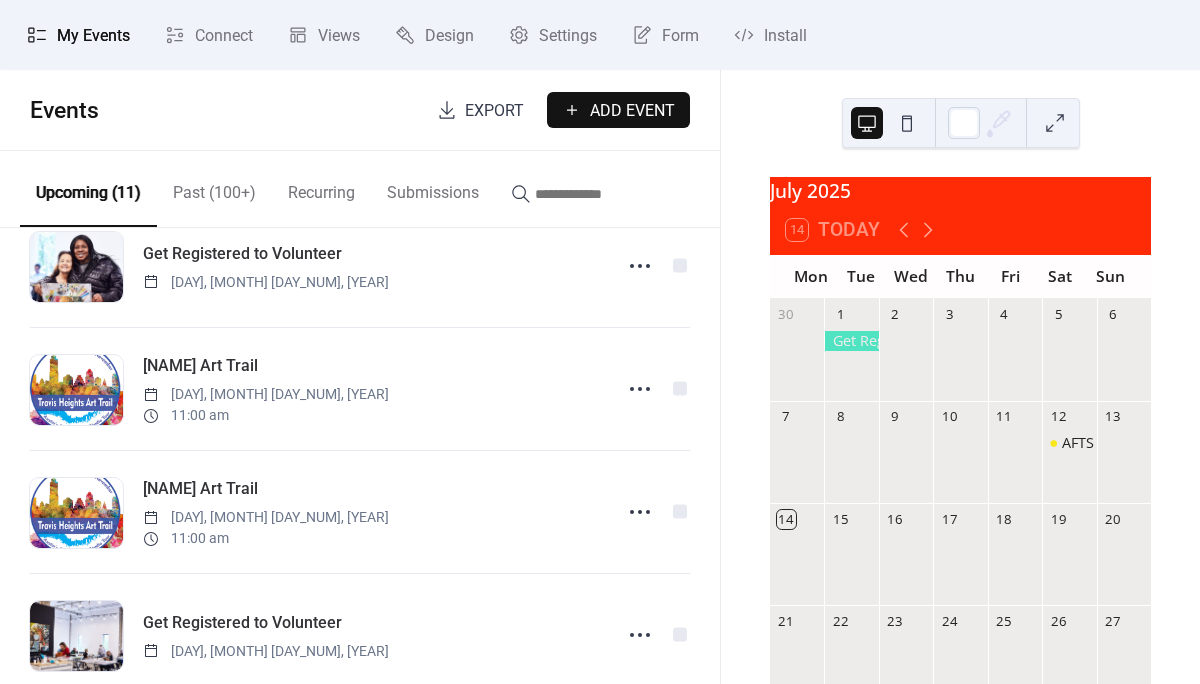click on "Past (100+)" at bounding box center (214, 188) 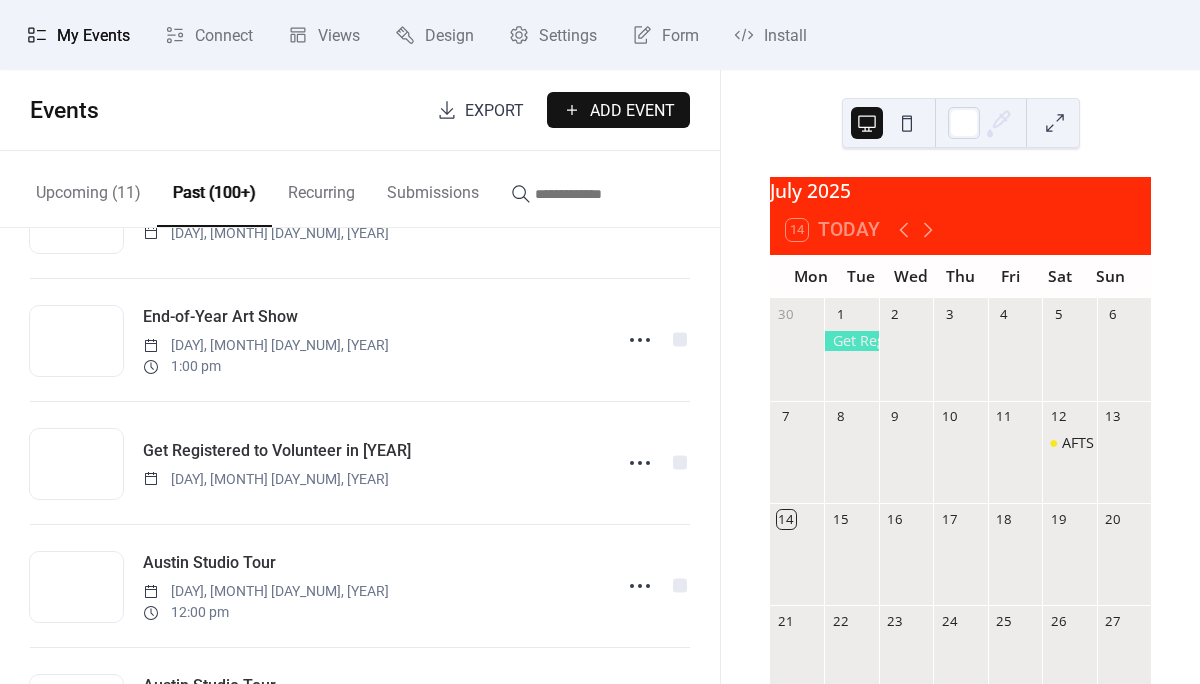 scroll, scrollTop: 2563, scrollLeft: 0, axis: vertical 